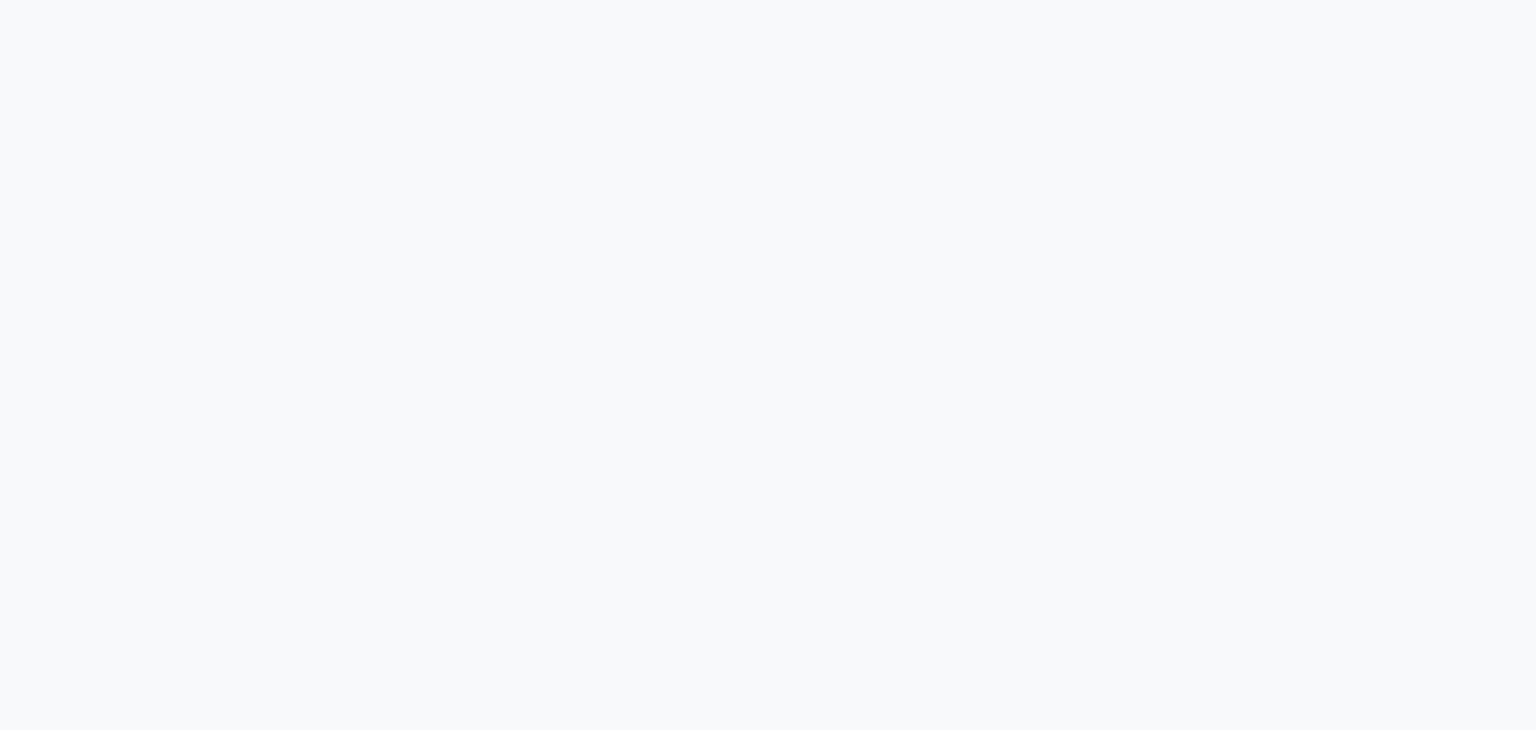 scroll, scrollTop: 0, scrollLeft: 0, axis: both 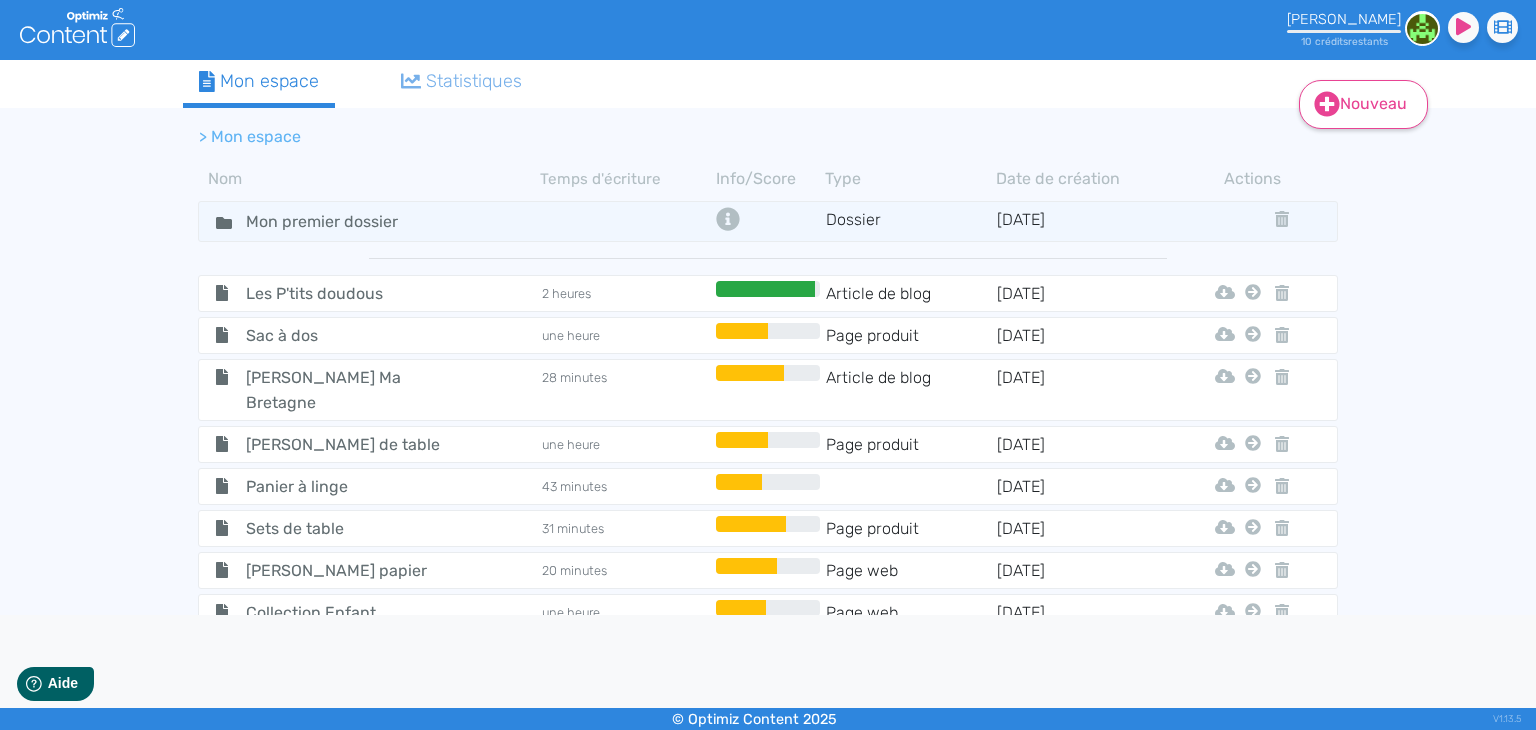 click on "Nouveau" at bounding box center [1363, 104] 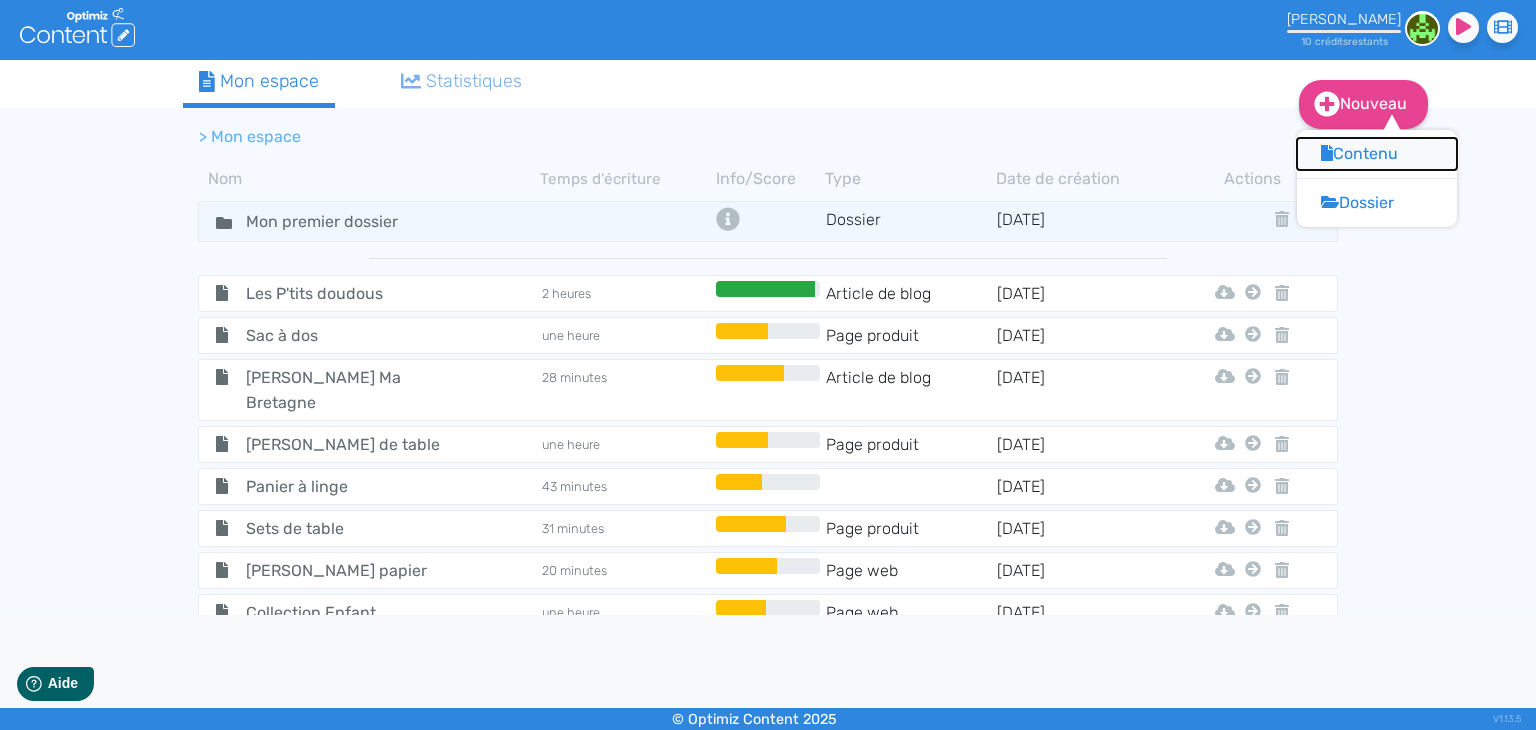 click on "Contenu" 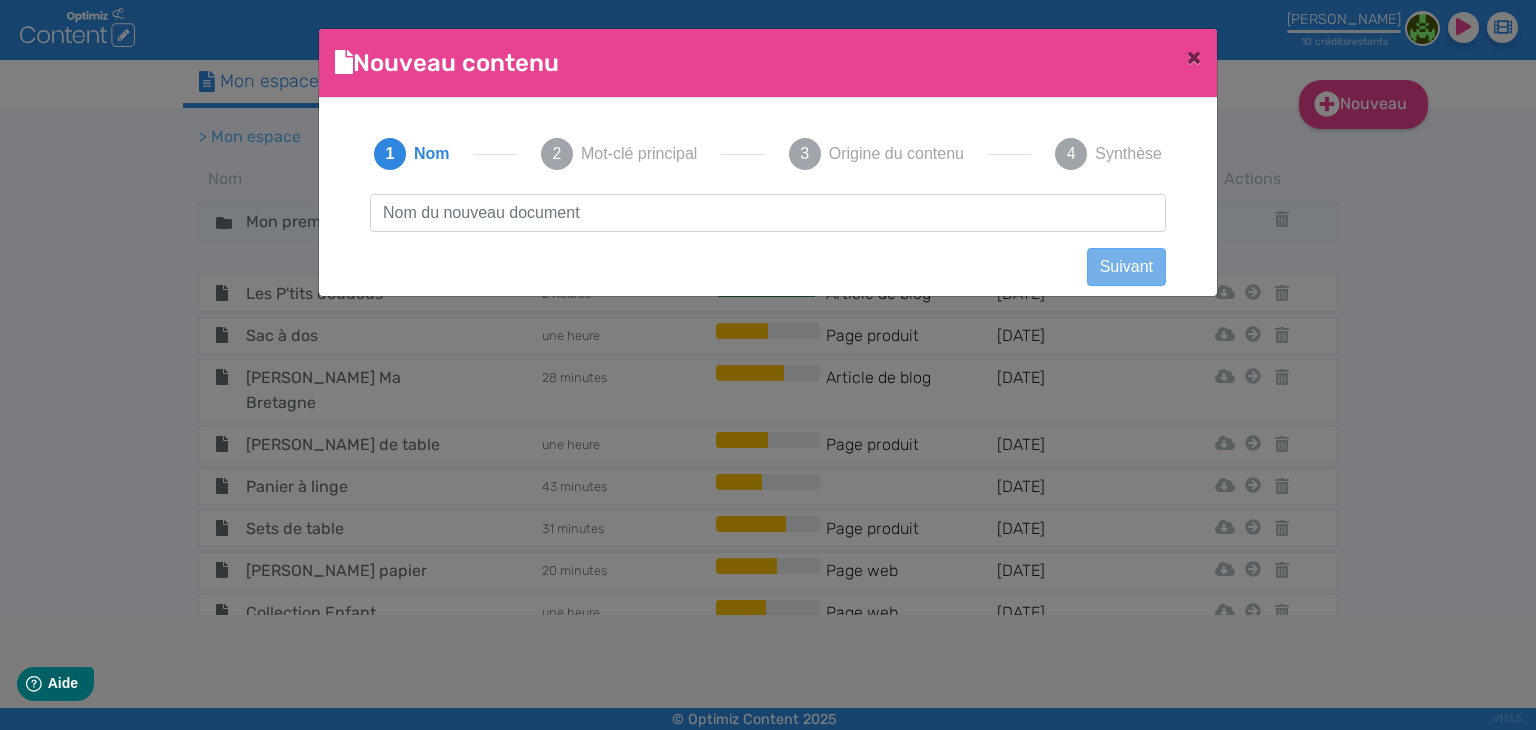 scroll, scrollTop: 1, scrollLeft: 0, axis: vertical 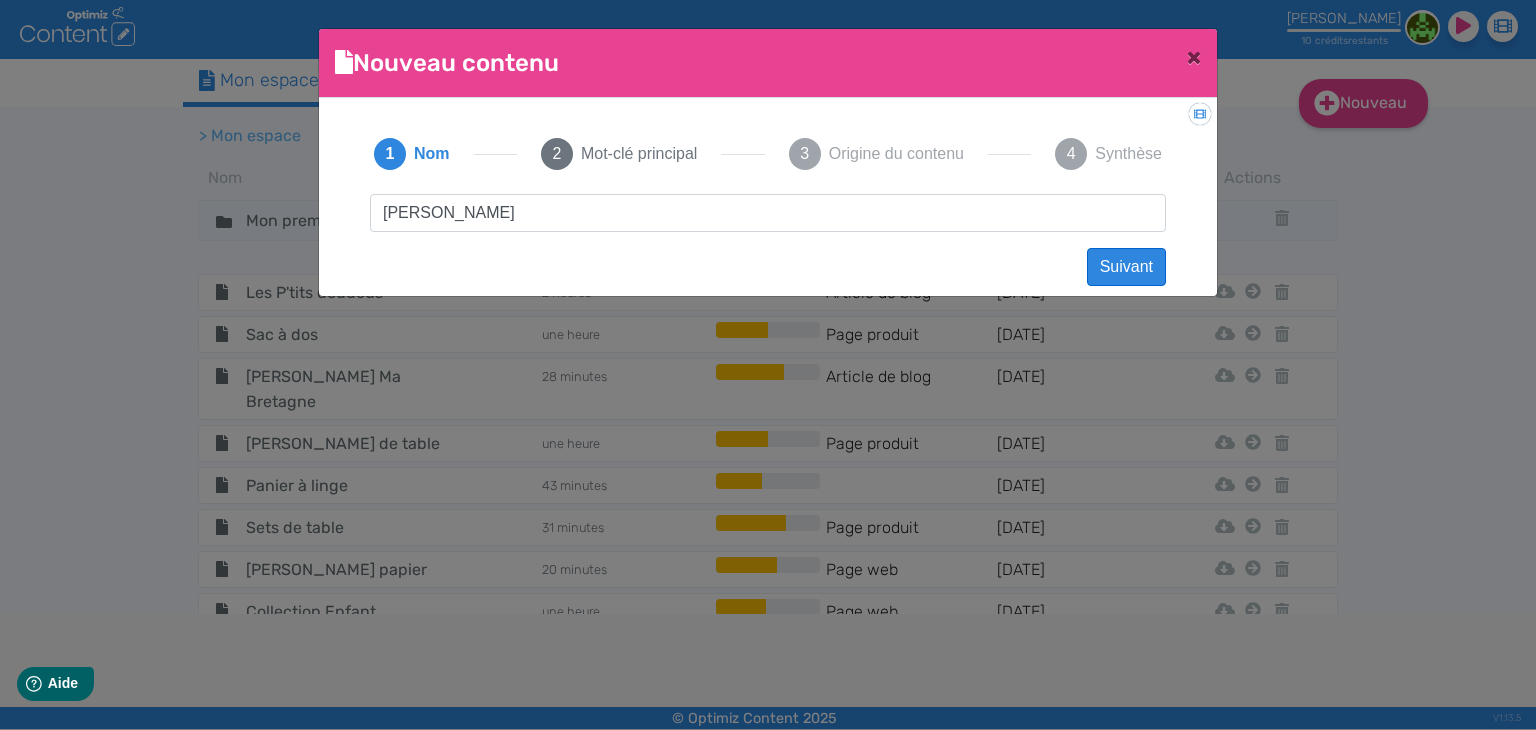 type on "[PERSON_NAME]" 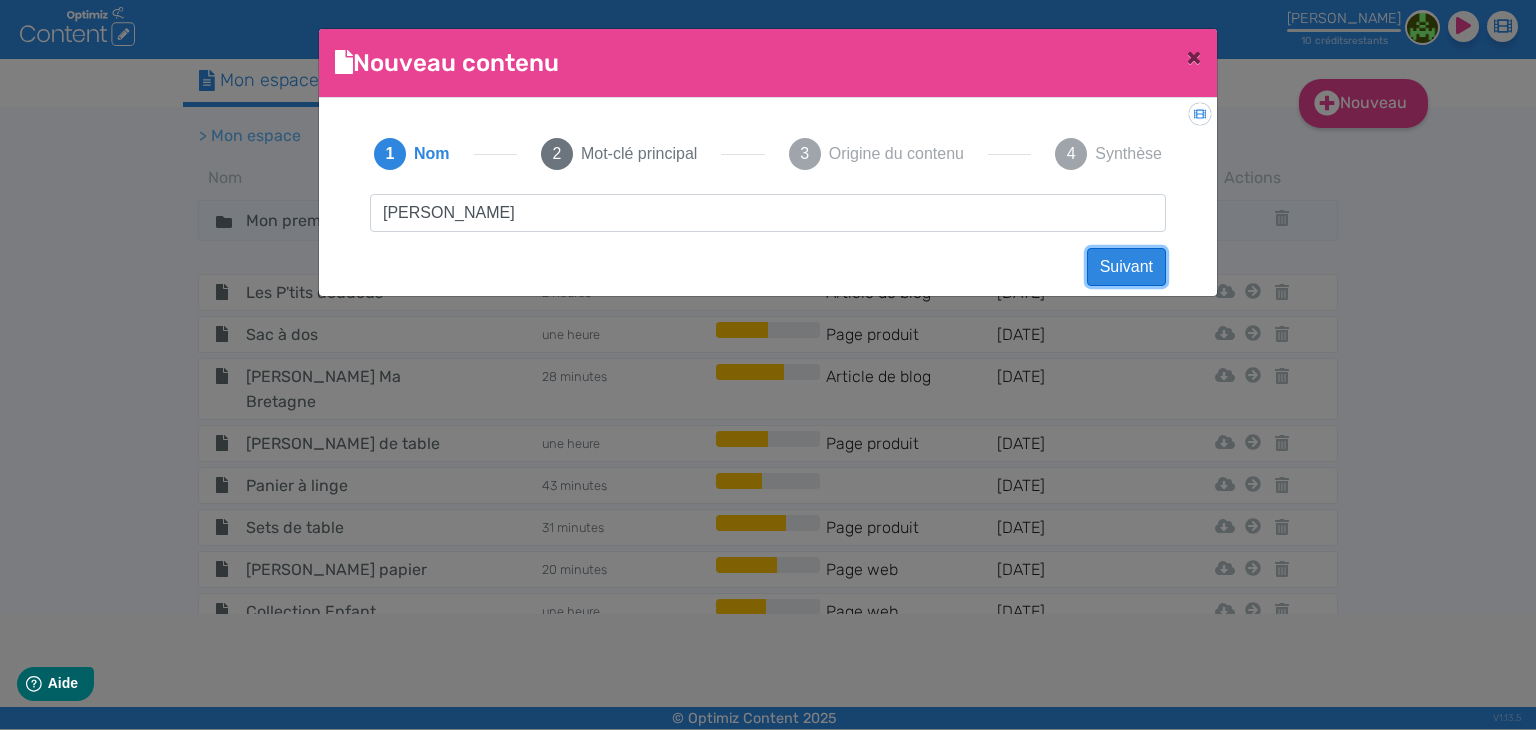 click on "Suivant" at bounding box center (1126, 267) 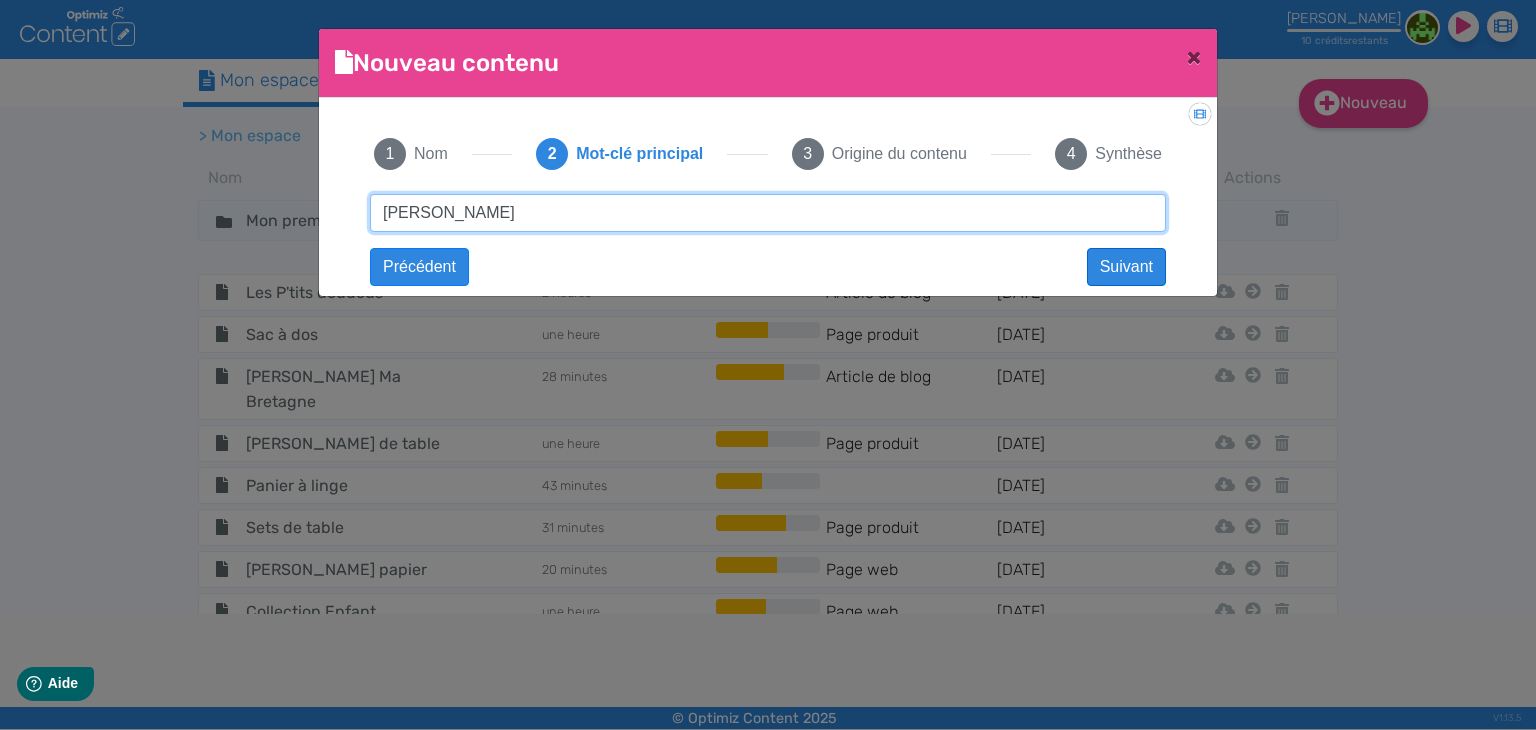 type on "[PERSON_NAME]" 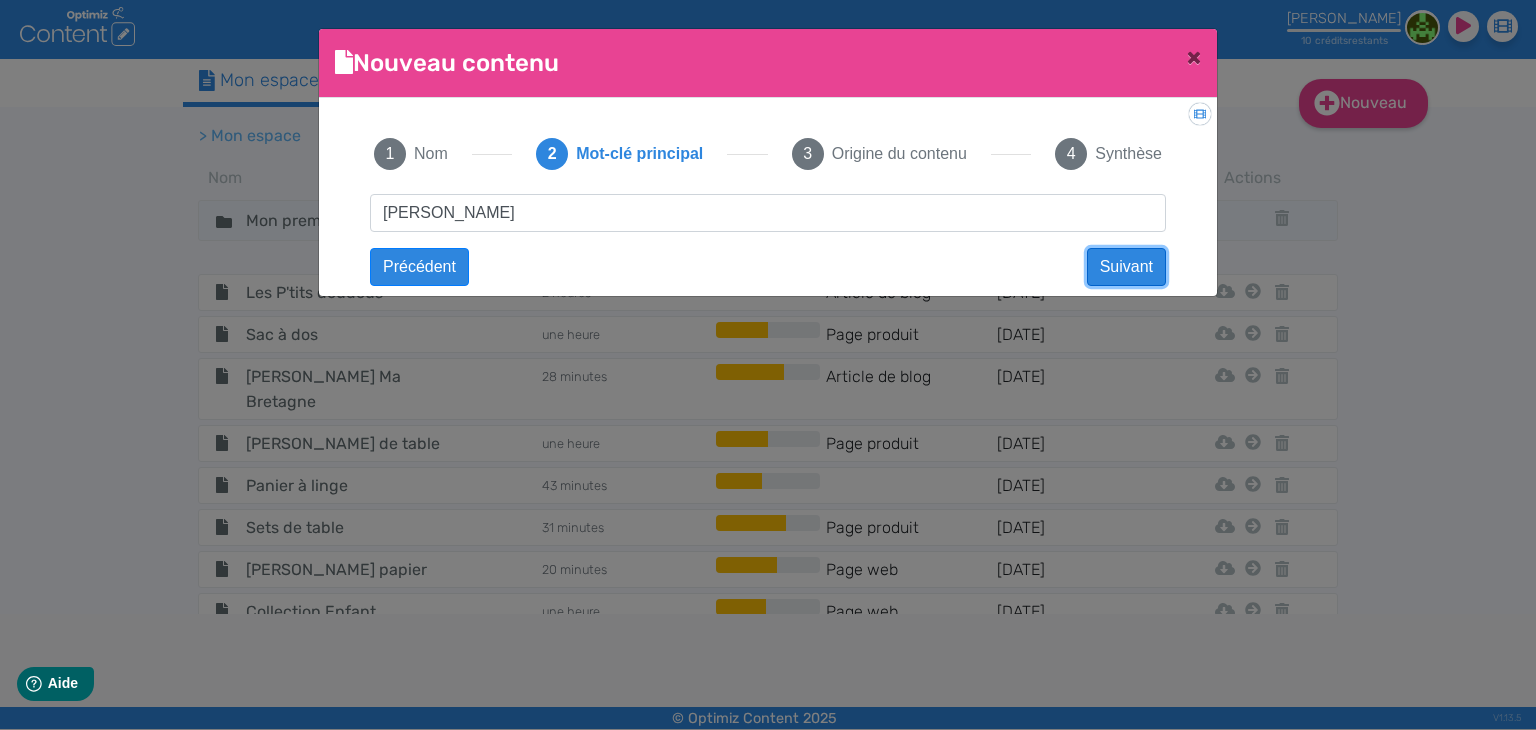 click on "Suivant" at bounding box center [1126, 267] 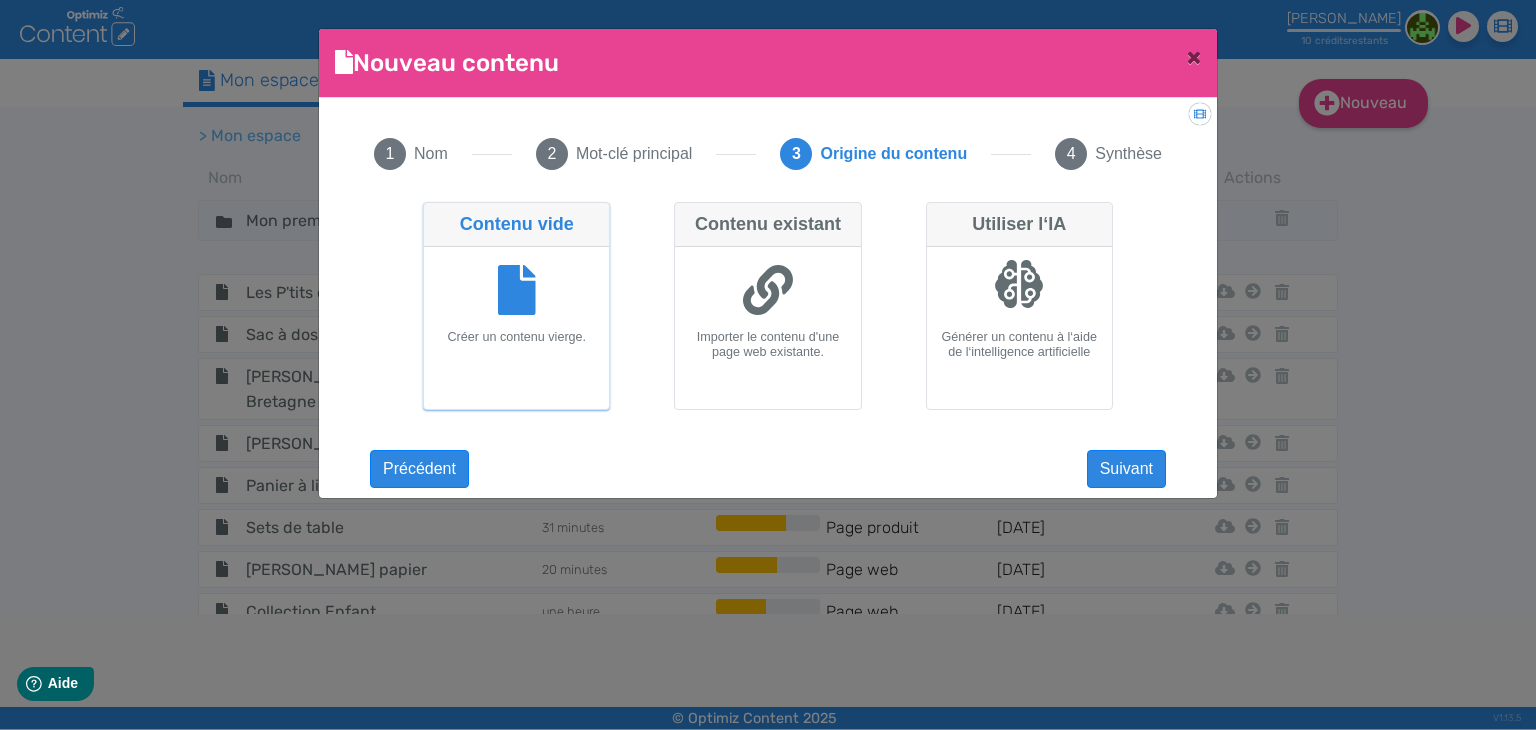 click on "Créer un contenu vierge." at bounding box center (516, 337) 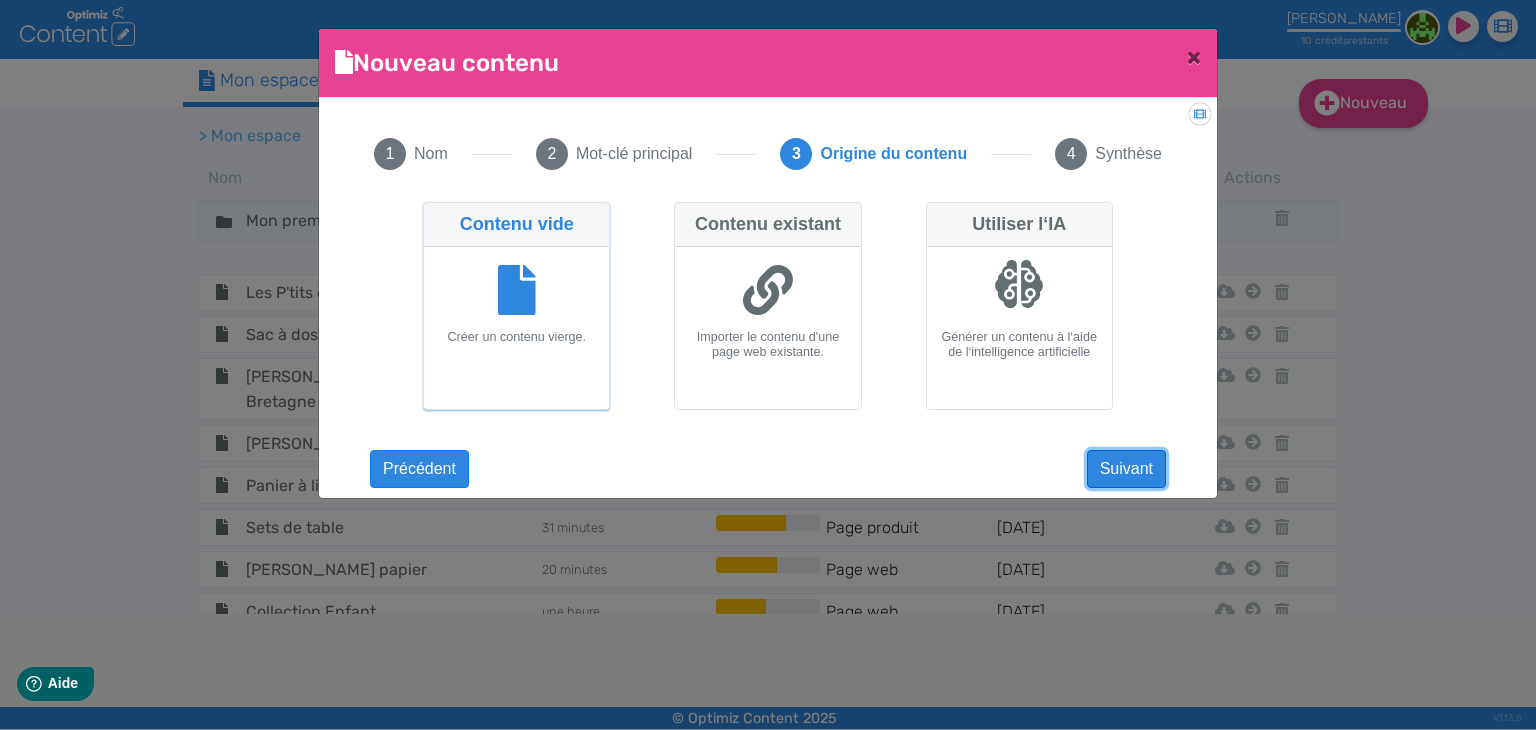 click on "Suivant" at bounding box center (1126, 469) 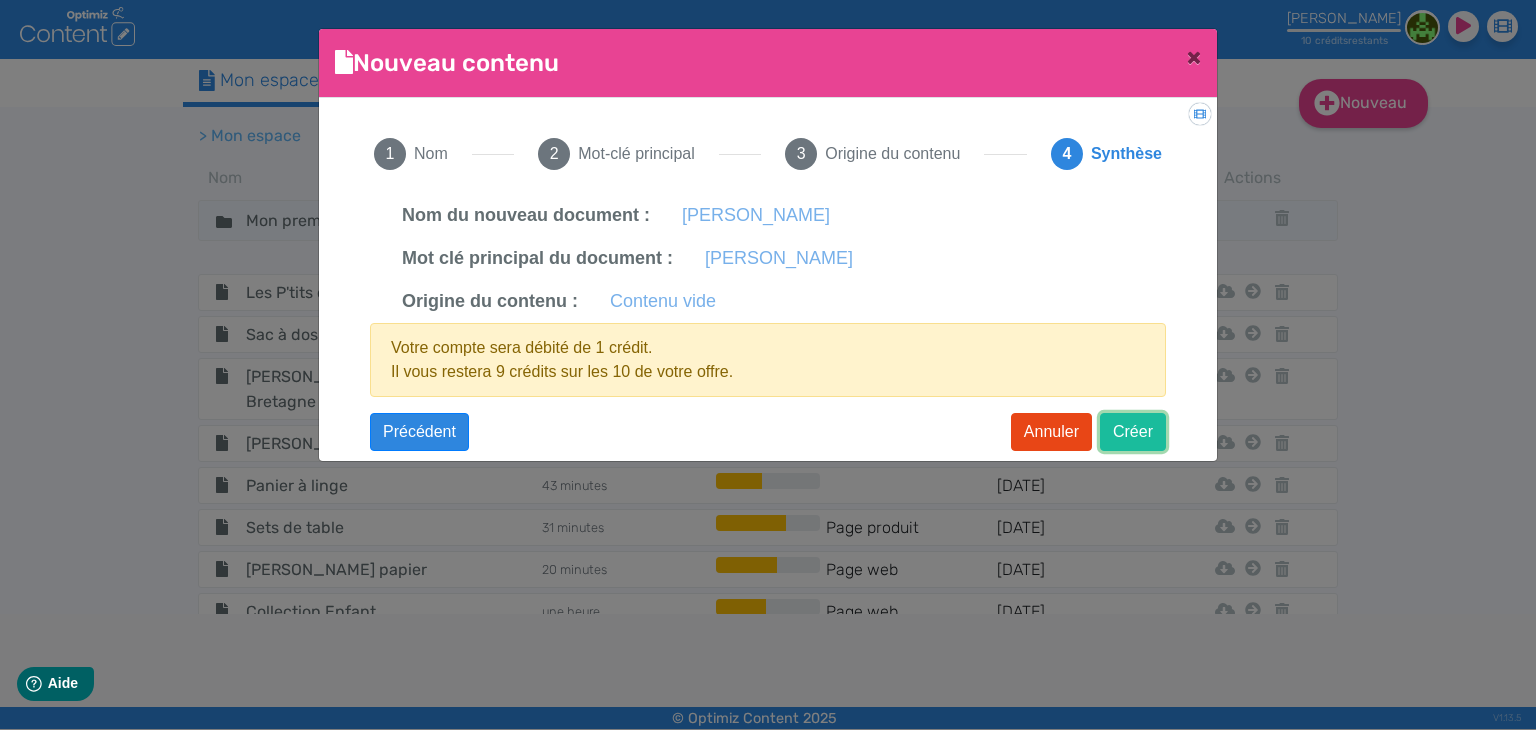 click on "Créer" at bounding box center [1133, 432] 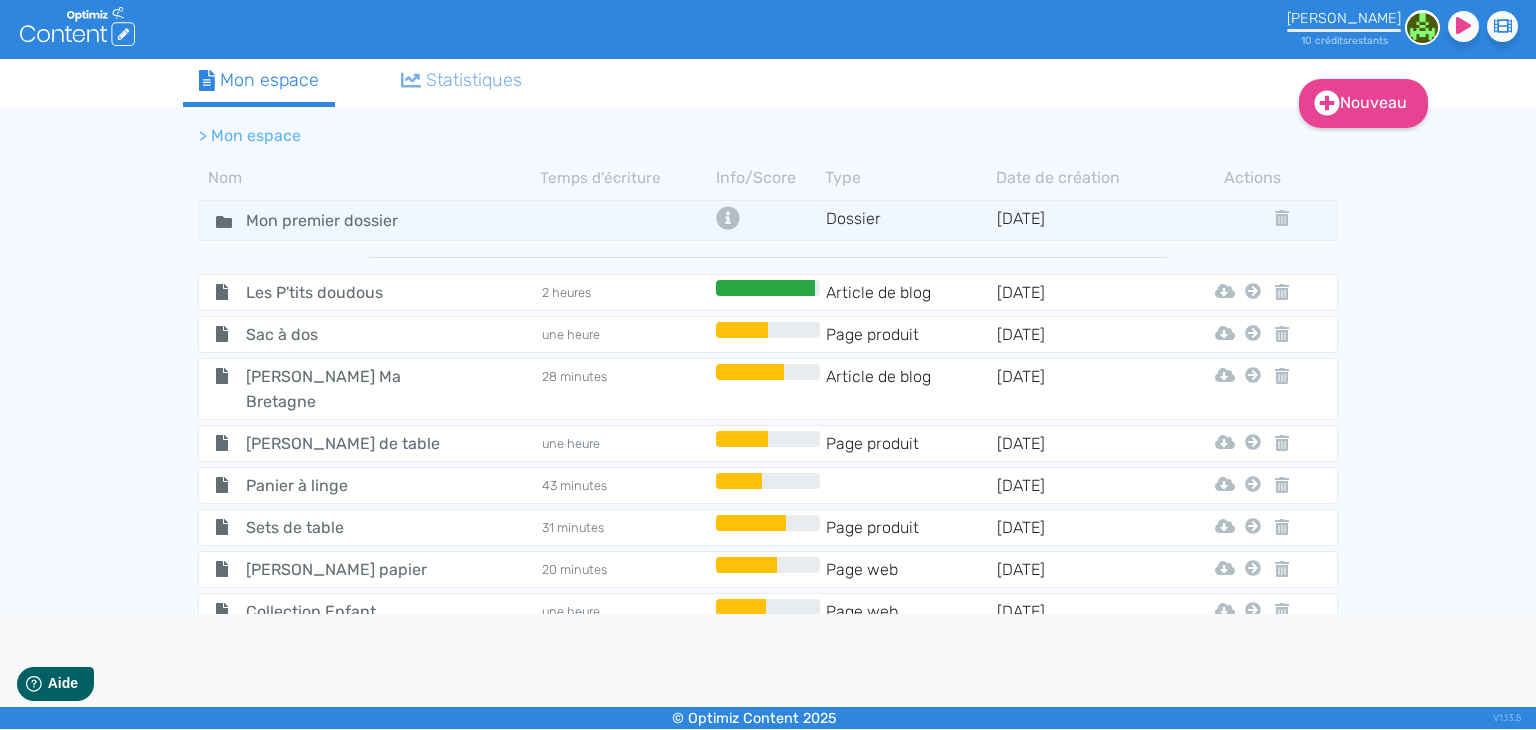 scroll, scrollTop: 0, scrollLeft: 0, axis: both 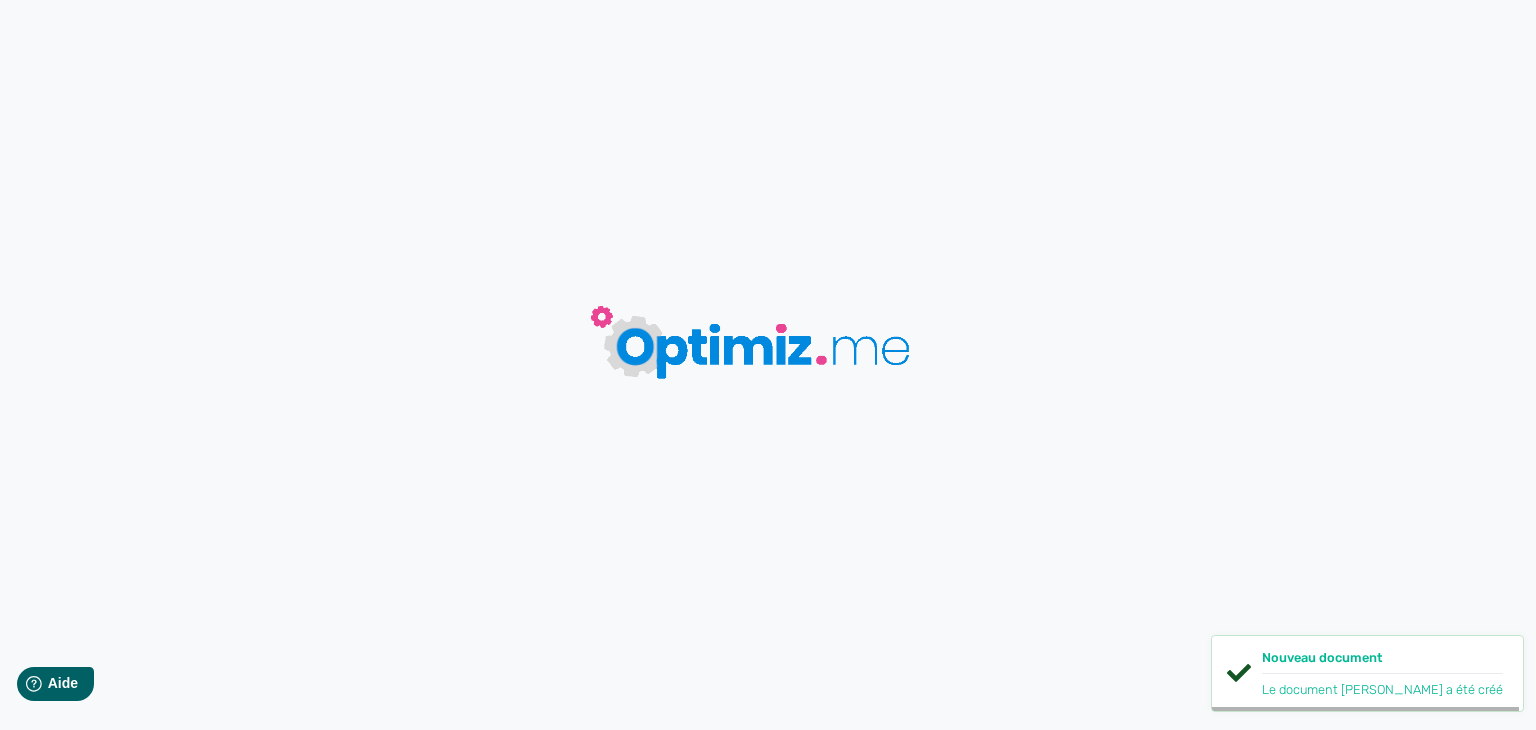type on "[PERSON_NAME]" 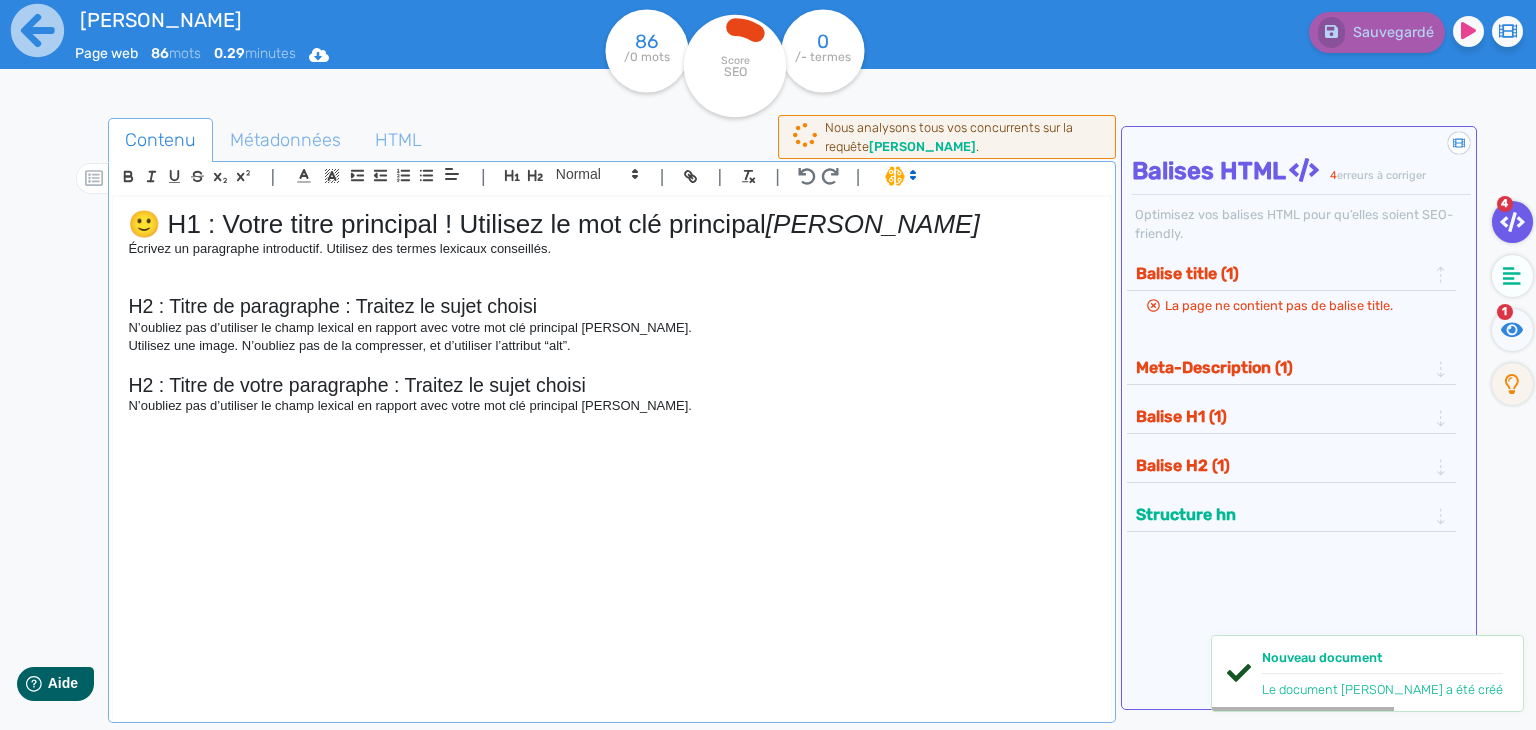 click on "H2 : Titre de votre paragraphe : Traitez le sujet choisi" 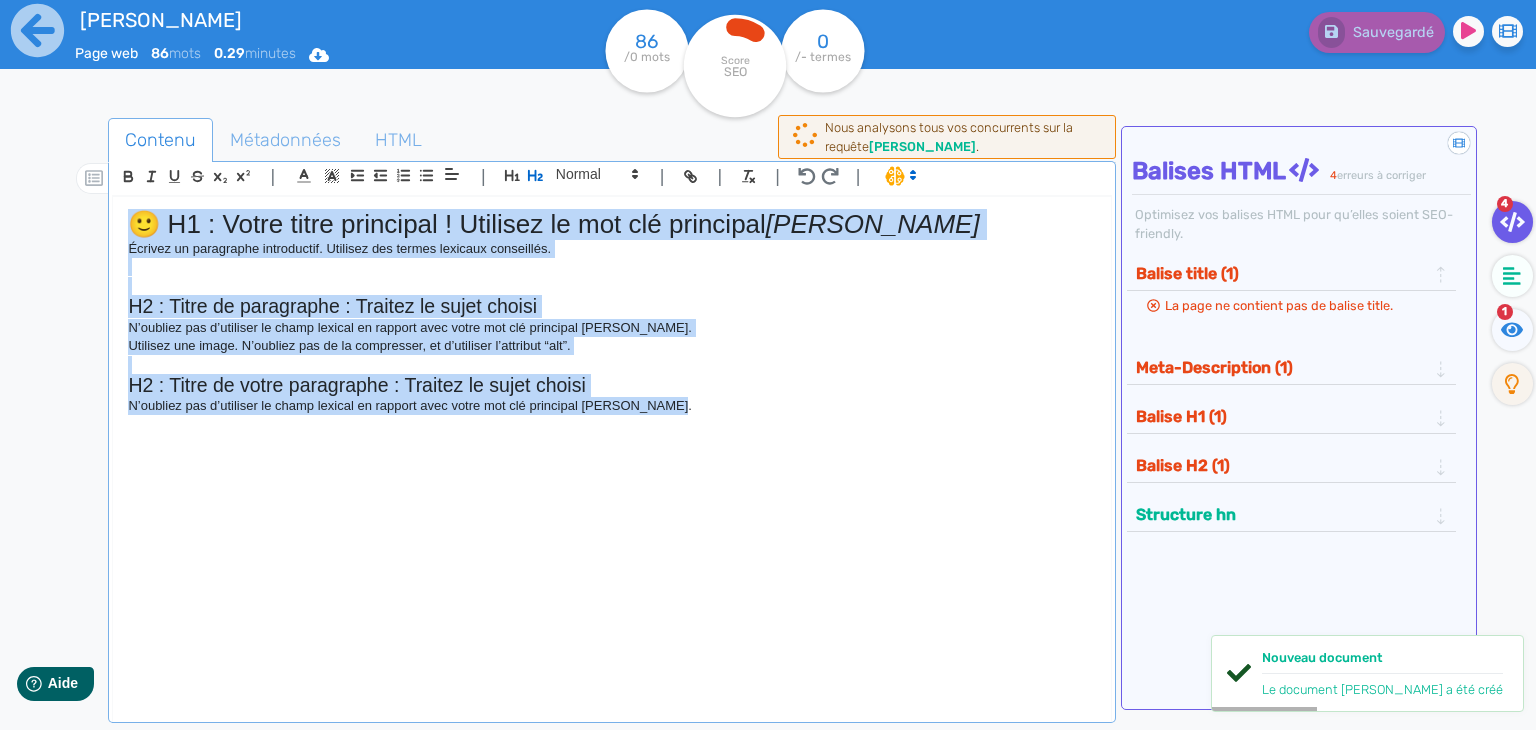 drag, startPoint x: 708, startPoint y: 409, endPoint x: 61, endPoint y: 177, distance: 687.33765 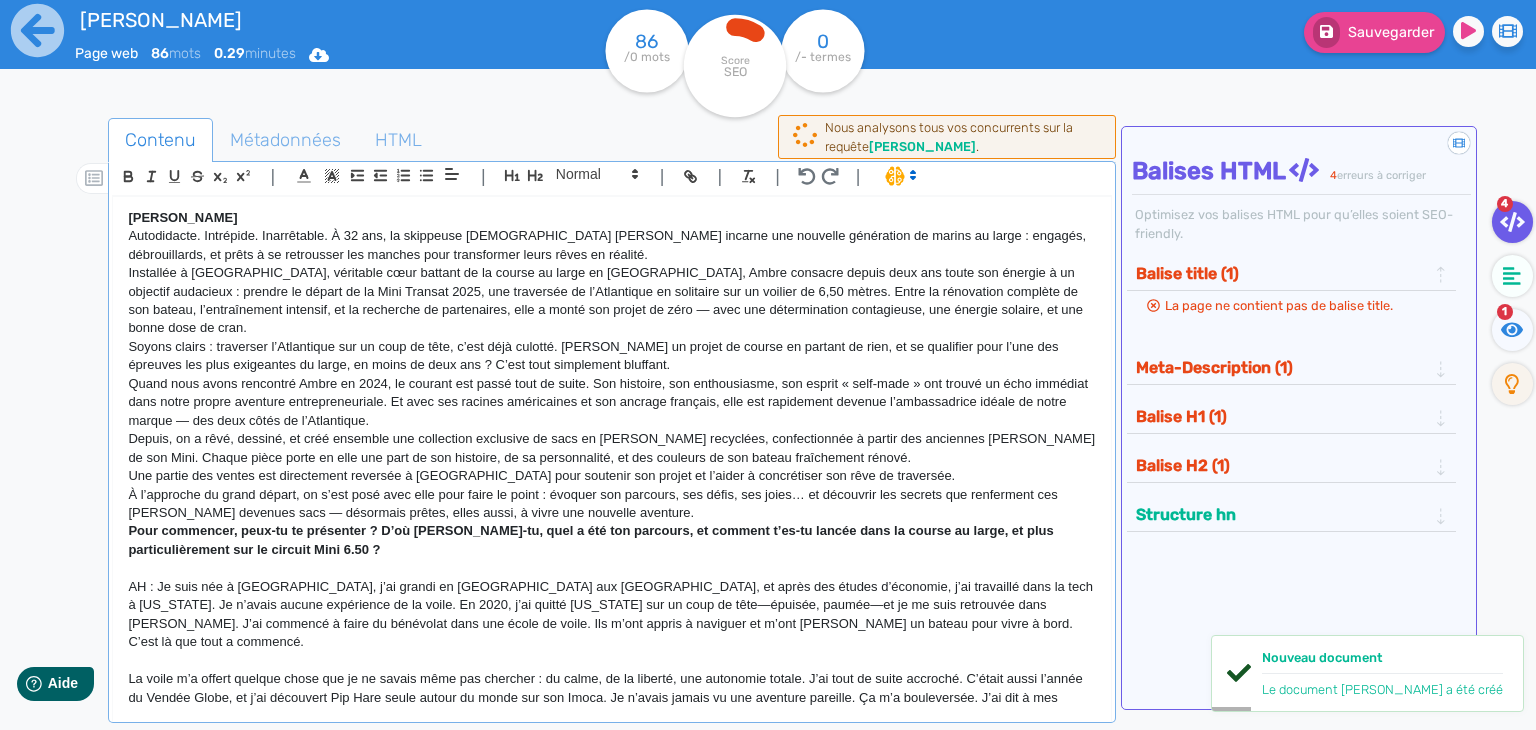 scroll, scrollTop: 0, scrollLeft: 0, axis: both 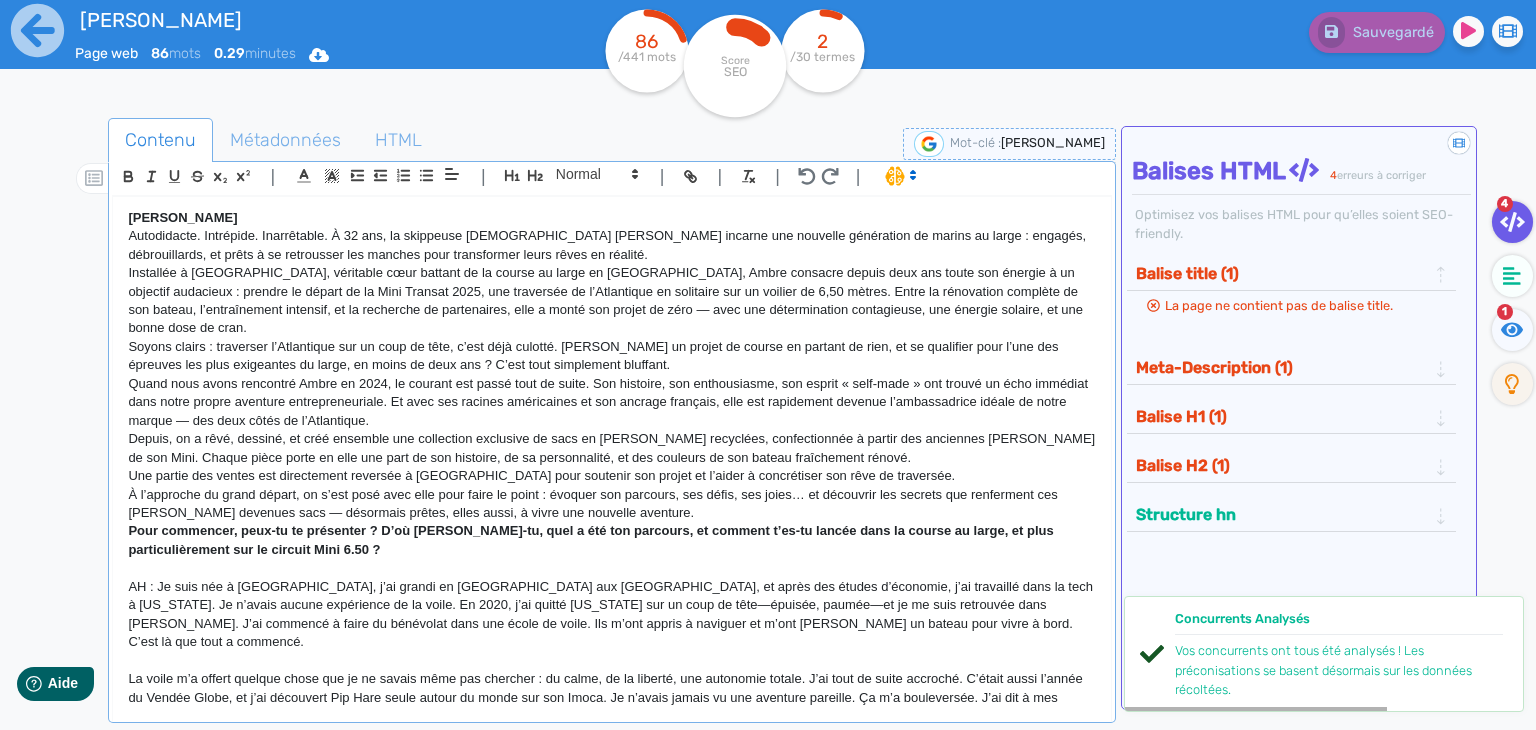 click on "À l’approche du grand départ, on s’est posé avec elle pour faire le point : évoquer son parcours, ses défis, ses joies… et découvrir les secrets que renferment ces [PERSON_NAME] devenues sacs — désormais prêtes, elles aussi, à vivre une nouvelle aventure." 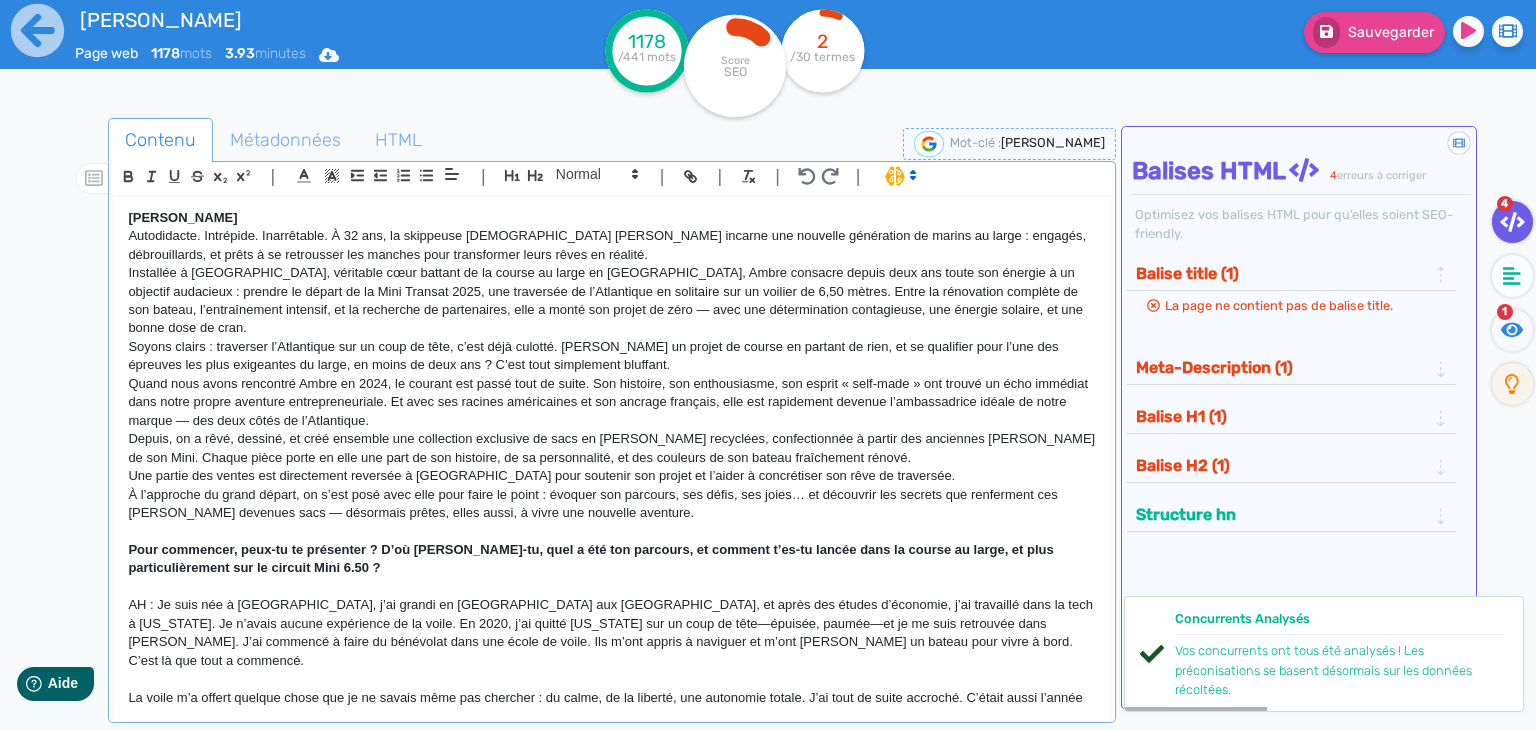 click on "Quand nous avons rencontré Ambre en 2024, le courant est passé tout de suite. Son histoire, son enthousiasme, son esprit « self-made » ont trouvé un écho immédiat dans notre propre aventure entrepreneuriale. Et avec ses racines américaines et son ancrage français, elle est rapidement devenue l’ambassadrice idéale de notre marque — des deux côtés de l’Atlantique." 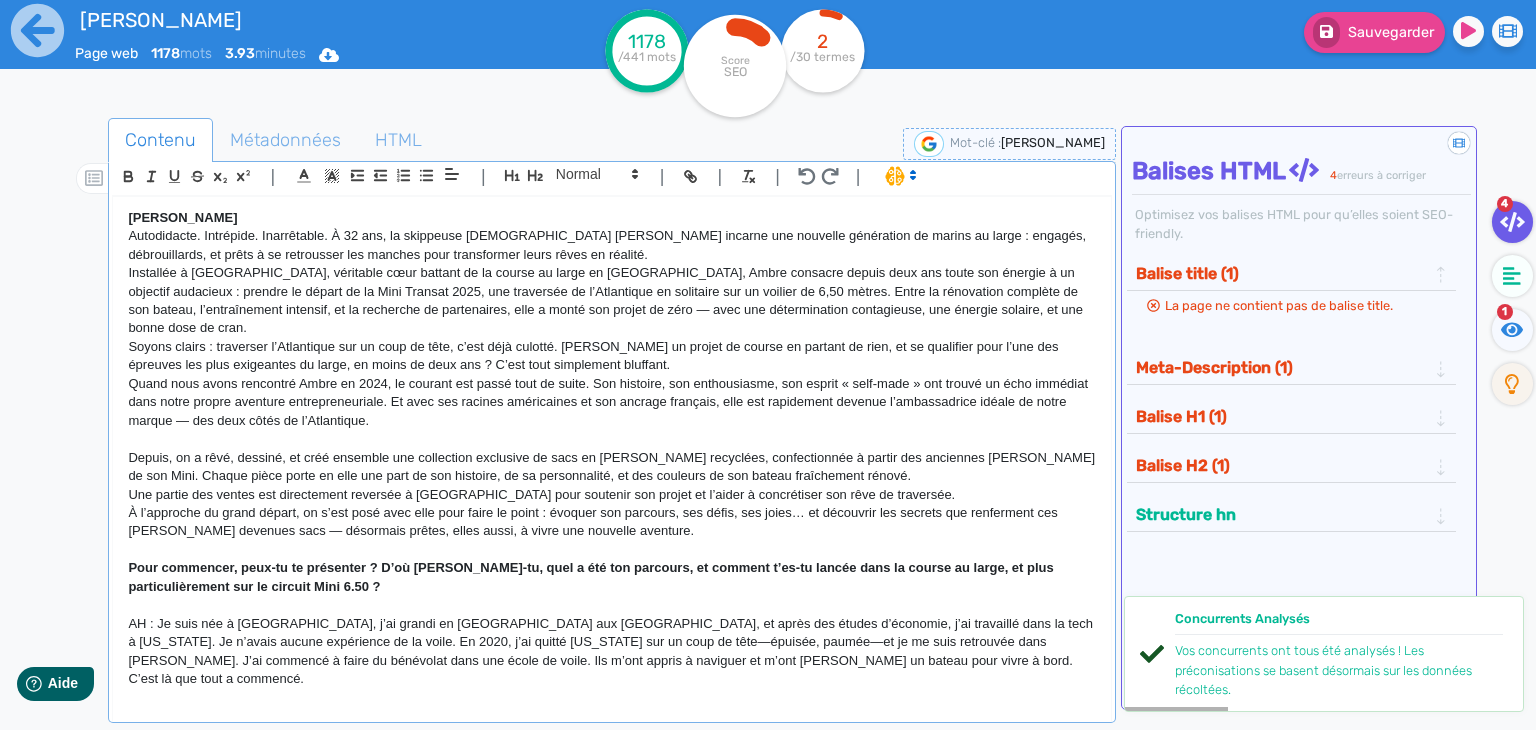 click on "Soyons clairs : traverser l’Atlantique sur un coup de tête, c’est déjà culotté. [PERSON_NAME] un projet de course en partant de rien, et se qualifier pour l’une des épreuves les plus exigeantes du large, en moins de deux ans ? C’est tout simplement bluffant." 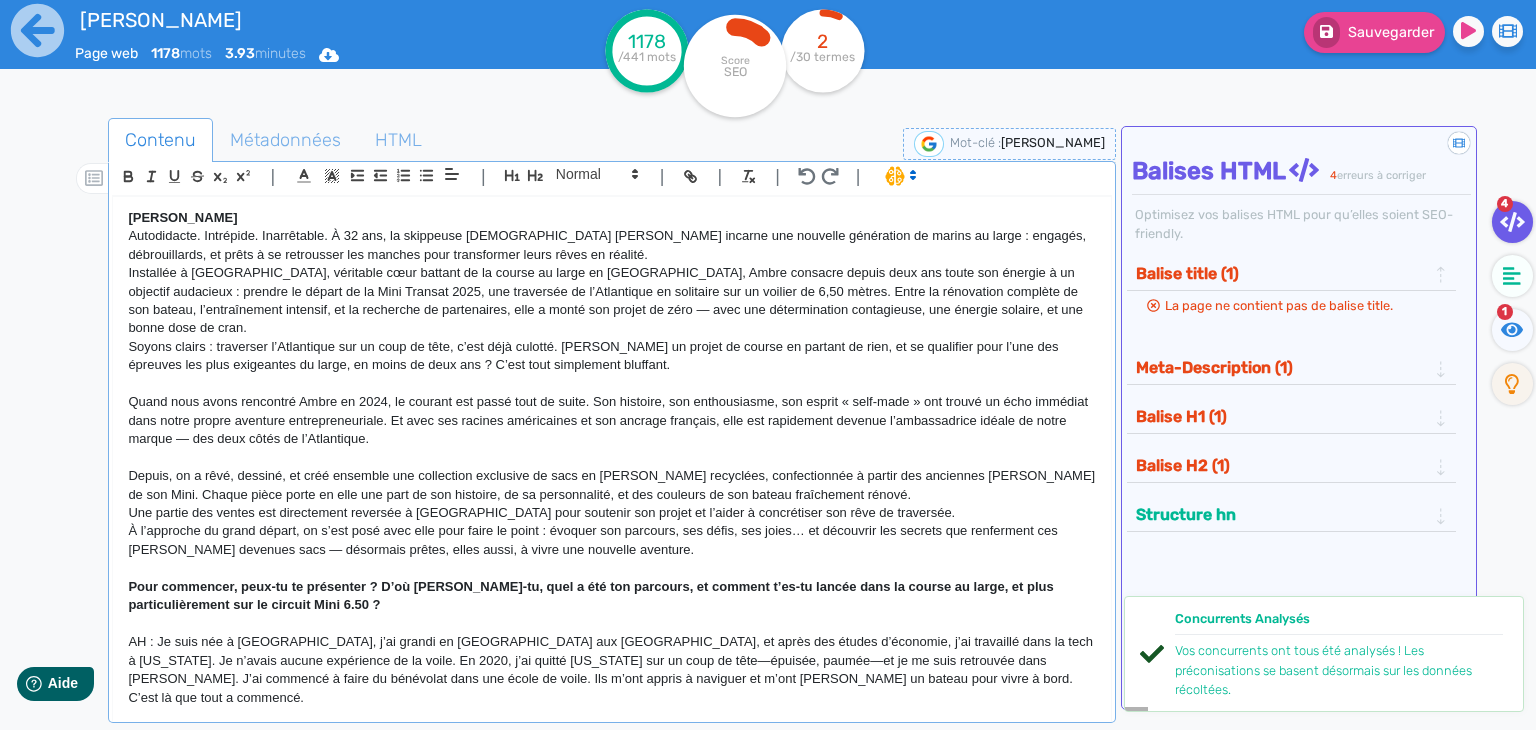 click on "[PERSON_NAME]" 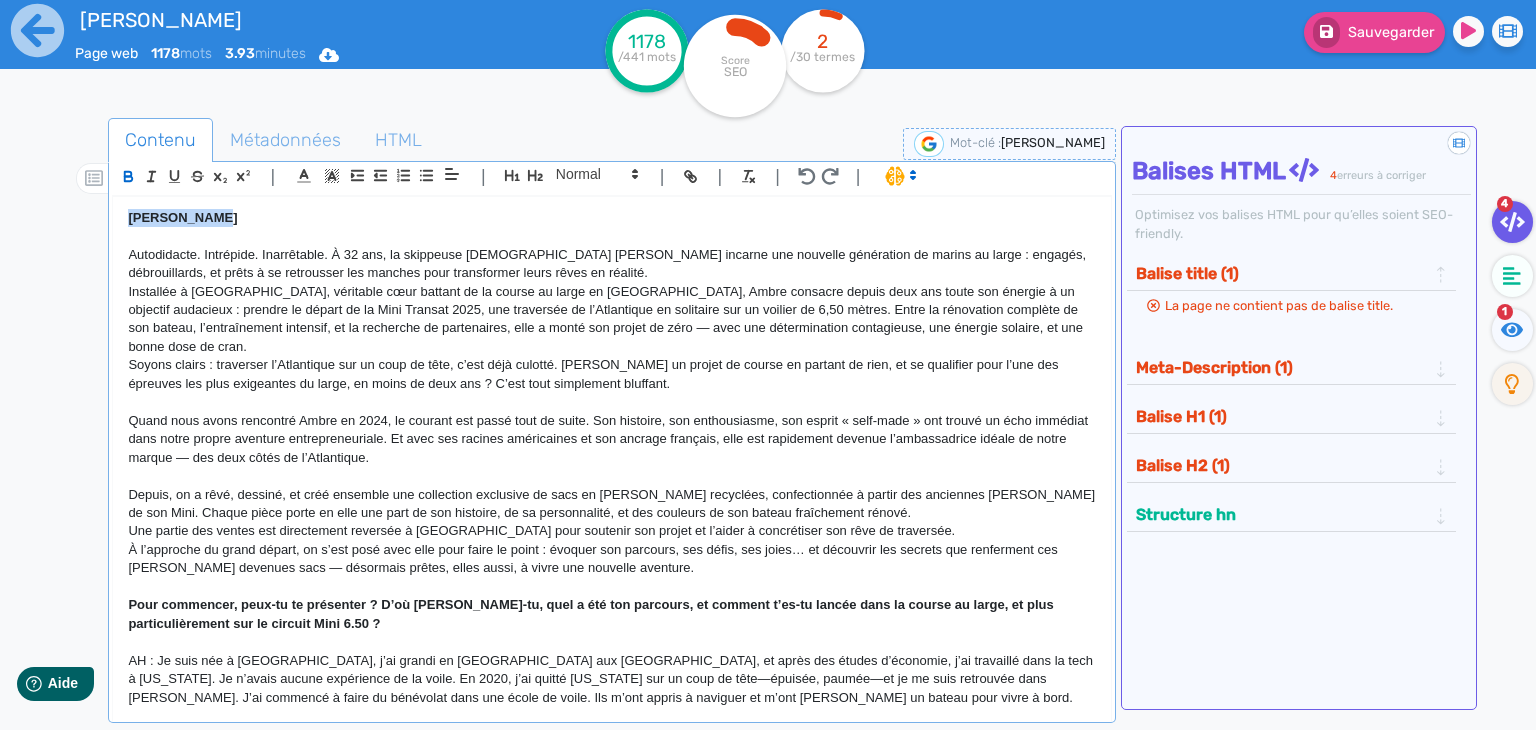 drag, startPoint x: 231, startPoint y: 217, endPoint x: 112, endPoint y: 215, distance: 119.01681 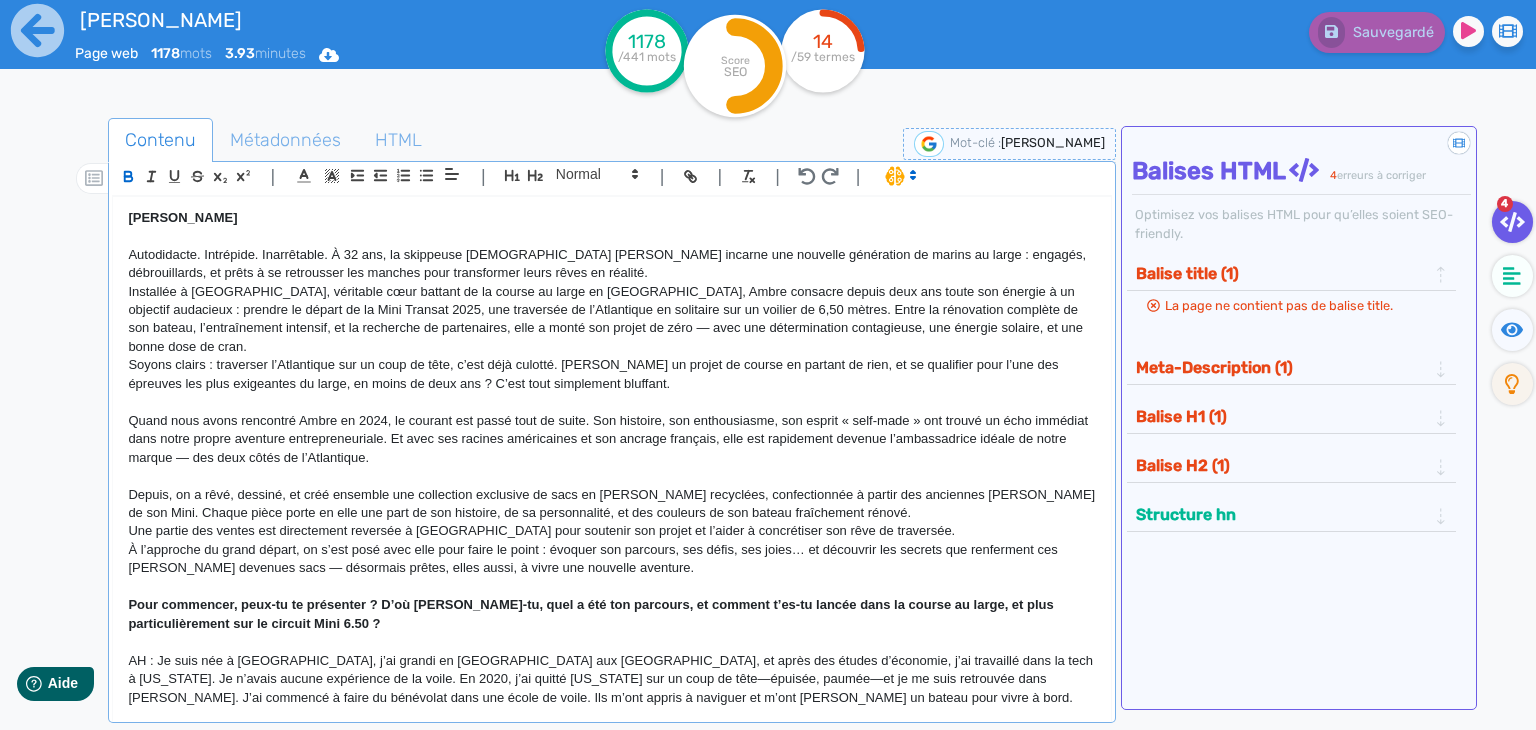 click on "Autodidacte. Intrépide. Inarrêtable. À 32 ans, la skippeuse [DEMOGRAPHIC_DATA] [PERSON_NAME] incarne une nouvelle génération de marins au large : engagés, débrouillards, et prêts à se retrousser les manches pour transformer leurs rêves en réalité." 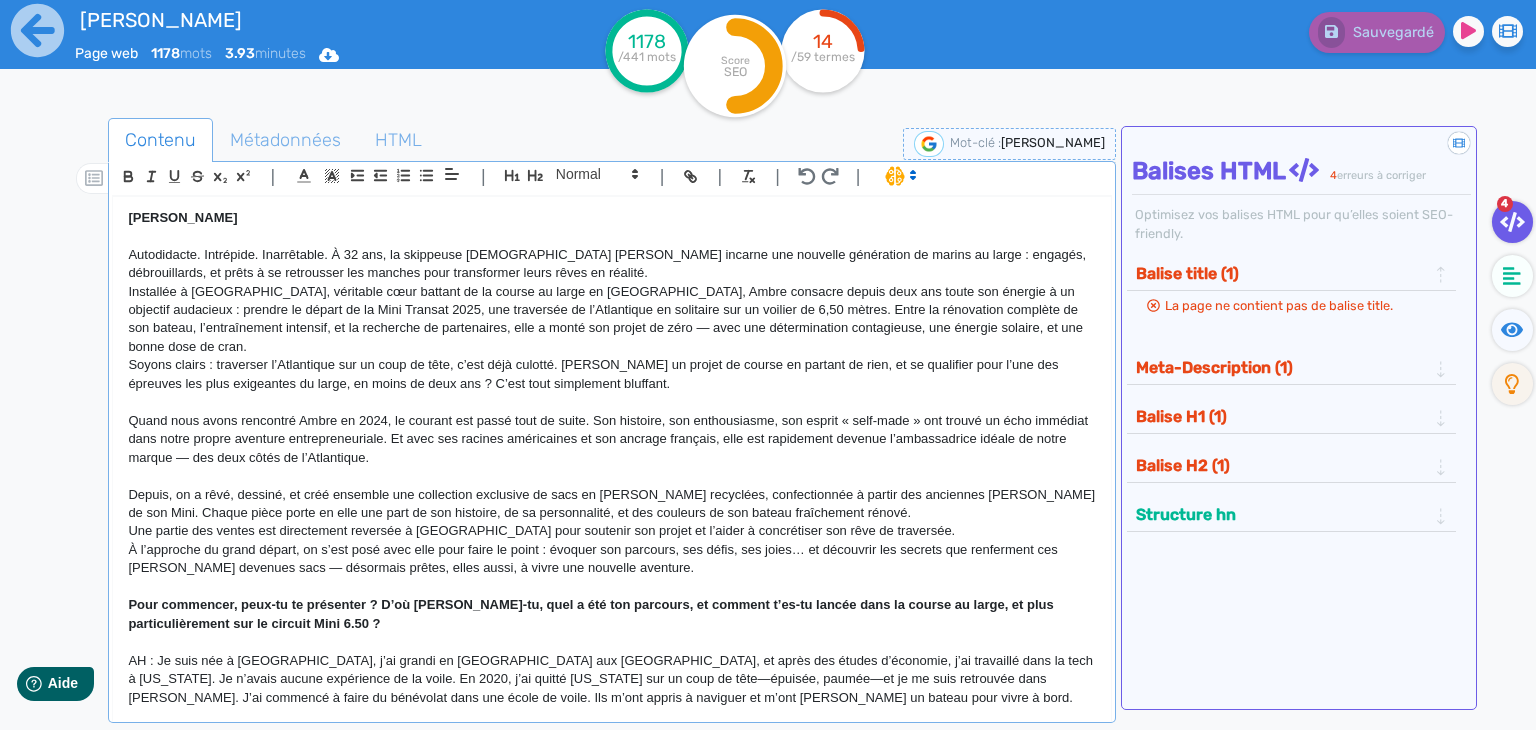click on "[PERSON_NAME]" 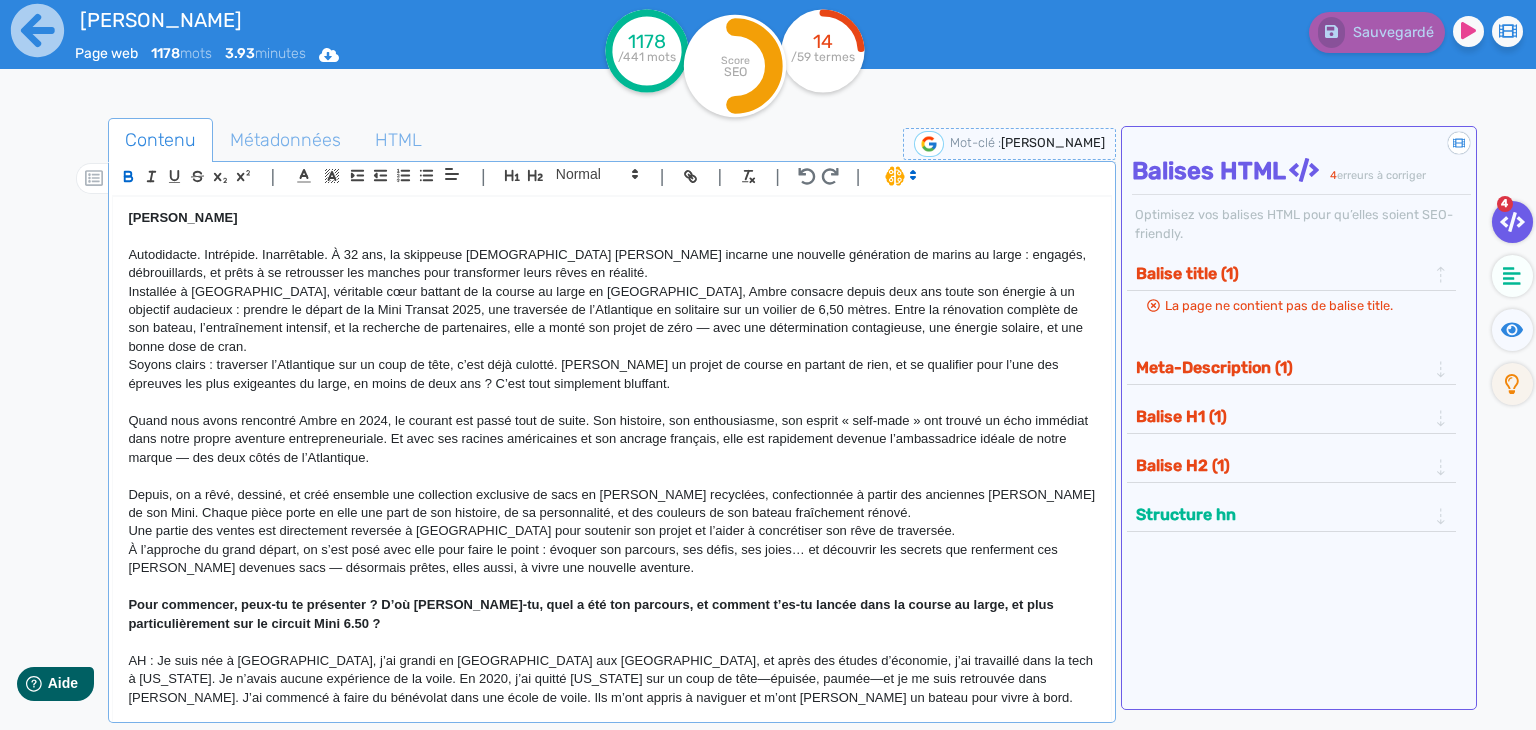 type 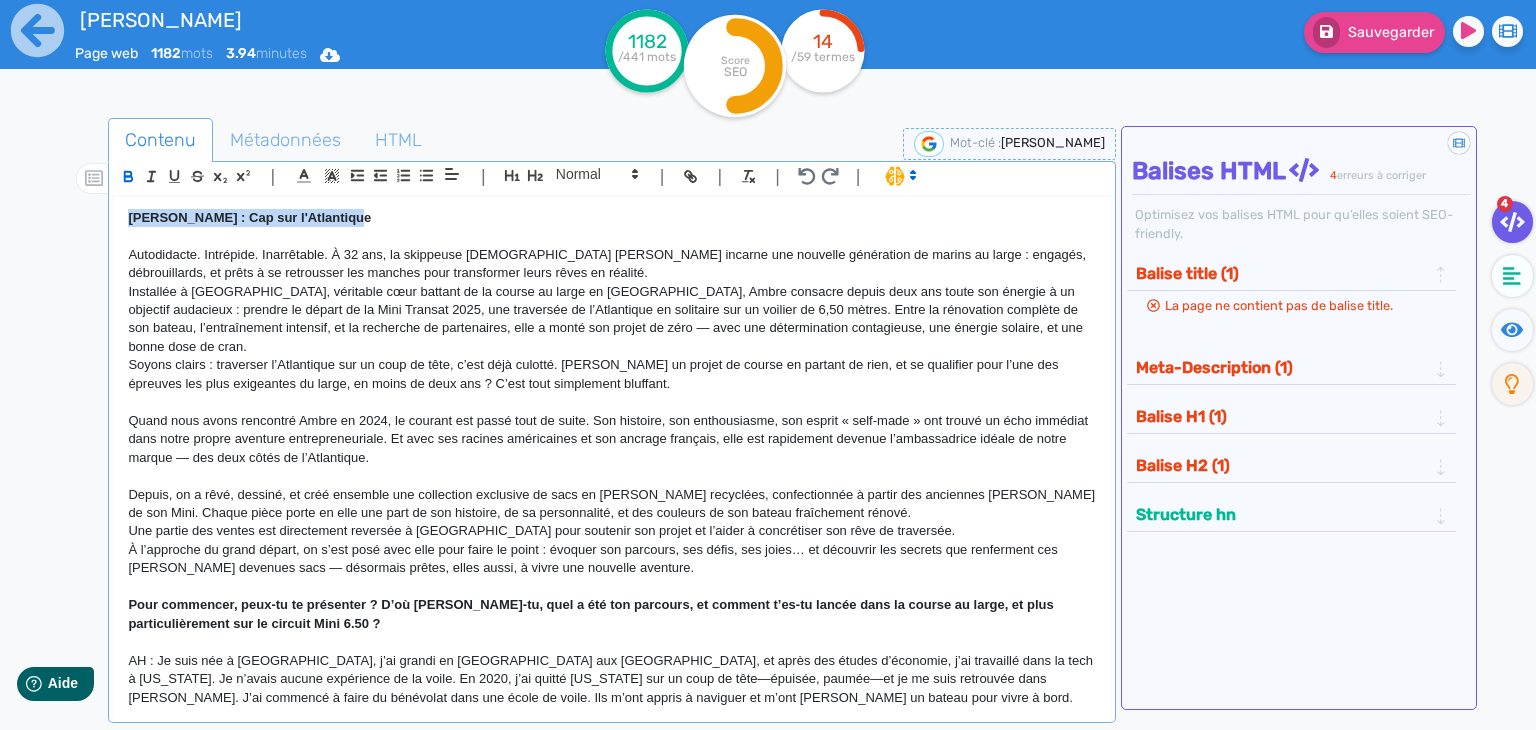 drag, startPoint x: 224, startPoint y: 215, endPoint x: 193, endPoint y: 222, distance: 31.780497 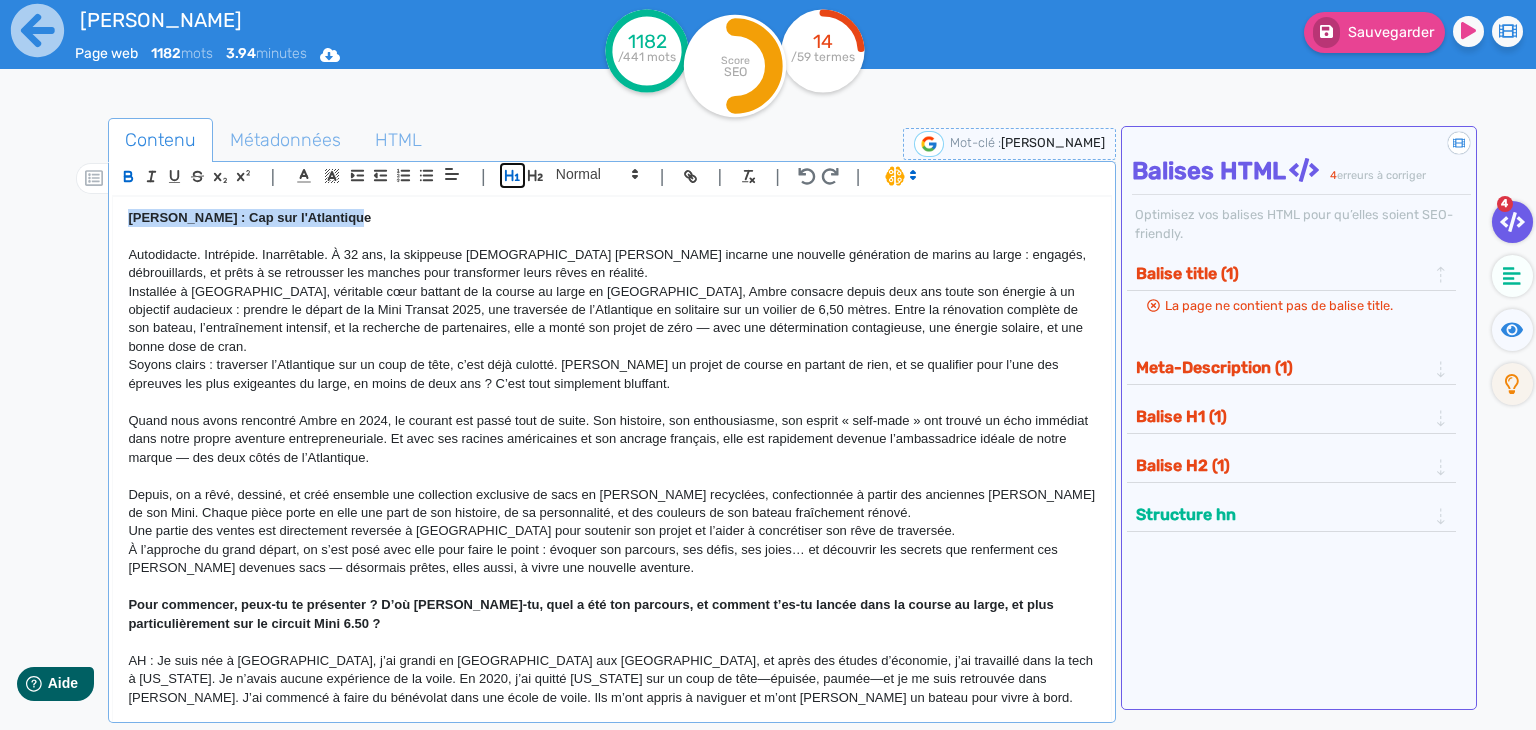click 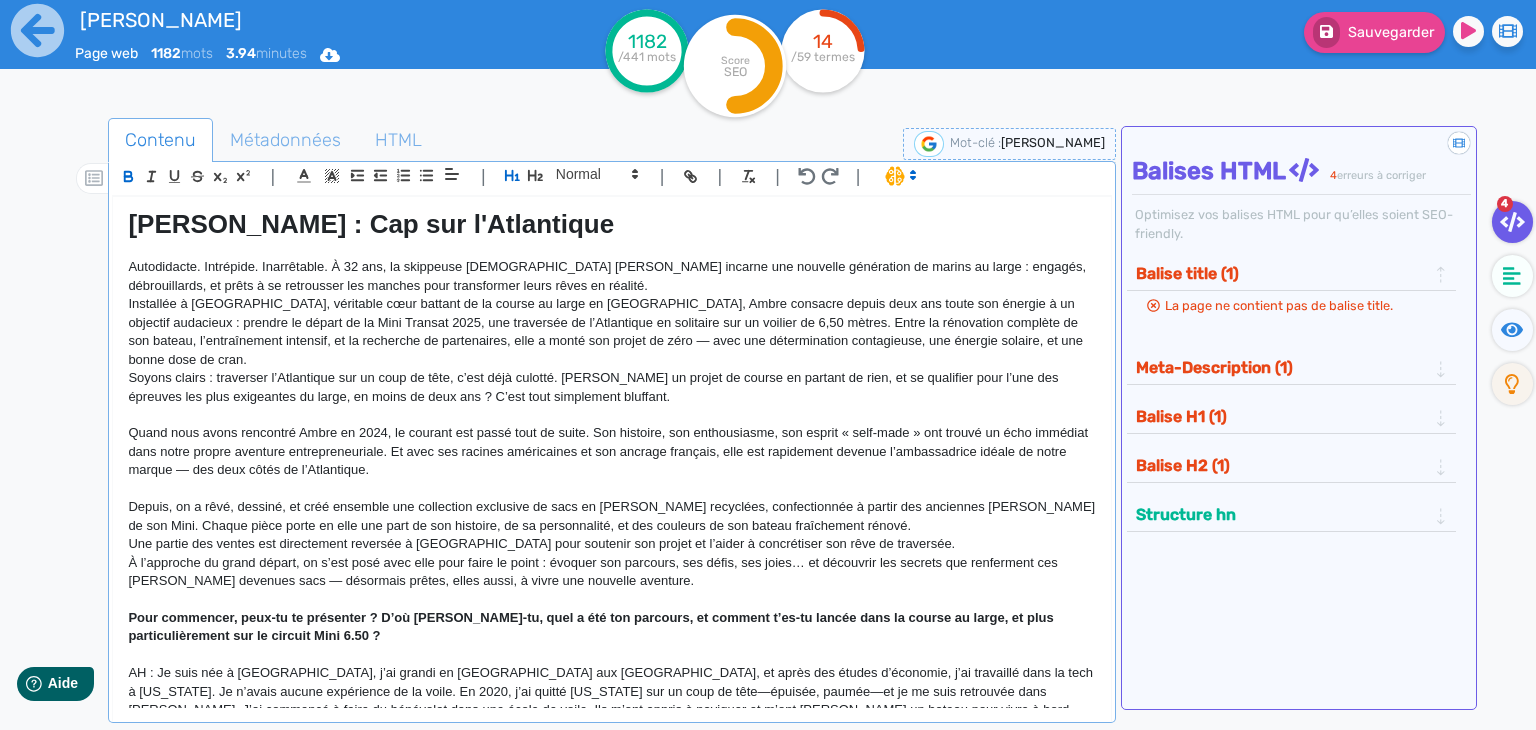 click on "Soyons clairs : traverser l’Atlantique sur un coup de tête, c’est déjà culotté. [PERSON_NAME] un projet de course en partant de rien, et se qualifier pour l’une des épreuves les plus exigeantes du large, en moins de deux ans ? C’est tout simplement bluffant." 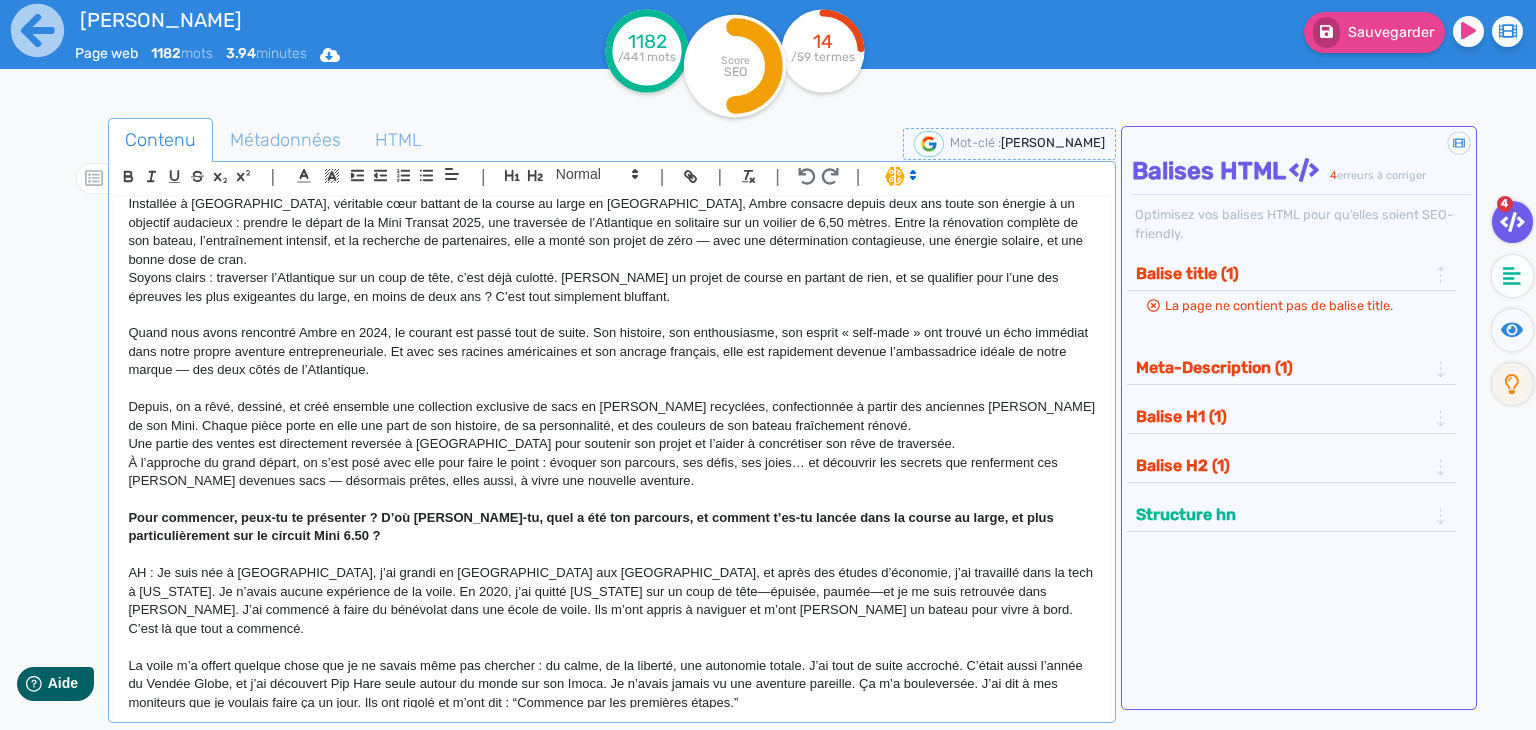 scroll, scrollTop: 200, scrollLeft: 0, axis: vertical 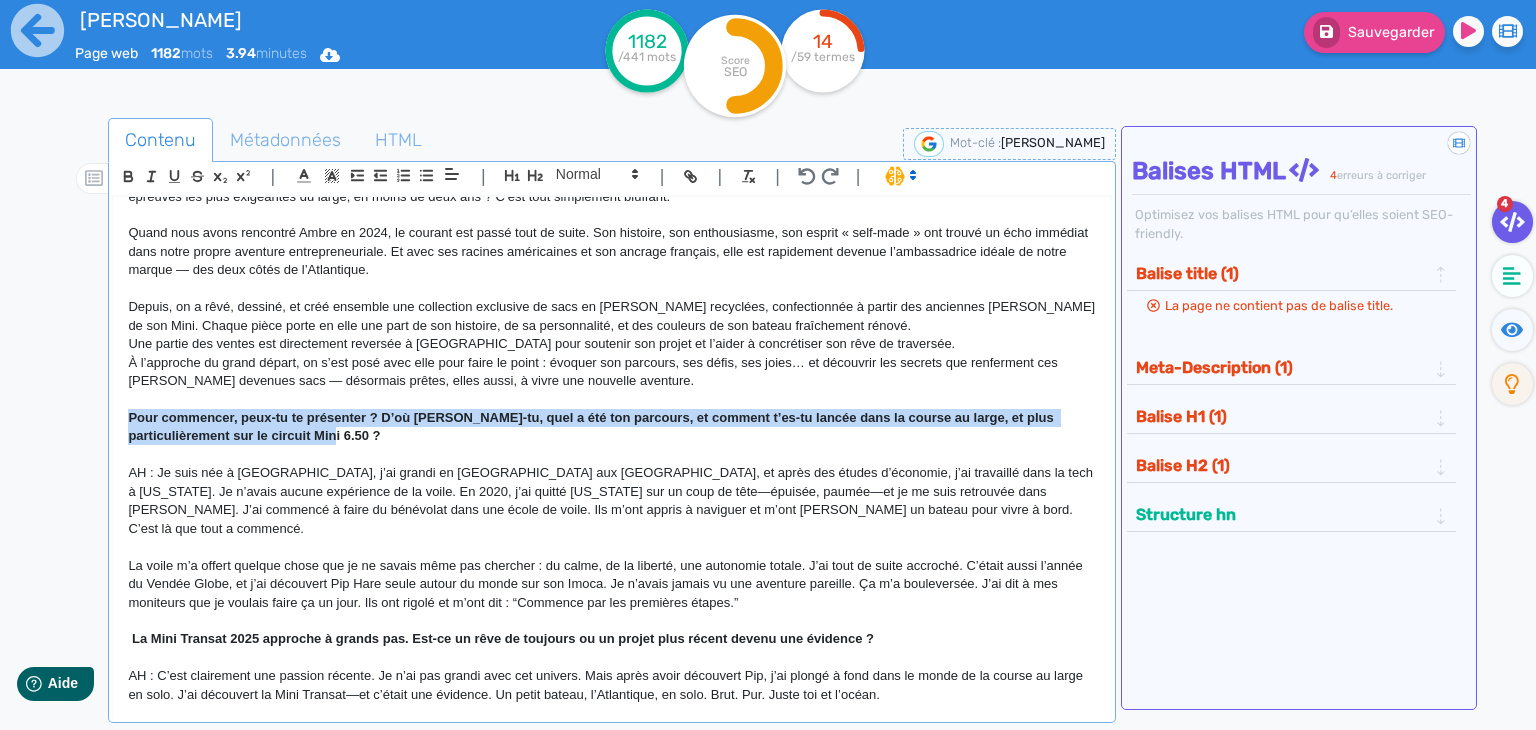 drag, startPoint x: 398, startPoint y: 419, endPoint x: 85, endPoint y: 398, distance: 313.70367 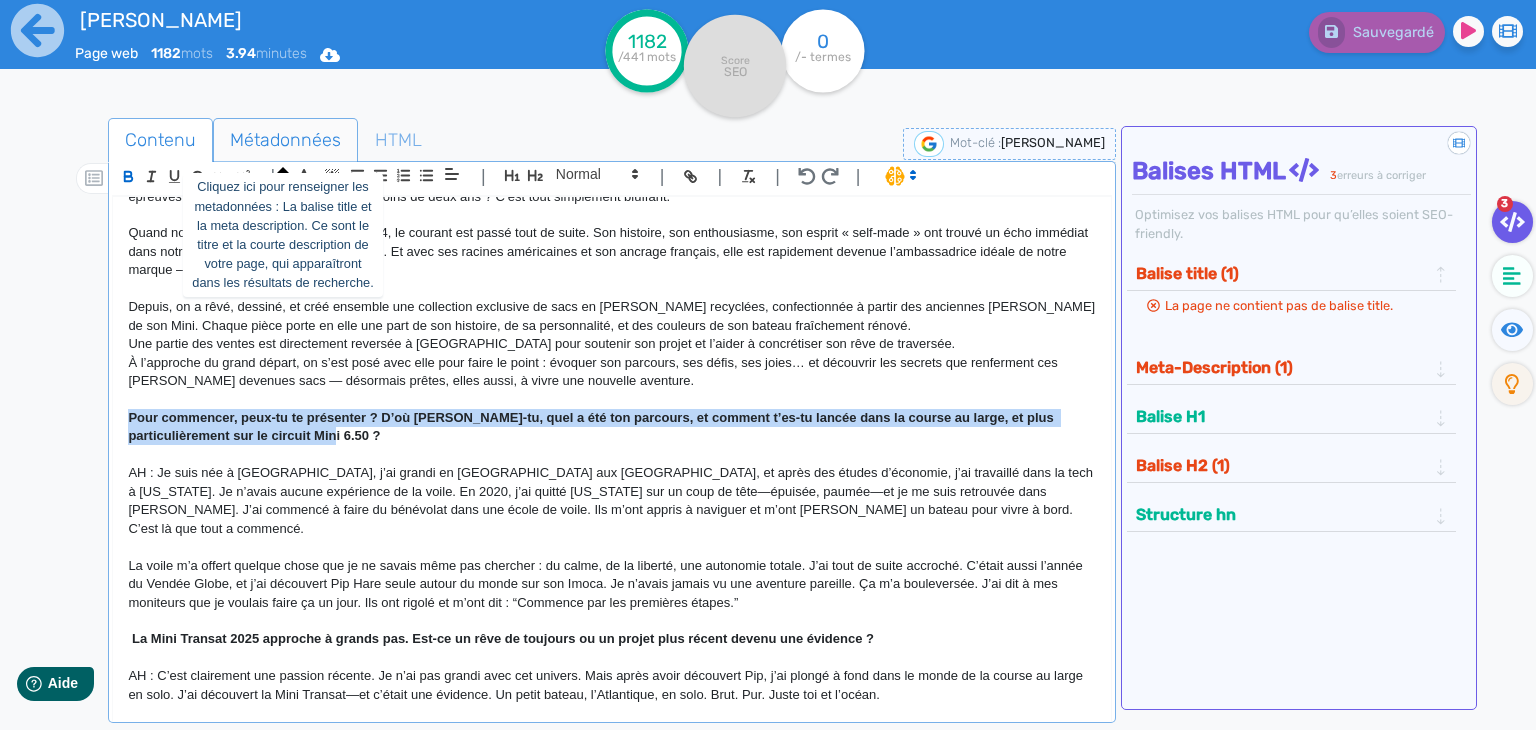 click on "Métadonnées" at bounding box center [285, 140] 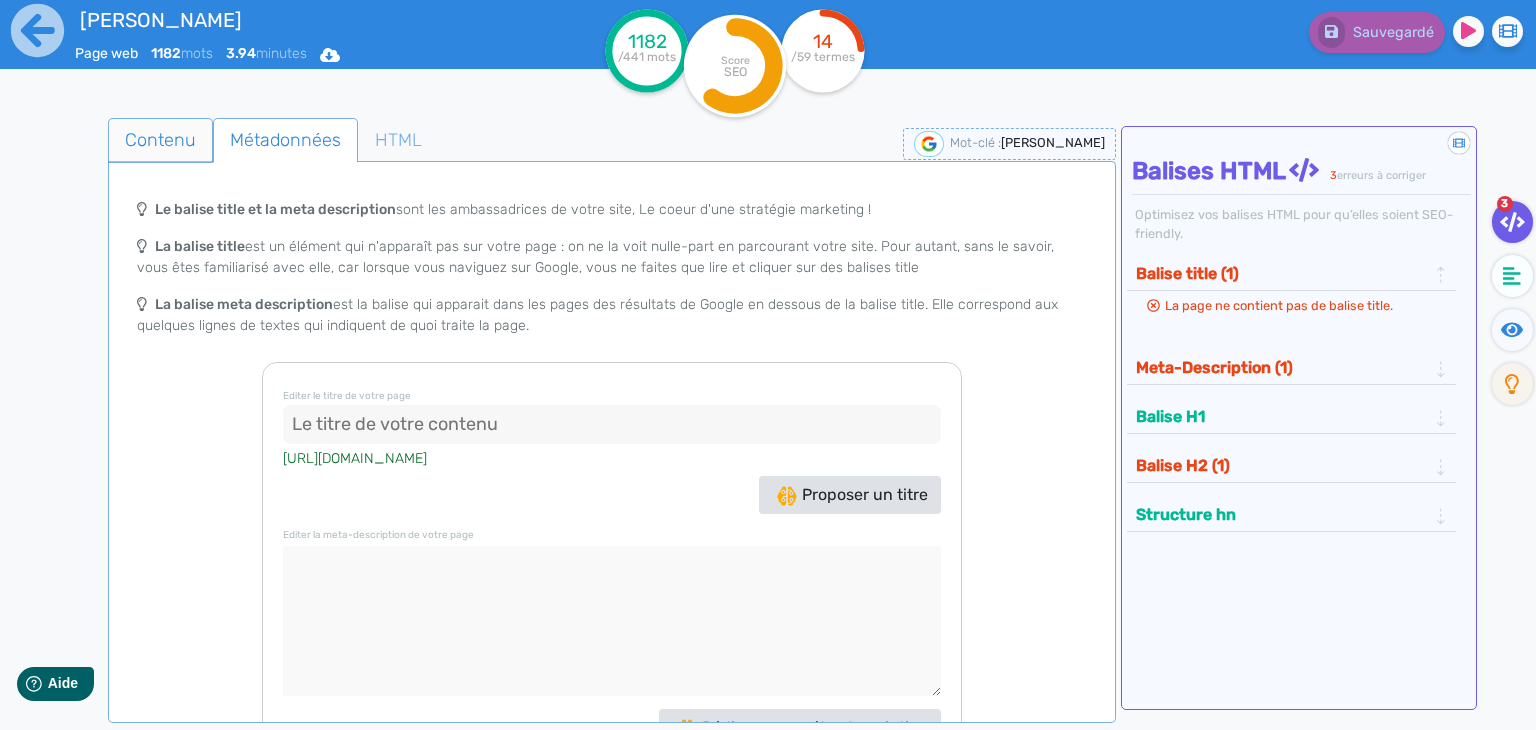 click on "Contenu" 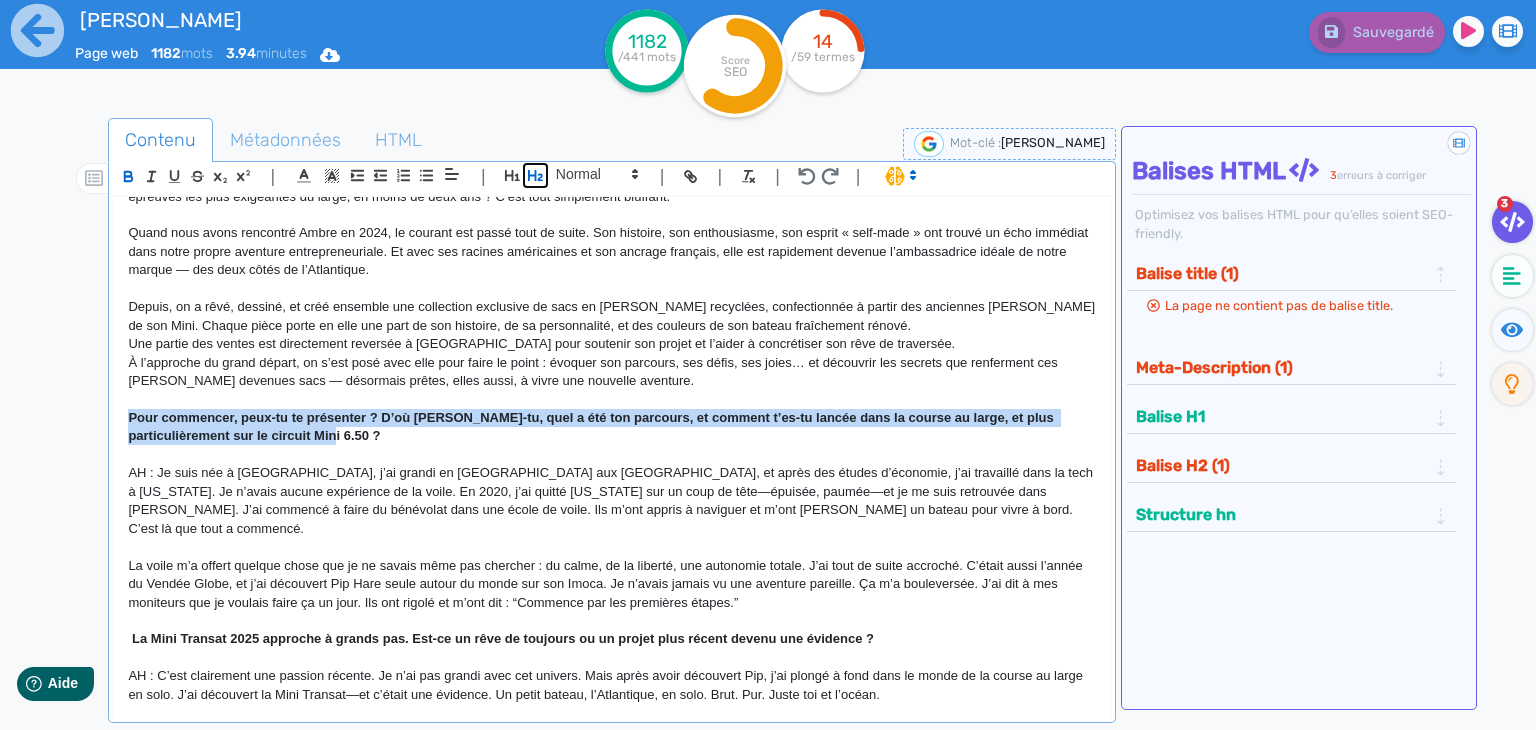 click 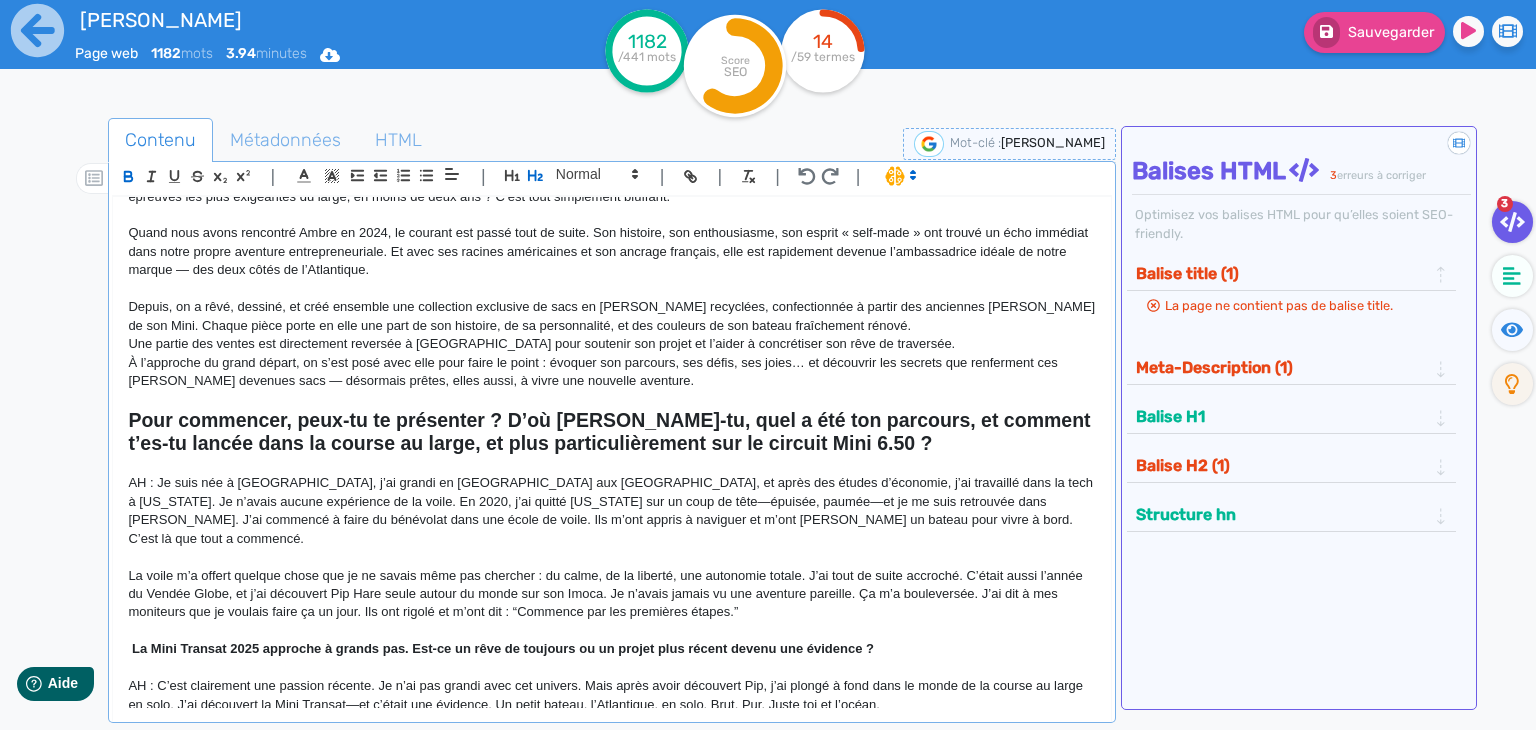 click on "La voile m’a offert quelque chose que je ne savais même pas chercher : du calme, de la liberté, une autonomie totale. J’ai tout de suite accroché. C’était aussi l’année du Vendée Globe, et j’ai découvert Pip Hare seule autour du monde sur son Imoca. Je n’avais jamais vu une aventure pareille. Ça m’a bouleversée. J’ai dit à mes moniteurs que je voulais faire ça un jour. Ils ont rigolé et m’ont dit : “Commence par les premières étapes.”" 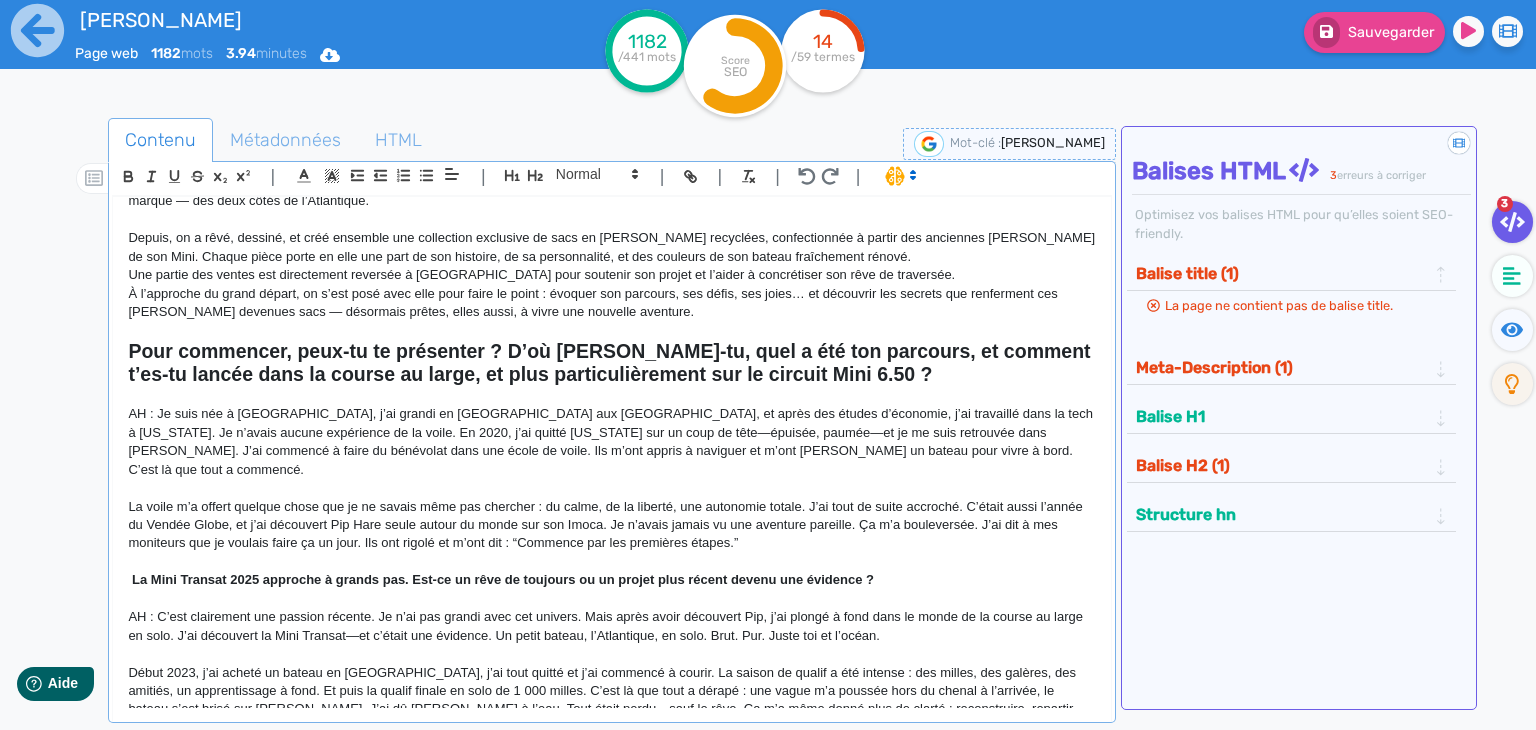 scroll, scrollTop: 300, scrollLeft: 0, axis: vertical 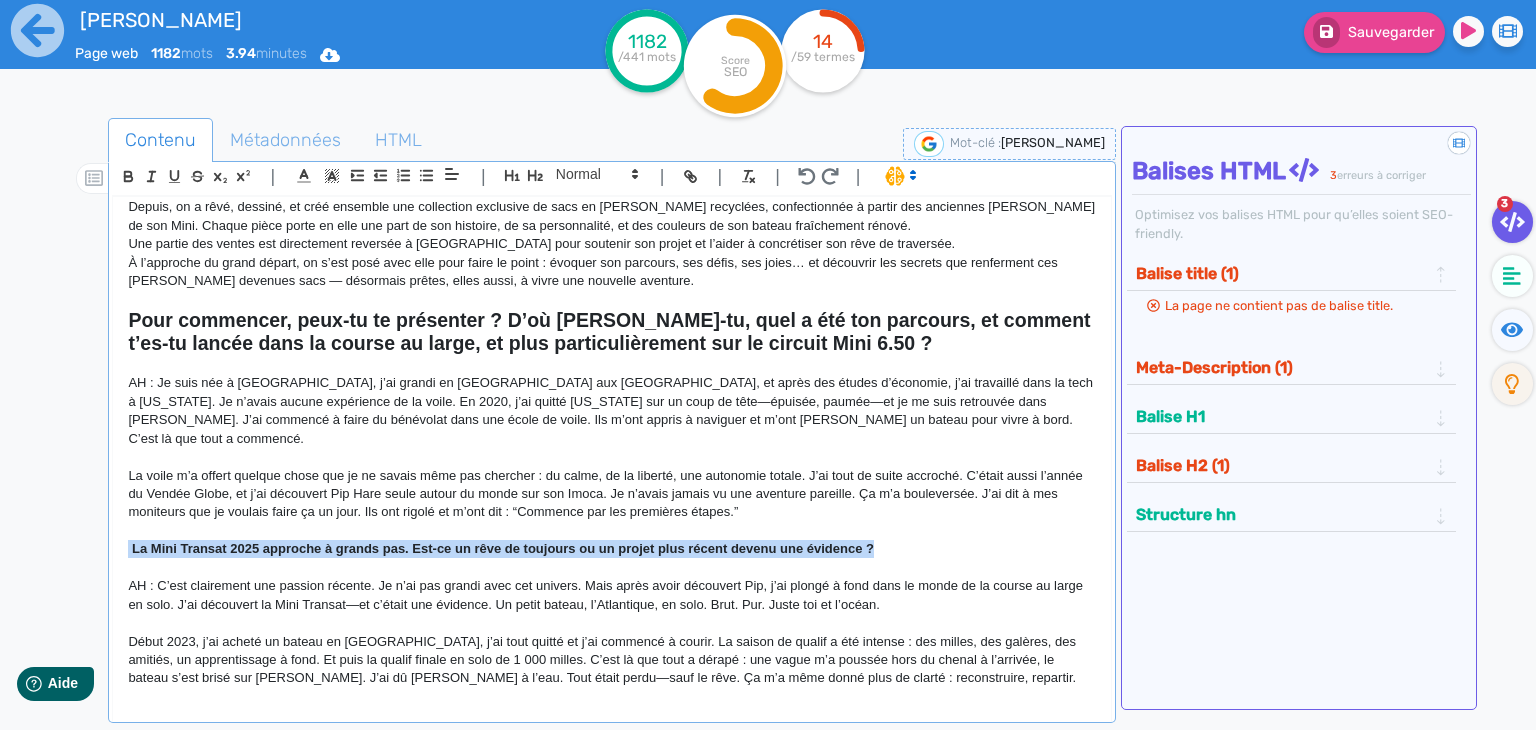 drag, startPoint x: 872, startPoint y: 515, endPoint x: 82, endPoint y: 508, distance: 790.031 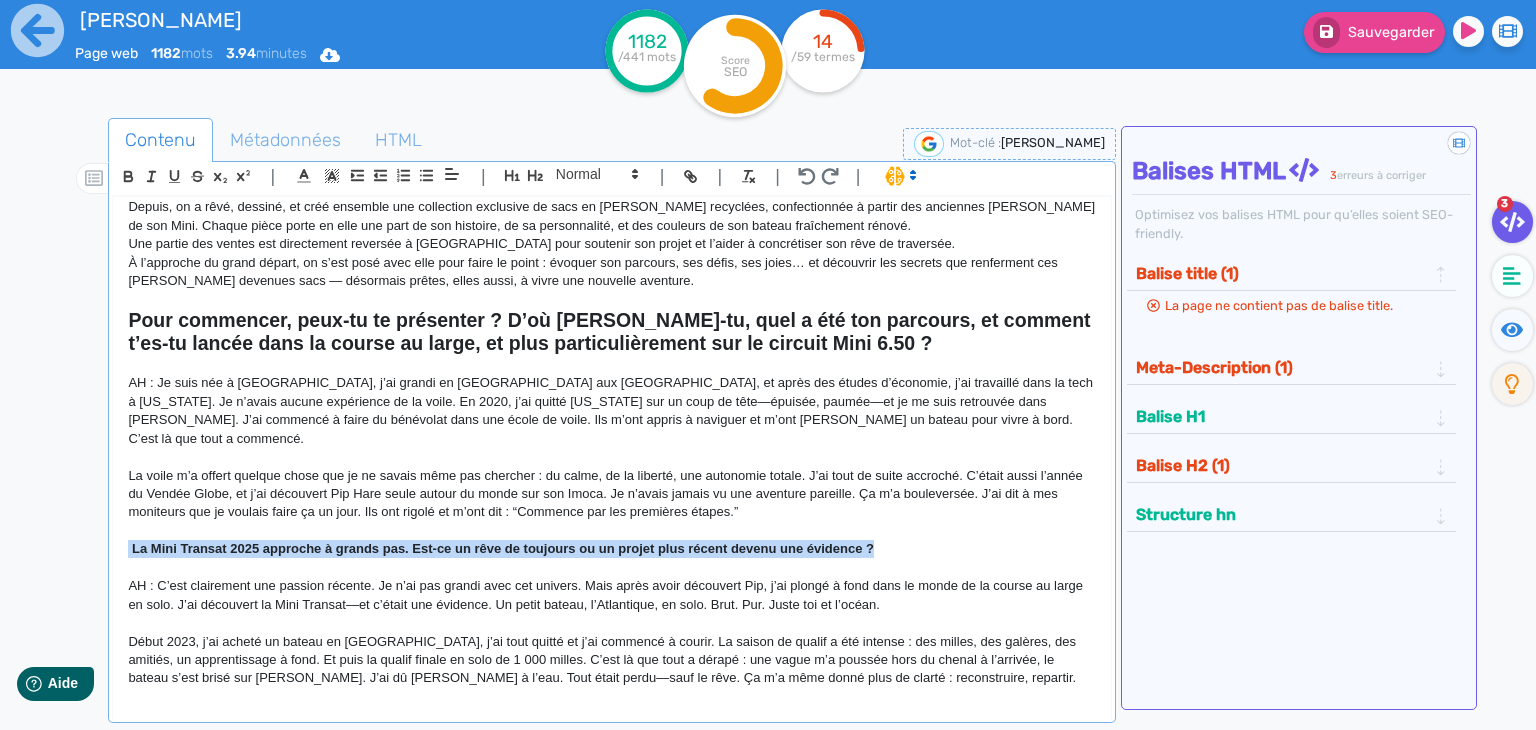 click on "Contenu   Métadonnées   HTML                                          |                                                                                                                                                                                                         |               H3 H4 H5 H6 Normal |         |             | |       [PERSON_NAME] : Cap sur l'Atlantique Autodidacte. Intrépide. Inarrêtable. À 32 ans, la skippeuse [DEMOGRAPHIC_DATA] [PERSON_NAME] incarne une nouvelle génération de marins au large : engagés, débrouillards, et prêts à se retrousser les manches pour transformer leurs rêves en réalité. Soyons clairs : traverser l’Atlantique sur un coup de tête, c’est déjà culotté. [PERSON_NAME] un projet de course en partant de rien, et se qualifier pour l’une des épreuves les plus exigeantes du large, en moins de deux ans ? C’est tout simplement bluffant.                                               Le balise title et la meta description La balise title Proposer un titre <" 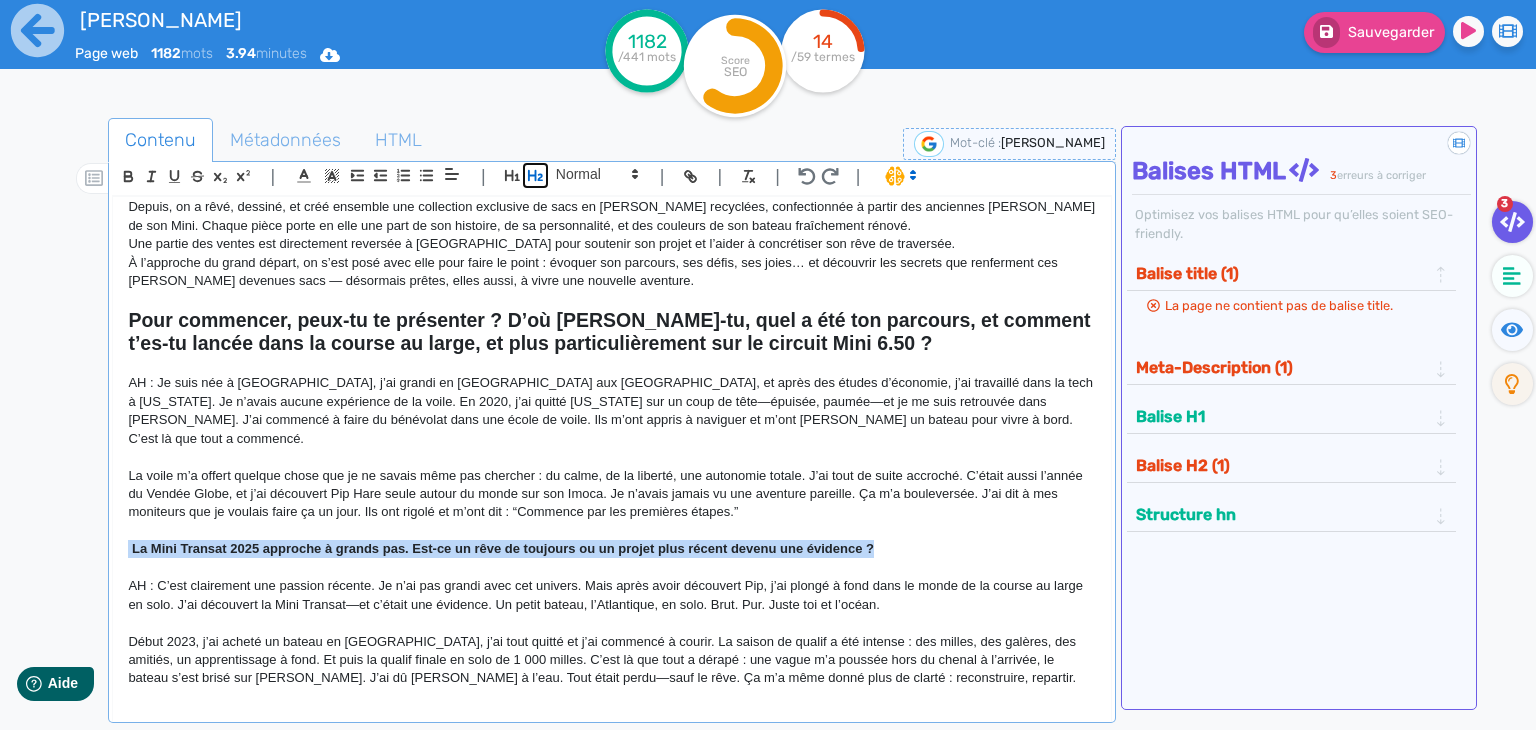 click 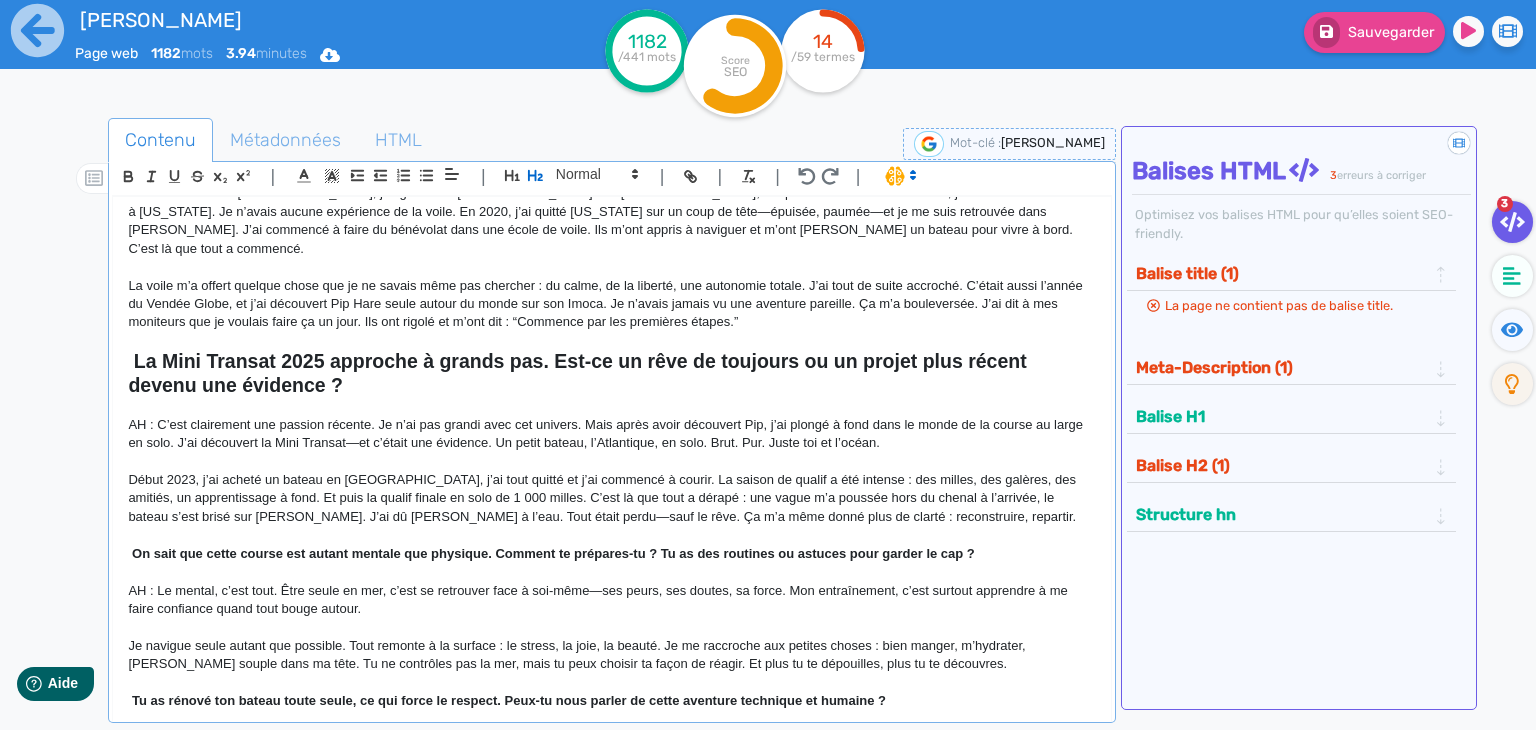 scroll, scrollTop: 500, scrollLeft: 0, axis: vertical 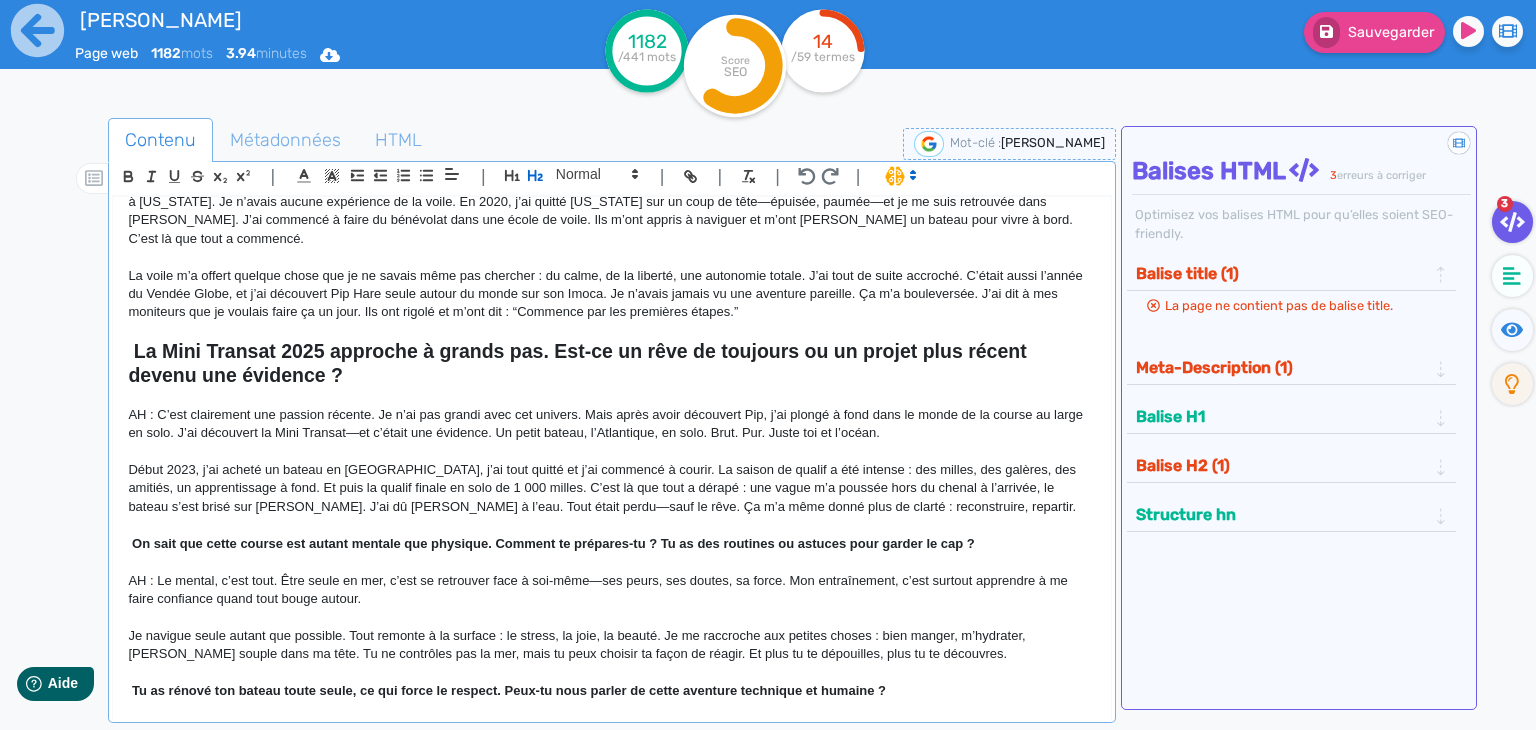 drag, startPoint x: 748, startPoint y: 504, endPoint x: 146, endPoint y: 483, distance: 602.36615 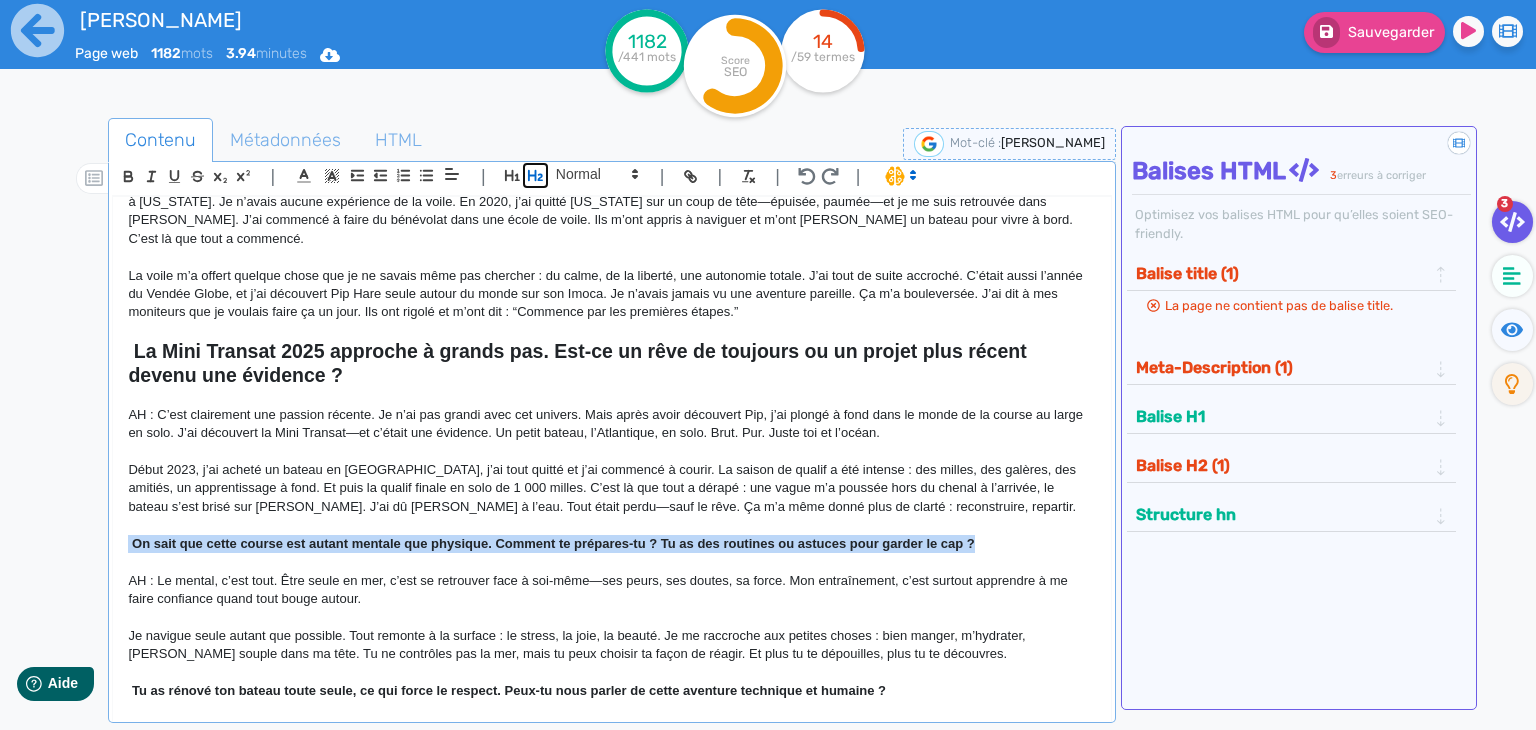 click 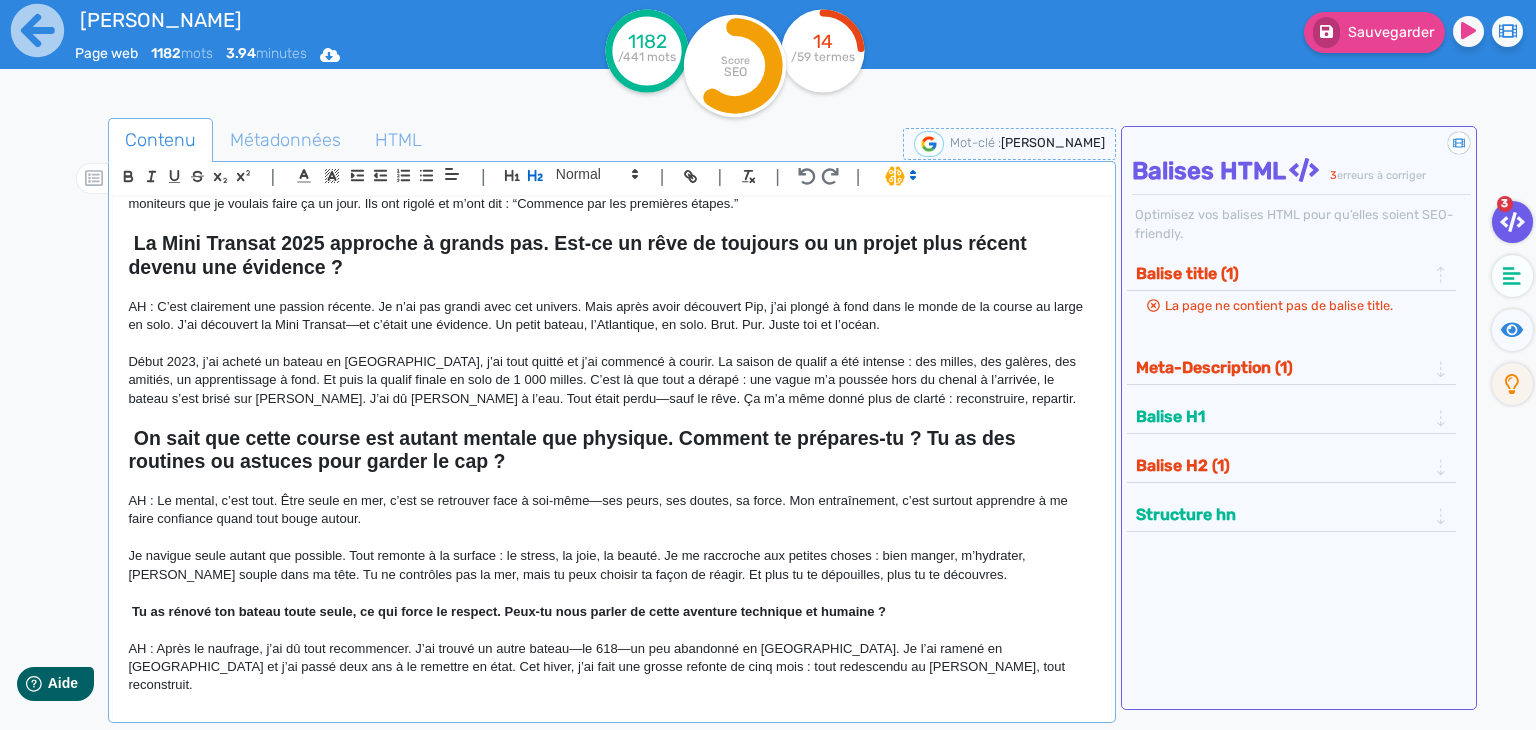 scroll, scrollTop: 700, scrollLeft: 0, axis: vertical 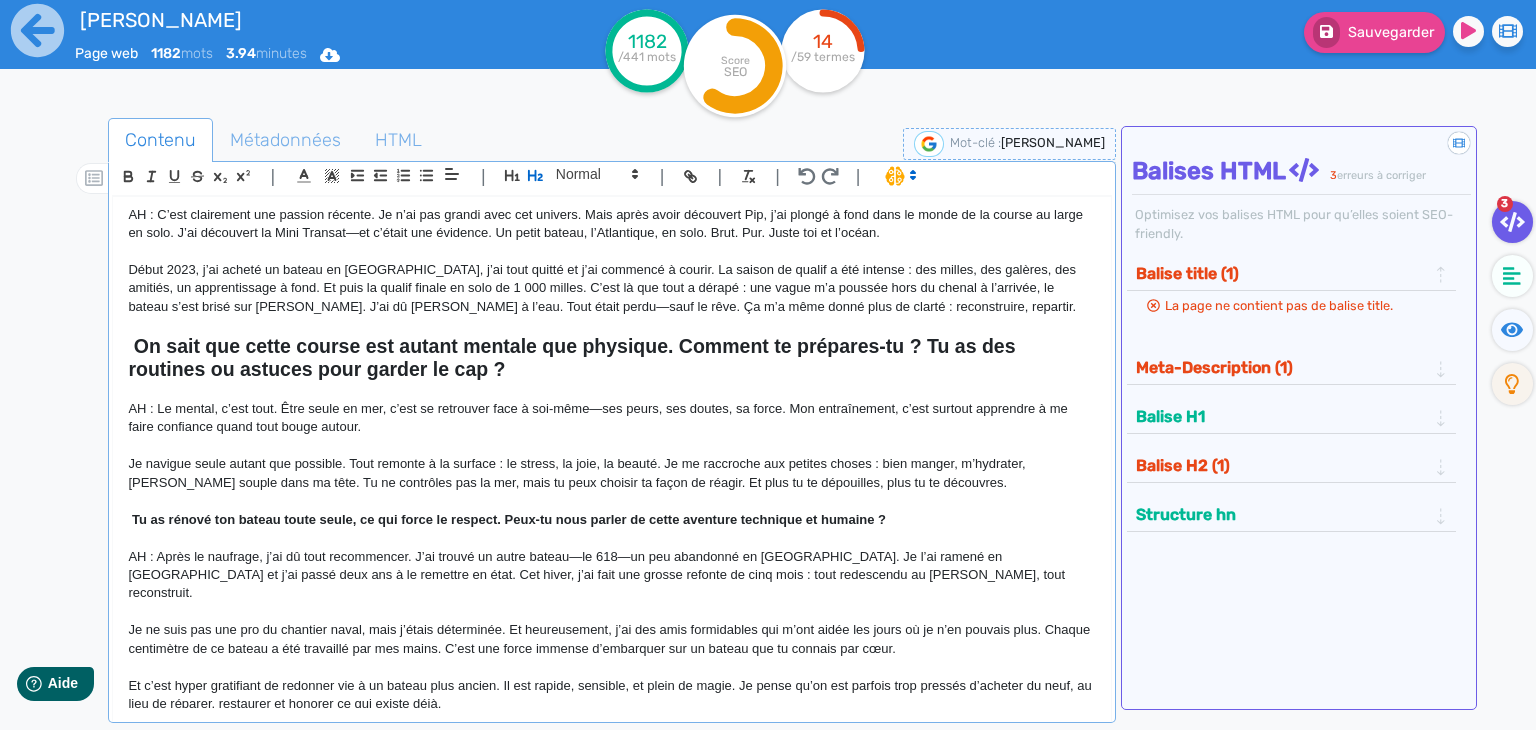 click on "AH : Après le naufrage, j’ai dû tout recommencer. J’ai trouvé un autre bateau—le 618—un peu abandonné en [GEOGRAPHIC_DATA]. Je l’ai ramené en [GEOGRAPHIC_DATA] et j’ai passé deux ans à le remettre en état. Cet hiver, j’ai fait une grosse refonte de cinq mois : tout redescendu au [PERSON_NAME], tout reconstruit." 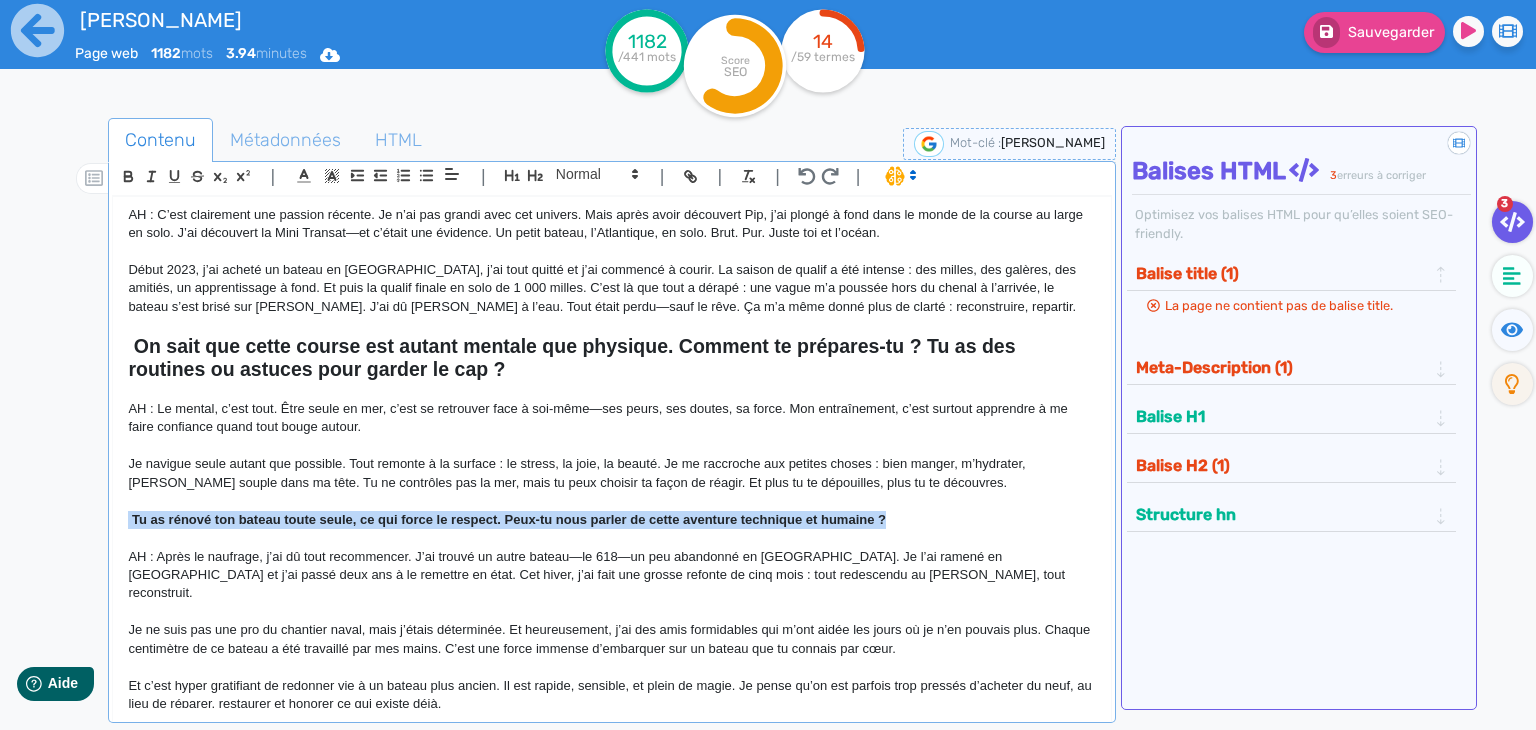 drag, startPoint x: 800, startPoint y: 473, endPoint x: 87, endPoint y: 484, distance: 713.08484 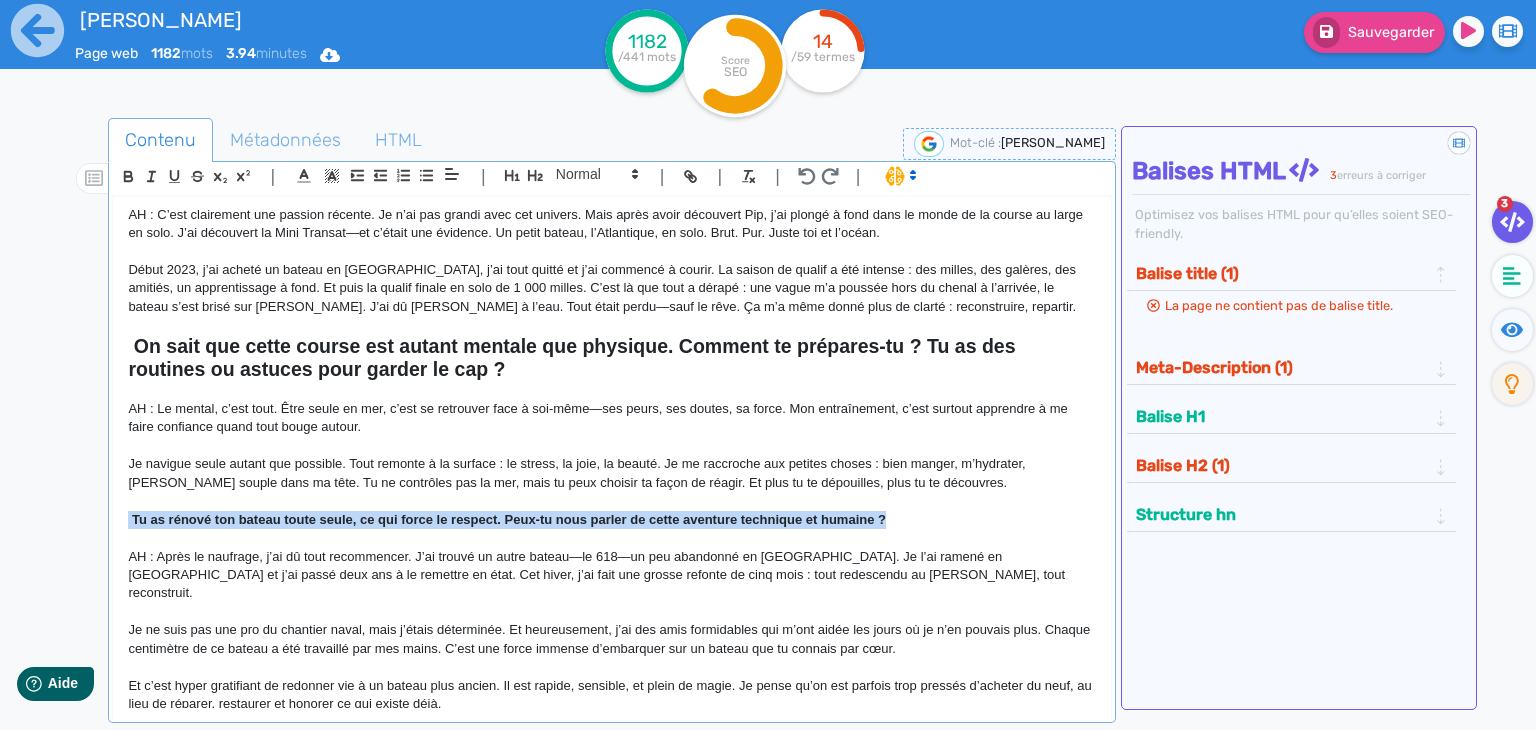 click on "Contenu   Métadonnées   HTML                                          |                                                                                                                                                                                                         |               H3 H4 H5 H6 Normal |         |             | |       [PERSON_NAME] : Cap sur l'Atlantique Autodidacte. Intrépide. Inarrêtable. À 32 ans, la skippeuse [DEMOGRAPHIC_DATA] [PERSON_NAME] incarne une nouvelle génération de marins au large : engagés, débrouillards, et prêts à se retrousser les manches pour transformer leurs rêves en réalité. Soyons clairs : traverser l’Atlantique sur un coup de tête, c’est déjà culotté. [PERSON_NAME] un projet de course en partant de rien, et se qualifier pour l’une des épreuves les plus exigeantes du large, en moins de deux ans ? C’est tout simplement bluffant.                                               Le balise title et la meta description La balise title Proposer un titre <" 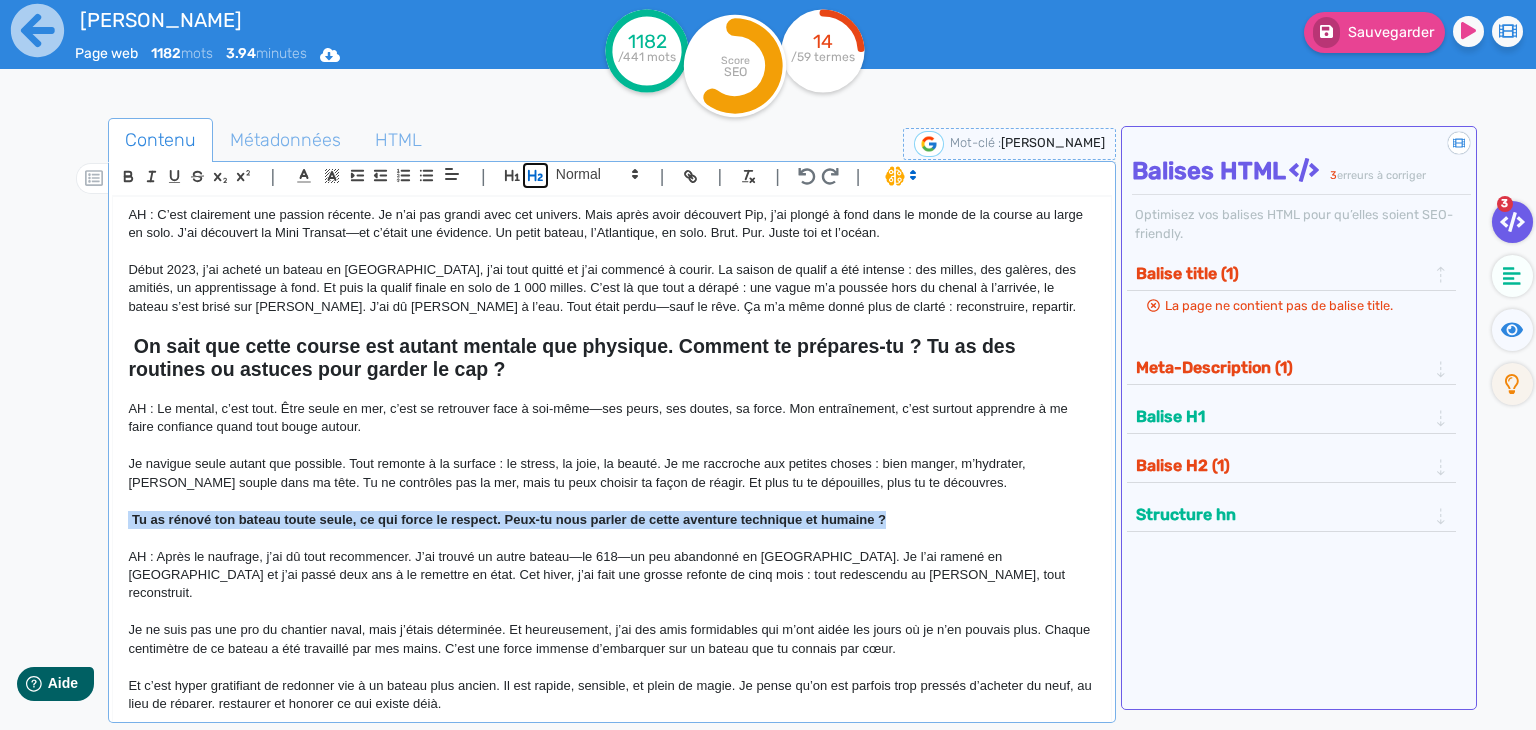 click 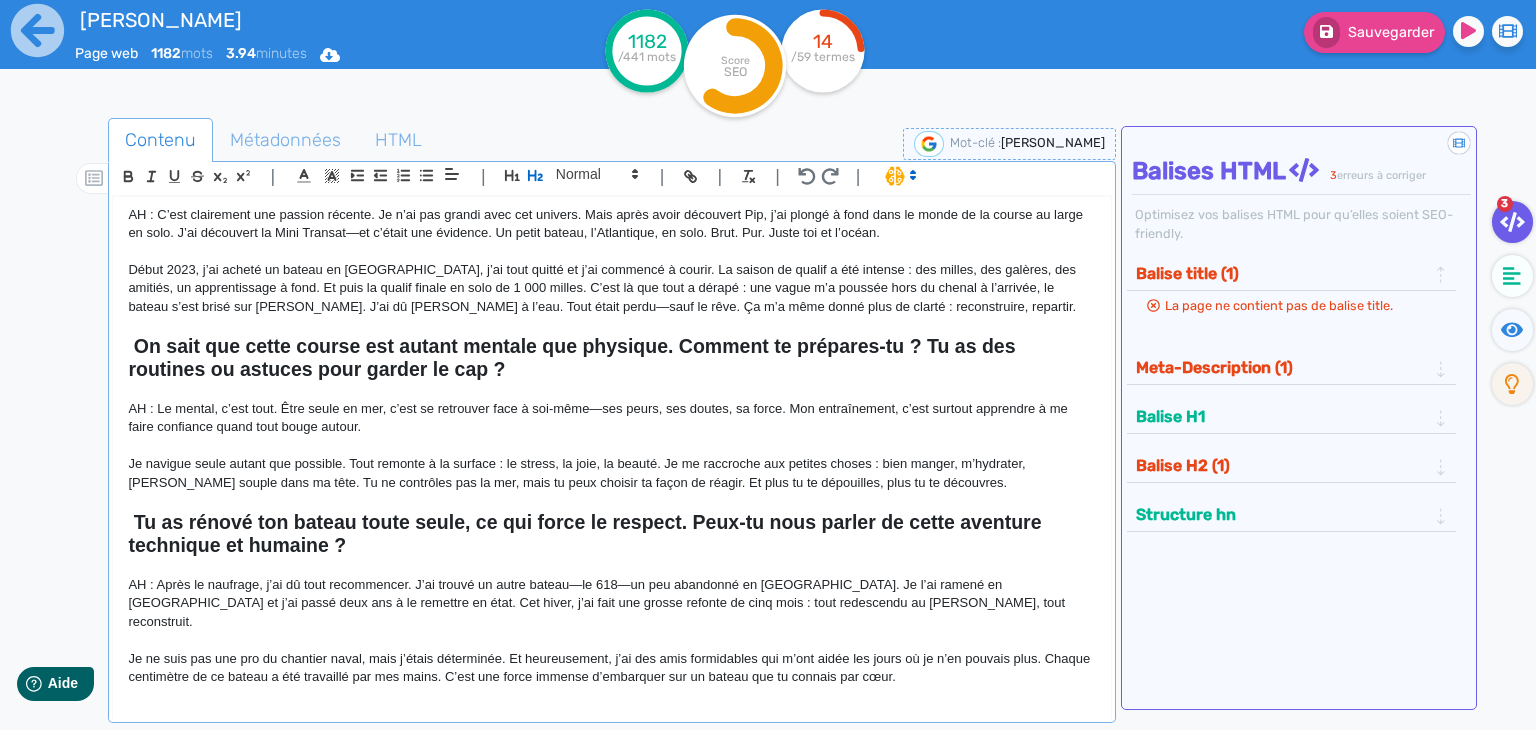 click 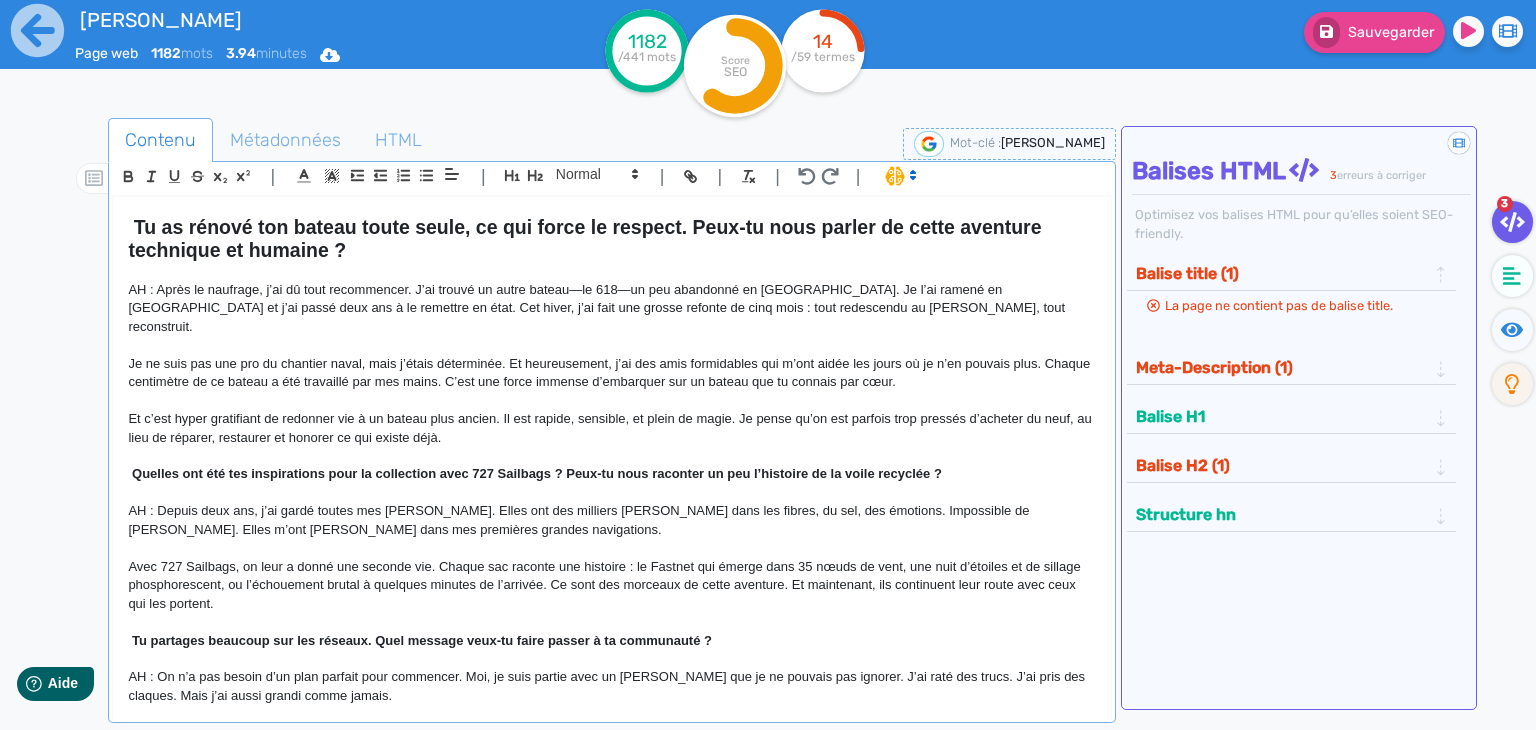 scroll, scrollTop: 1000, scrollLeft: 0, axis: vertical 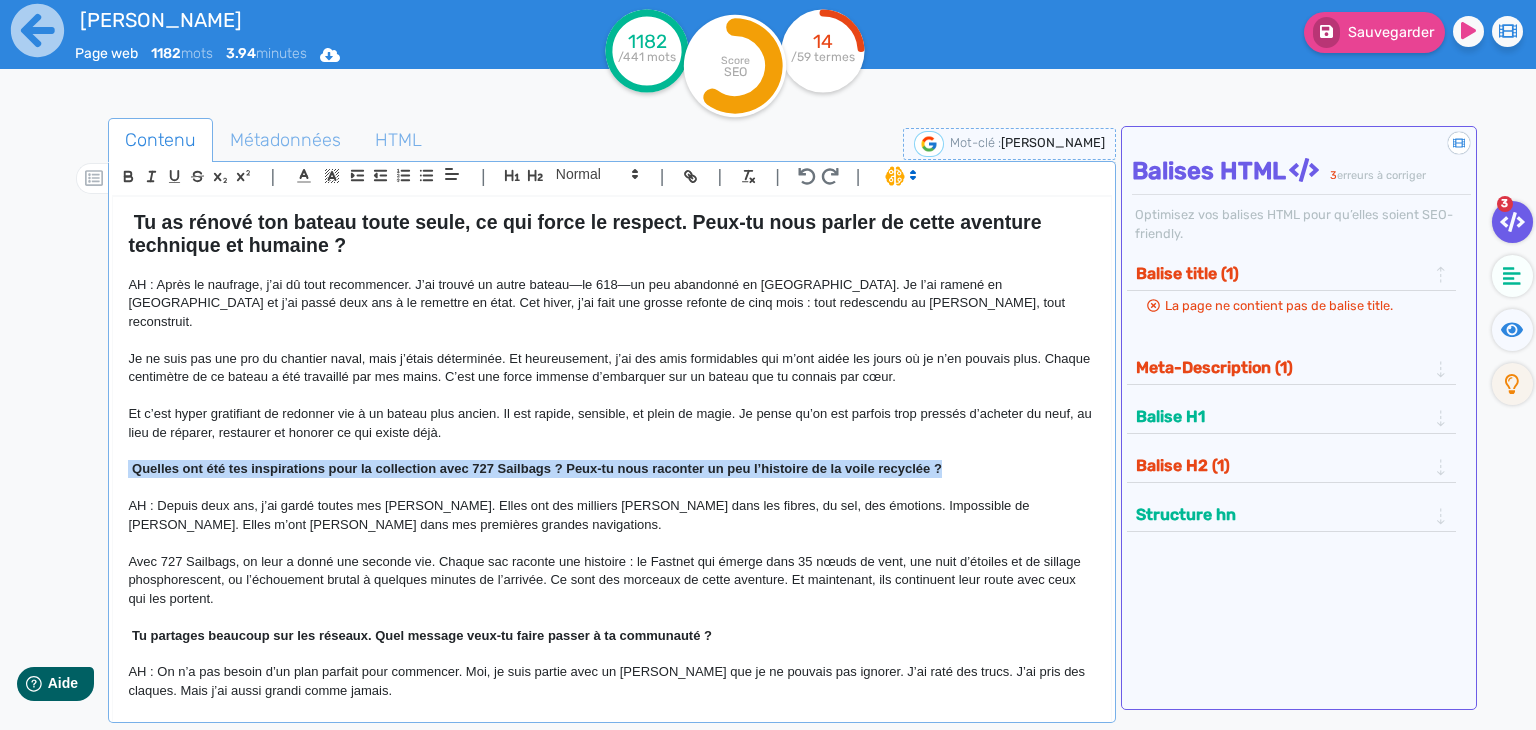 drag, startPoint x: 956, startPoint y: 410, endPoint x: 171, endPoint y: 359, distance: 786.65497 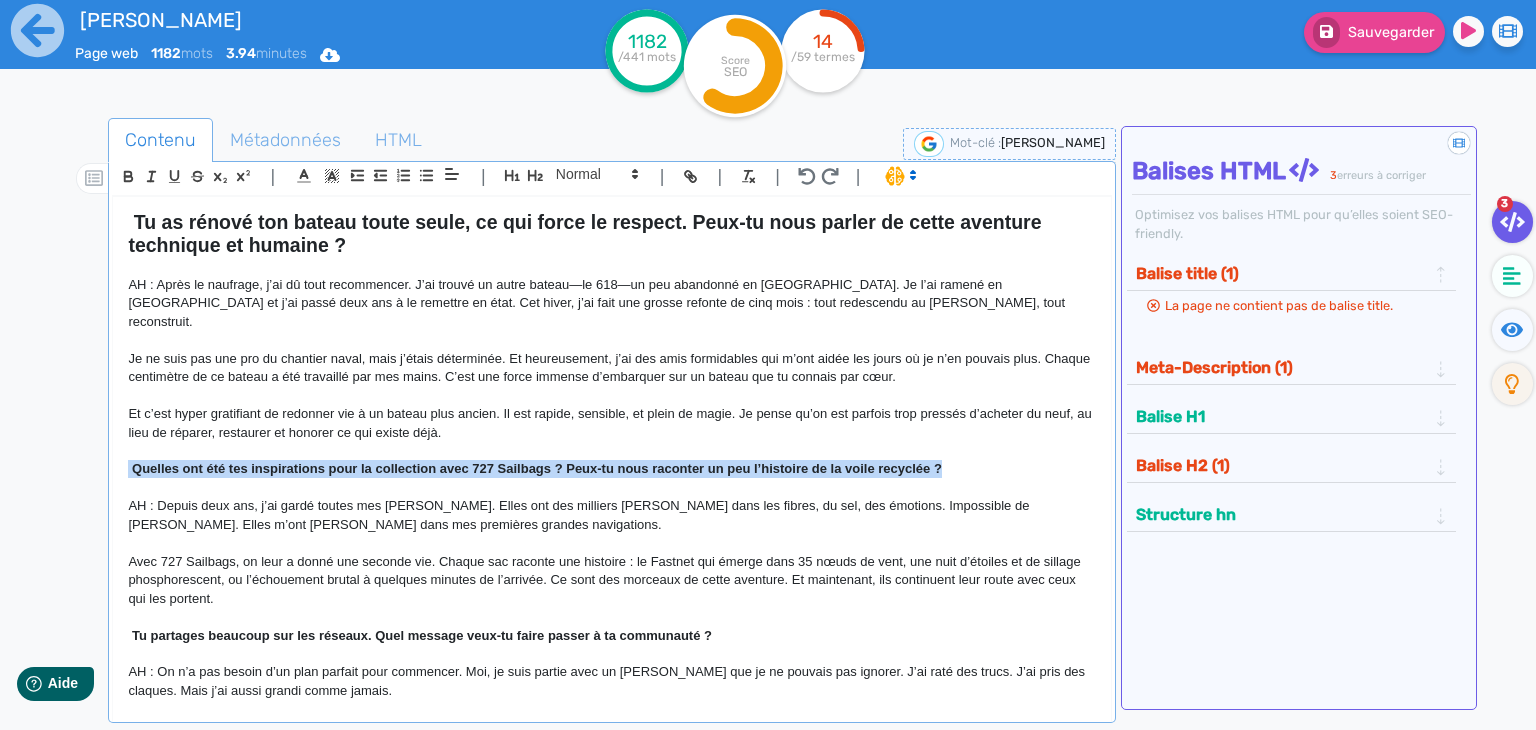 click on "|                                                                                                                                                                                                         |               H3 H4 H5 H6 Normal |         |             | |       [PERSON_NAME] : Cap sur l'Atlantique Autodidacte. Intrépide. Inarrêtable. À 32 ans, la skippeuse [DEMOGRAPHIC_DATA] [PERSON_NAME] incarne une nouvelle génération de marins au large : engagés, débrouillards, et prêts à se retrousser les manches pour transformer leurs rêves en réalité. Soyons clairs : traverser l’Atlantique sur un coup de tête, c’est déjà culotté. [PERSON_NAME] un projet de course en partant de rien, et se qualifier pour l’une des épreuves les plus exigeantes du large, en moins de deux ans ? C’est tout simplement bluffant.  Une partie des ventes est directement reversée à [GEOGRAPHIC_DATA] pour soutenir son projet et l’aider à concrétiser son rêve de traversée." 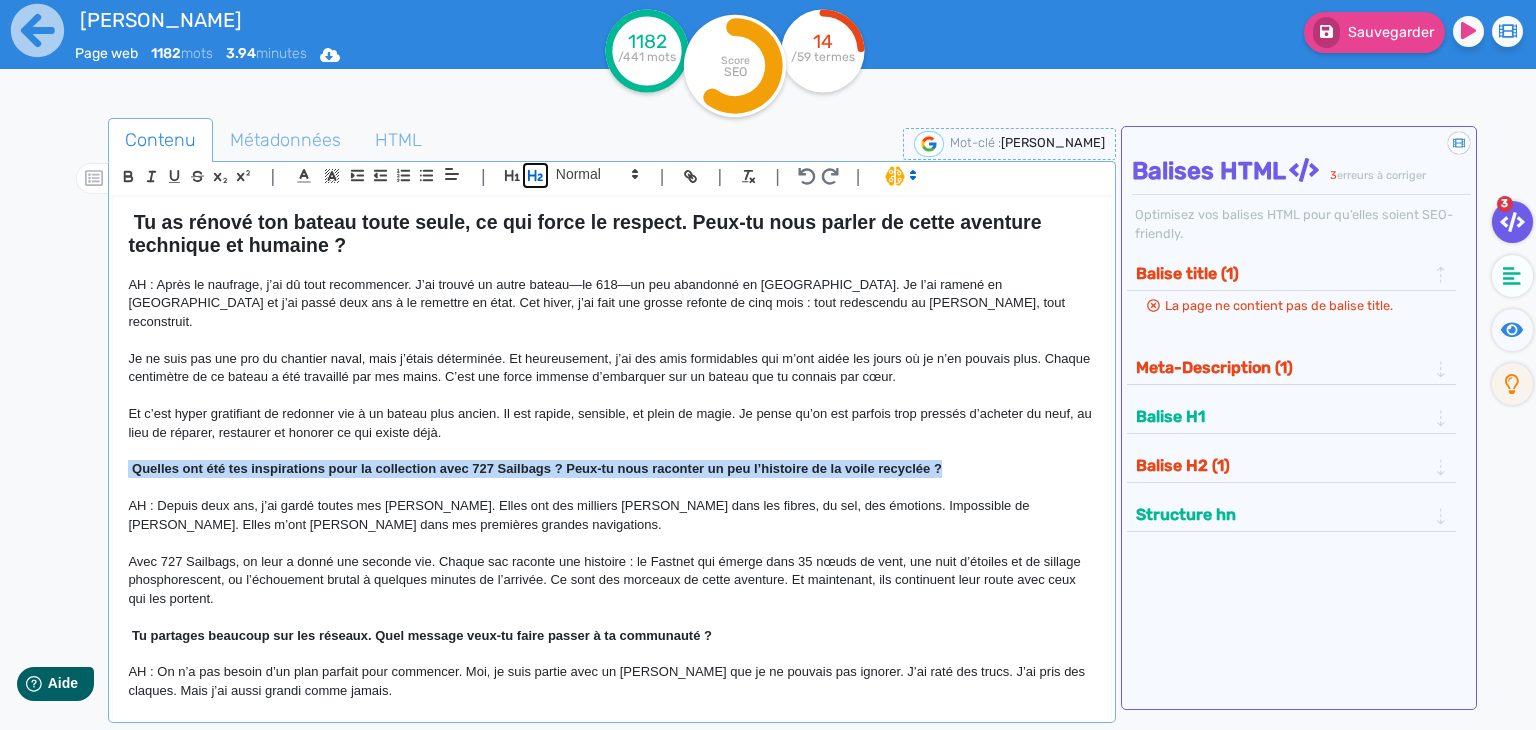 click 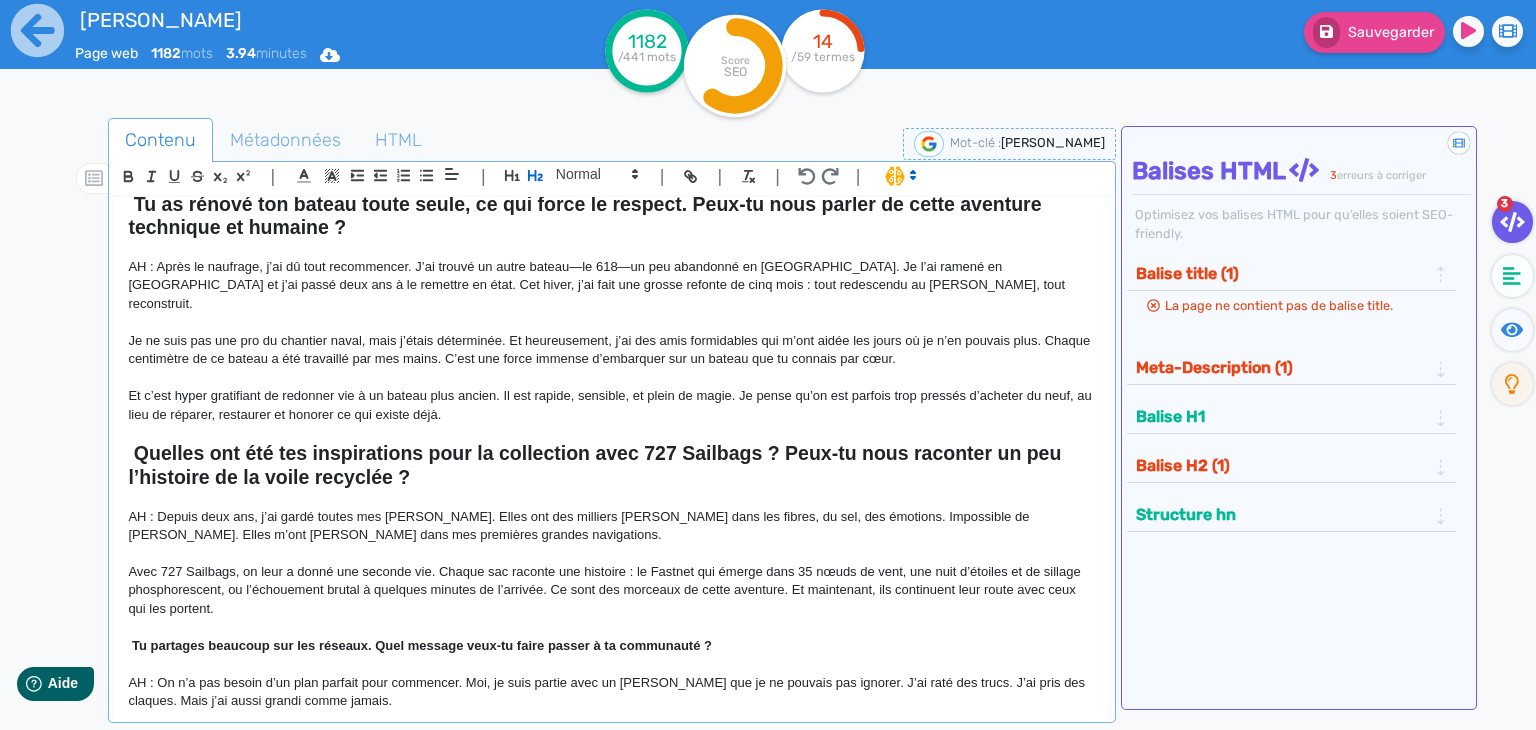 scroll, scrollTop: 1033, scrollLeft: 0, axis: vertical 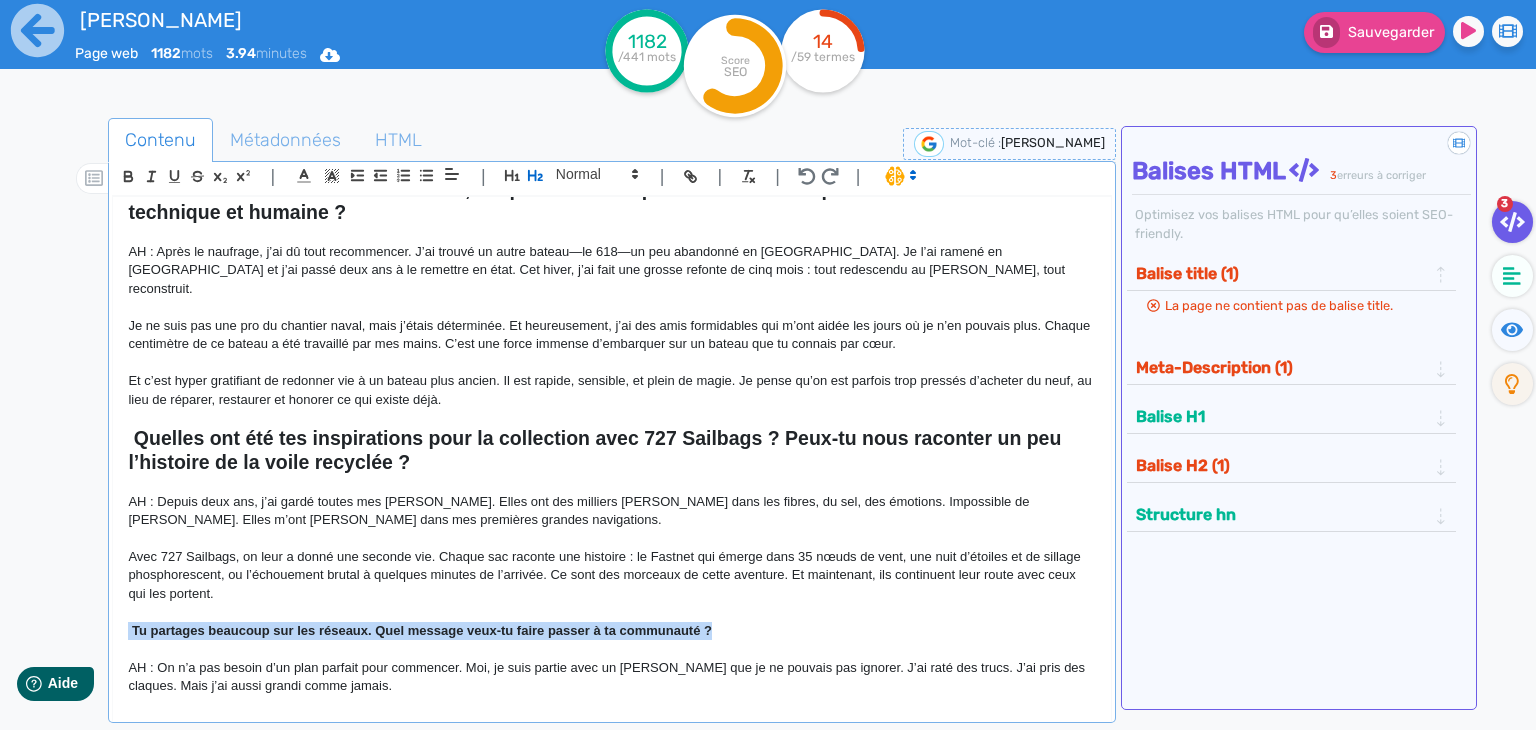 drag, startPoint x: 732, startPoint y: 572, endPoint x: 112, endPoint y: 575, distance: 620.00726 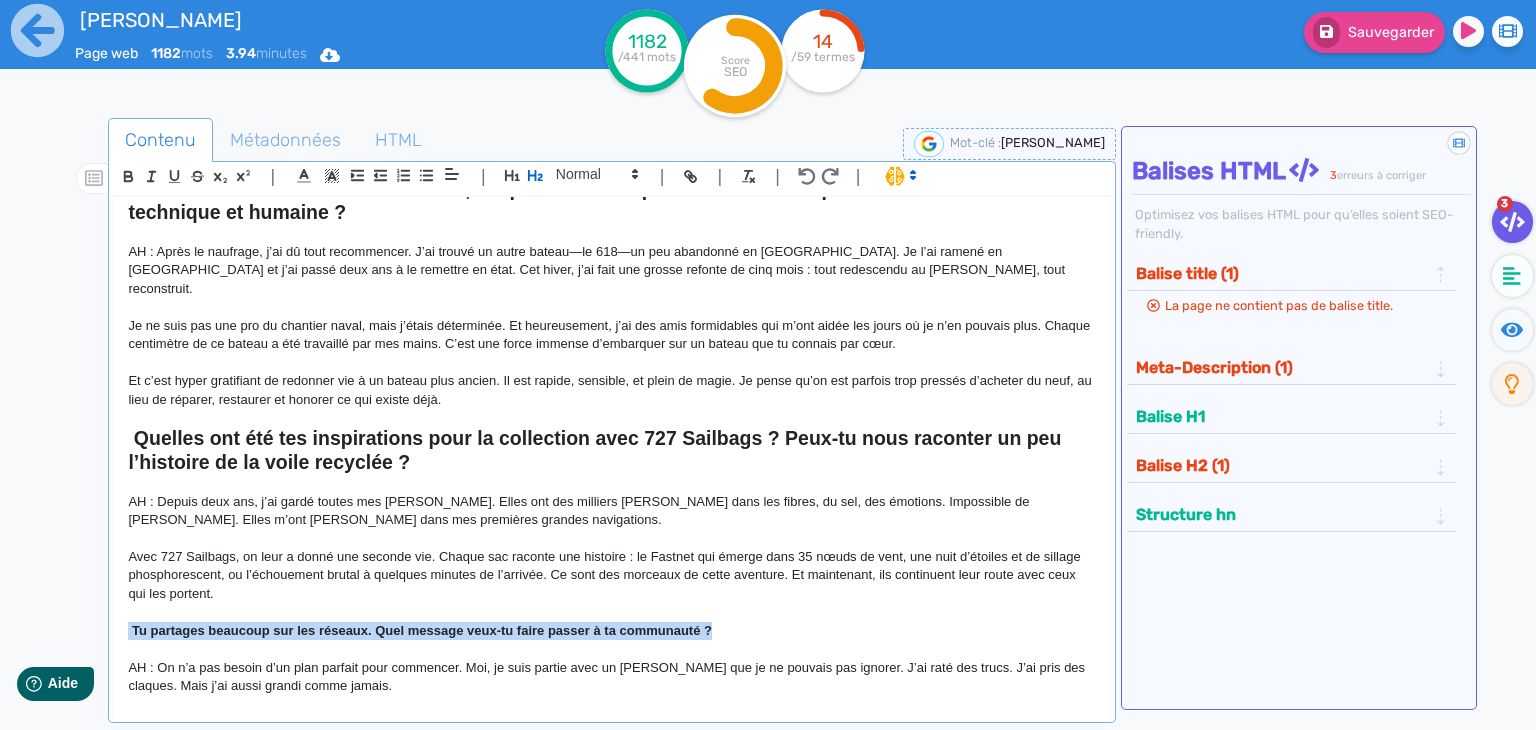 click on "[PERSON_NAME] : Cap sur l'Atlantique Autodidacte. Intrépide. Inarrêtable. À 32 ans, la skippeuse [DEMOGRAPHIC_DATA] [PERSON_NAME] incarne une nouvelle génération de marins au large : engagés, débrouillards, et prêts à se retrousser les manches pour transformer leurs rêves en réalité. Installée à [GEOGRAPHIC_DATA], véritable cœur battant de la course au large en [GEOGRAPHIC_DATA], Ambre consacre depuis deux ans toute son énergie à un objectif audacieux : prendre le départ de la Mini Transat 2025, une traversée de l’Atlantique en solitaire sur un voilier de 6,50 mètres. Entre la rénovation complète de son bateau, l’entraînement intensif, et la recherche de partenaires, elle a monté son projet de zéro — avec une détermination contagieuse, une énergie solaire, et une bonne dose de cran.  Une partie des ventes est directement reversée à [GEOGRAPHIC_DATA] pour soutenir son projet et l’aider à concrétiser son rêve de traversée." 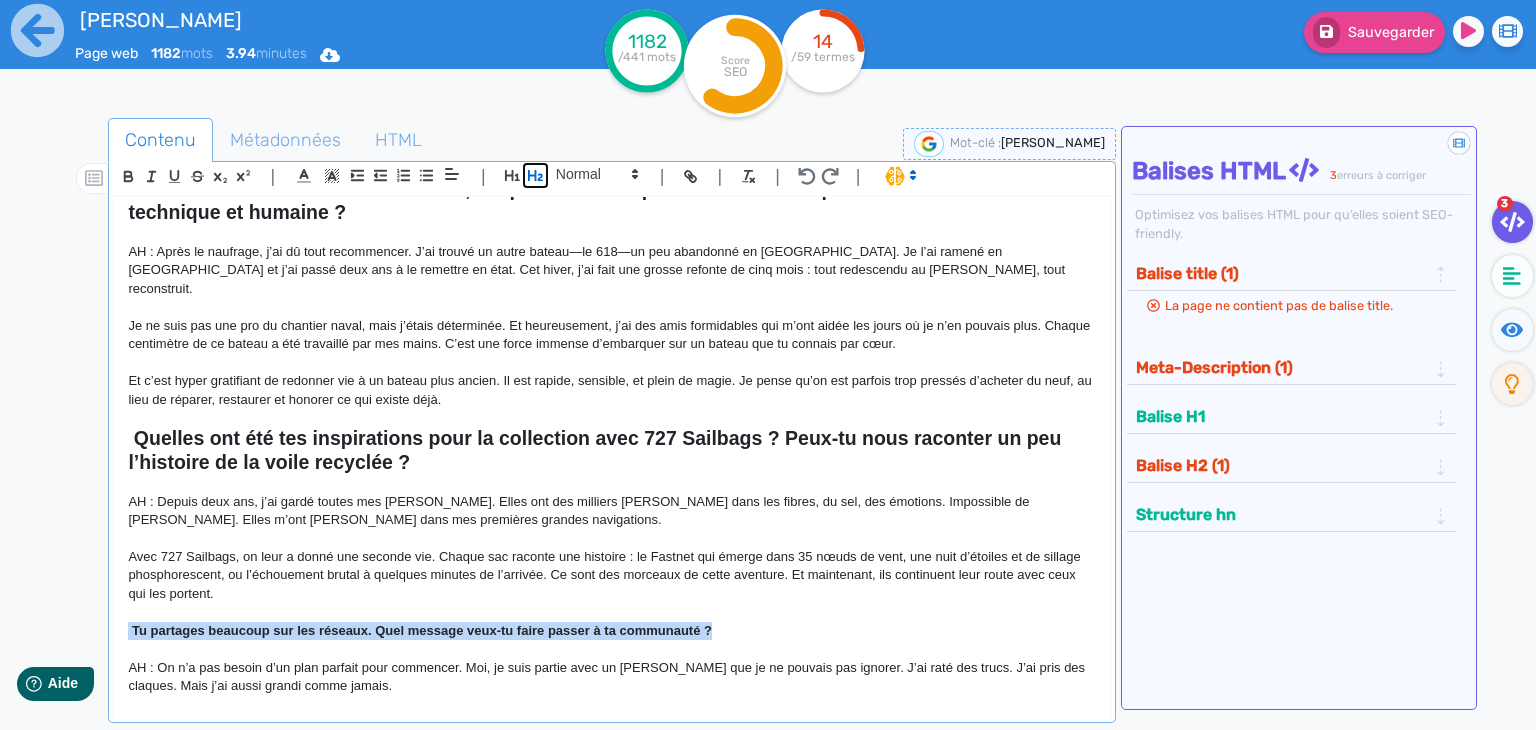 click 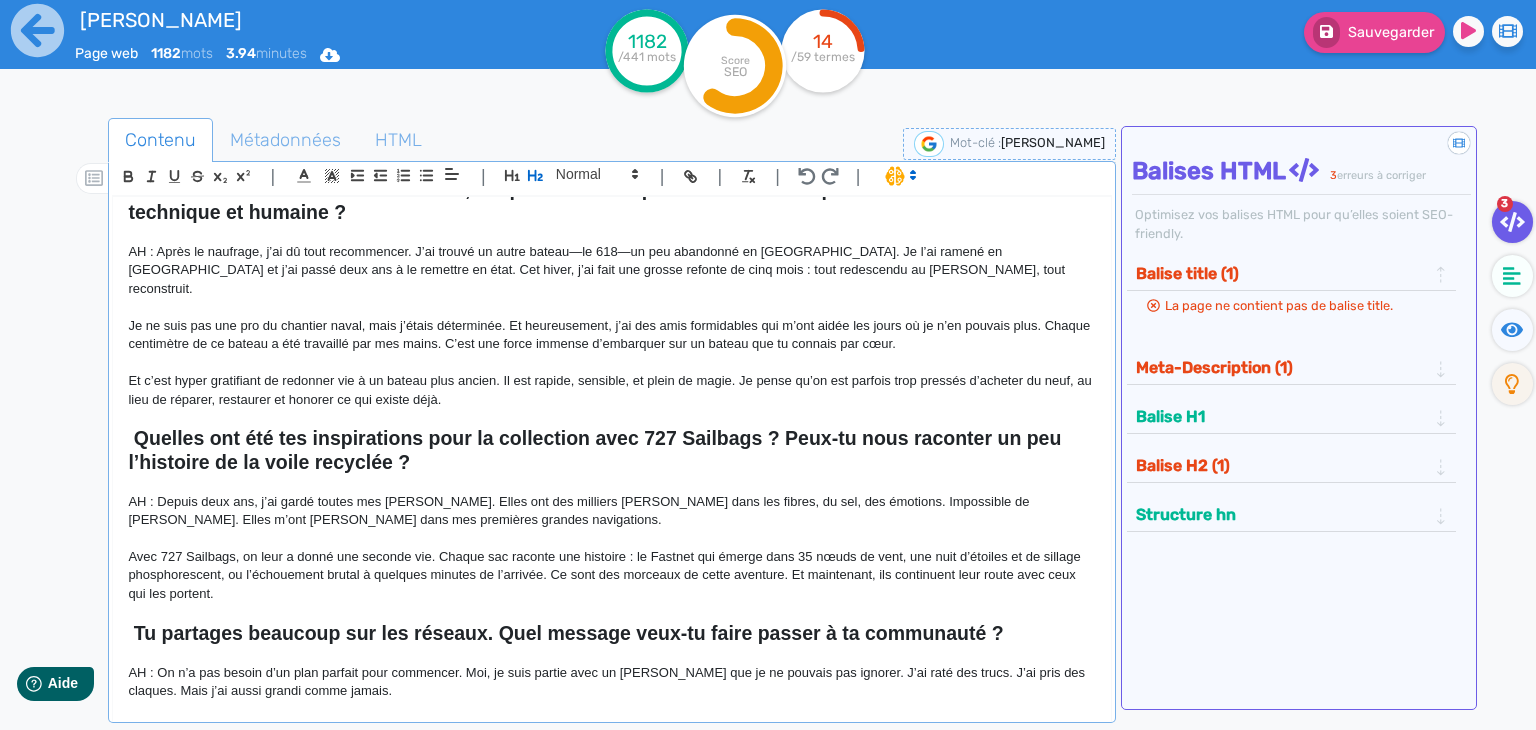 click on "Quelles ont été tes inspirations pour la collection avec 727 Sailbags ? Peux-tu nous raconter un peu l’histoire de la voile recyclée ?" 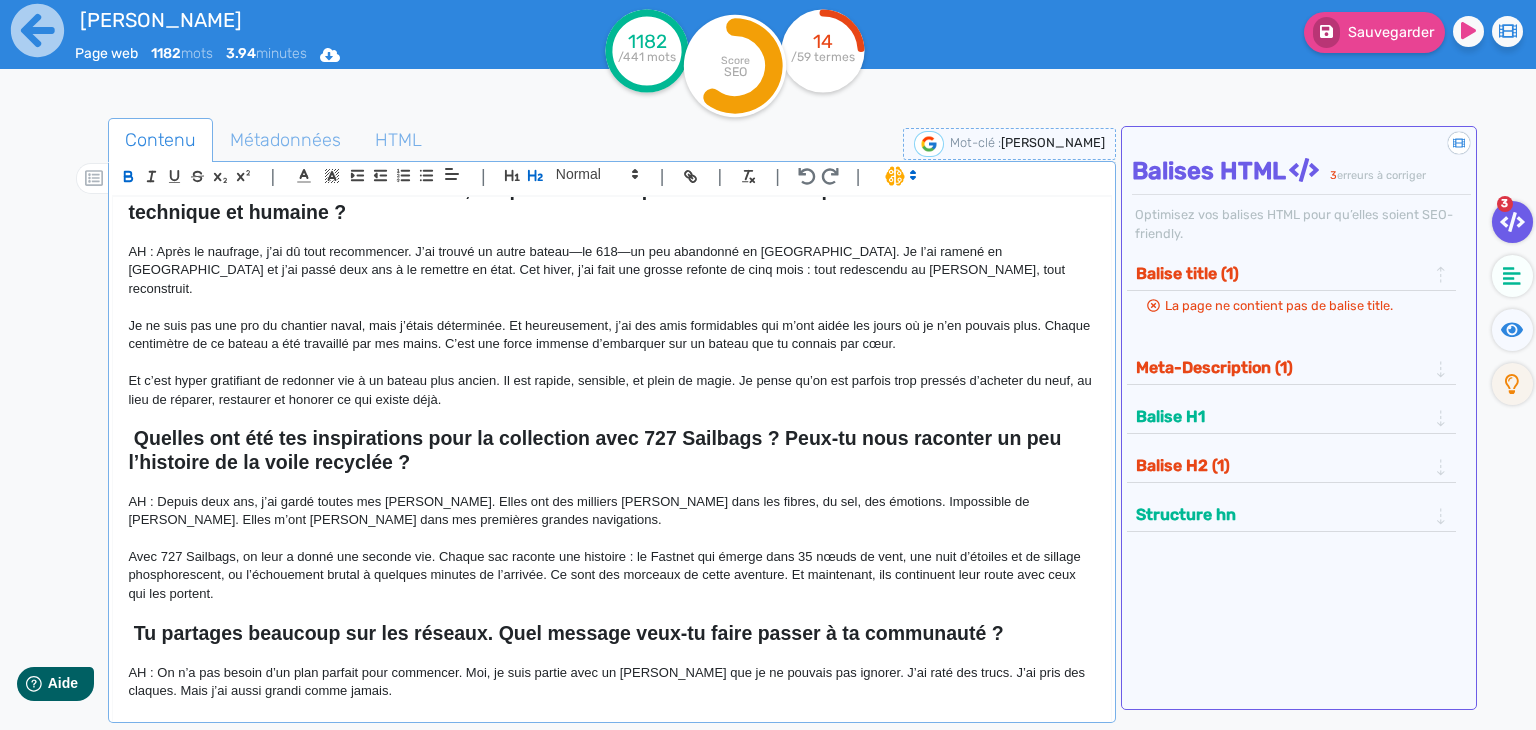 click on "Balise H2 (1)" 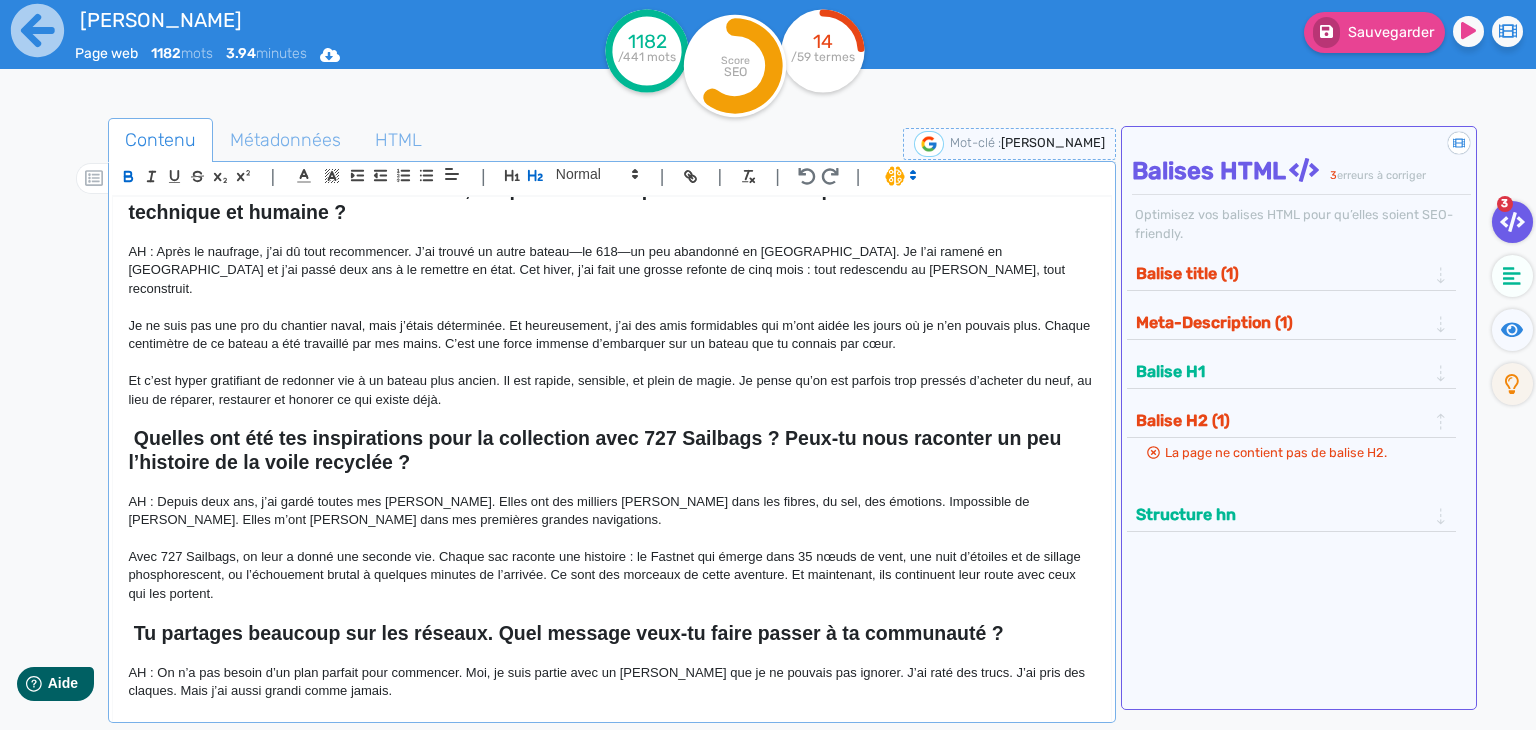 click on "AH : Depuis deux ans, j’ai gardé toutes mes [PERSON_NAME]. Elles ont des milliers [PERSON_NAME] dans les fibres, du sel, des émotions. Impossible de [PERSON_NAME]. Elles m’ont [PERSON_NAME] dans mes premières grandes navigations." 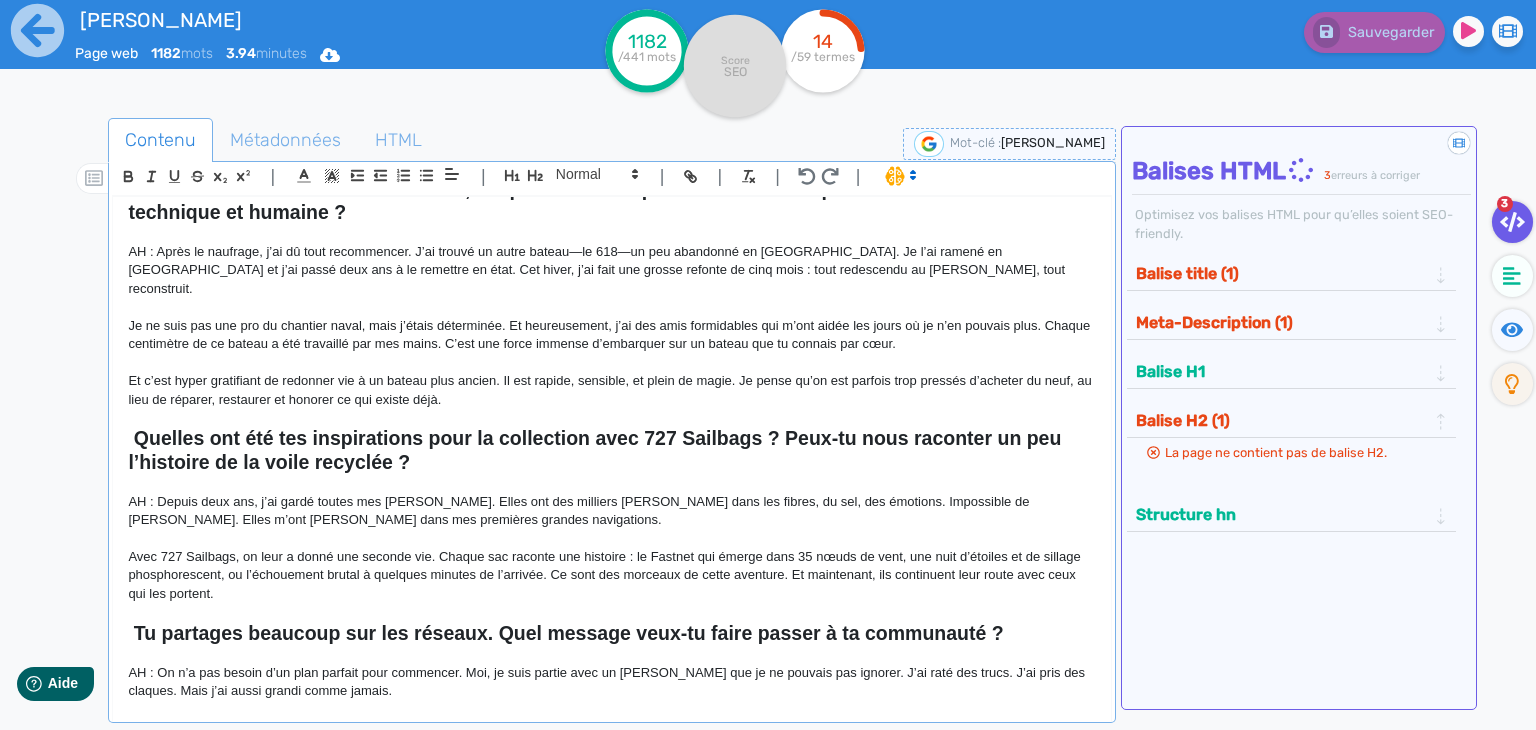 click on "Tu partages beaucoup sur les réseaux. Quel message veux-tu faire passer à ta communauté ?" 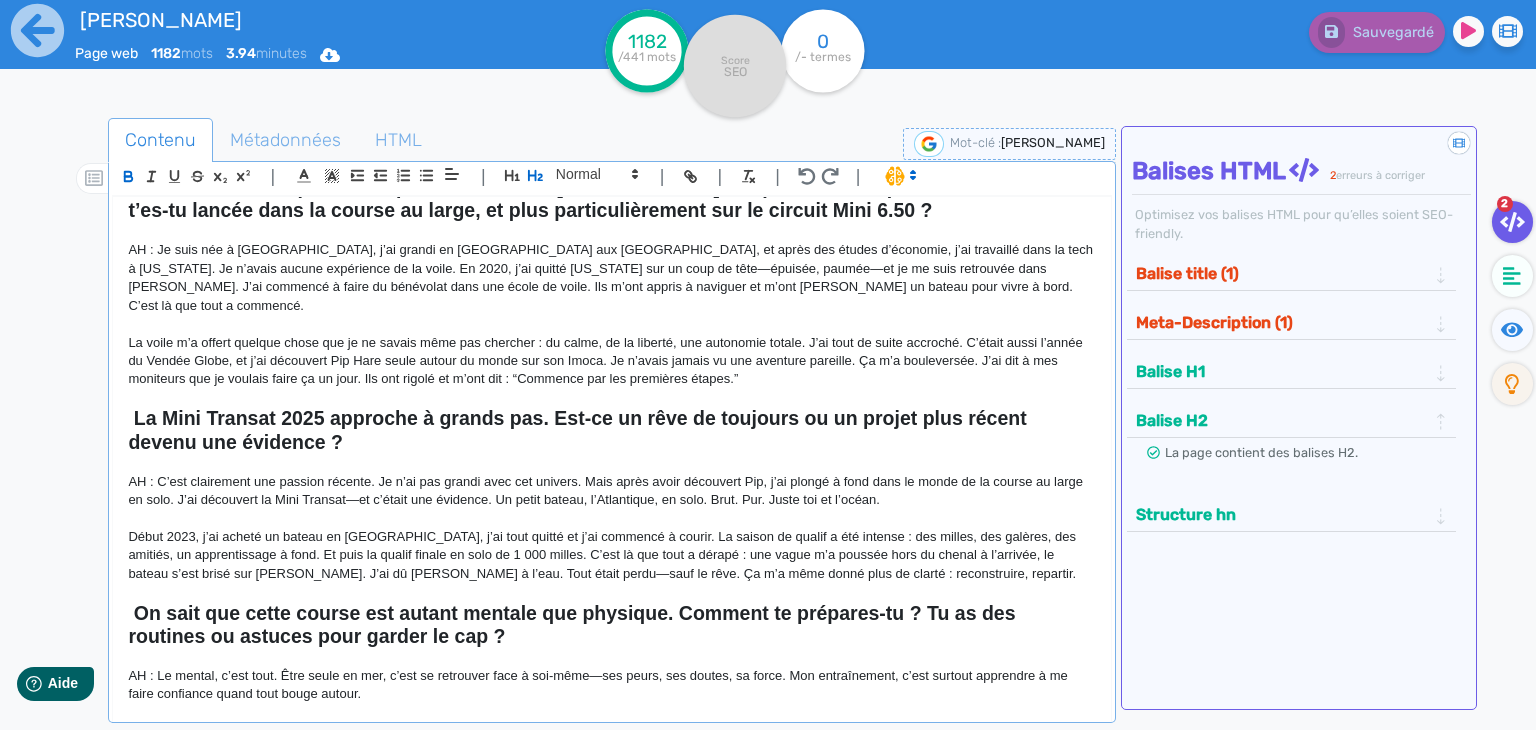 scroll, scrollTop: 0, scrollLeft: 0, axis: both 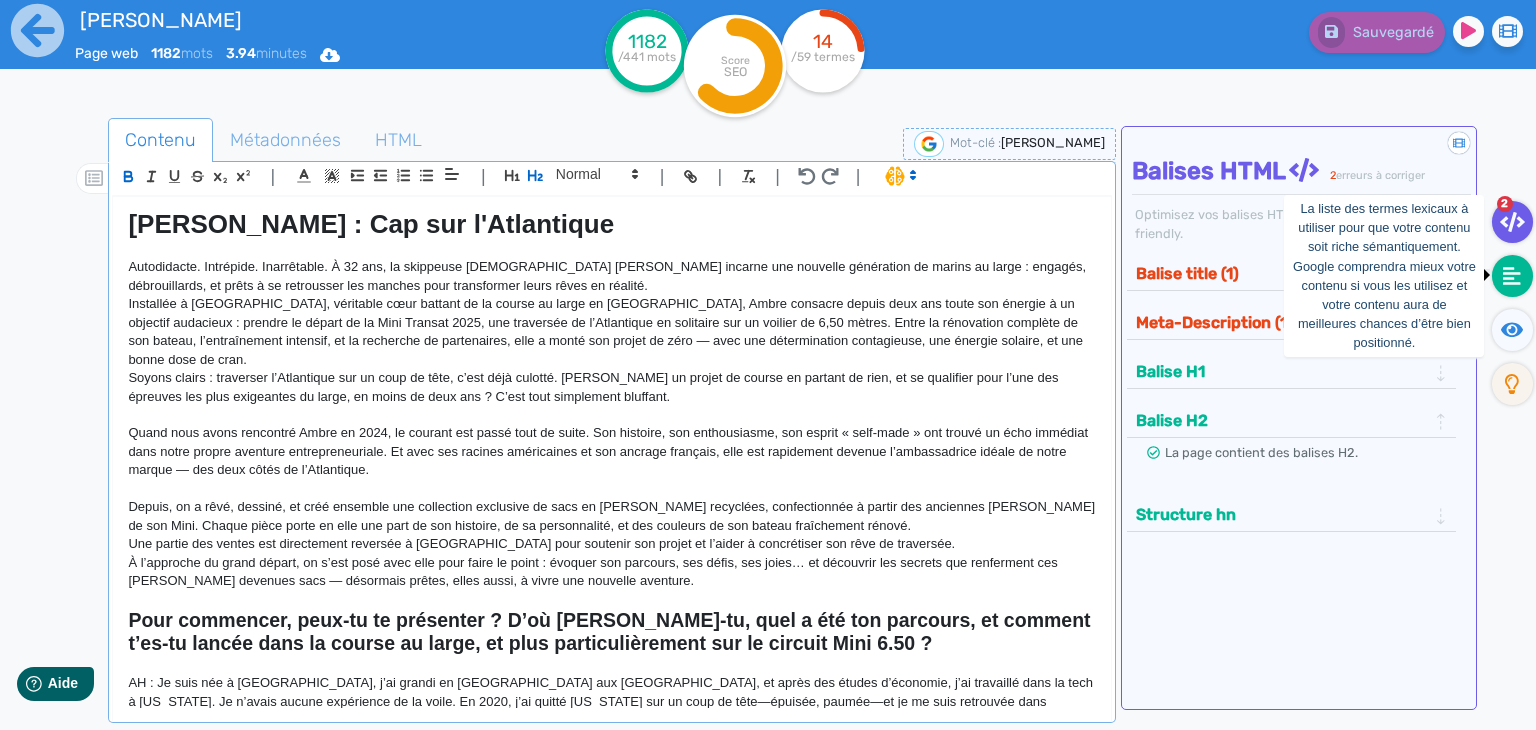 click at bounding box center (1512, 276) 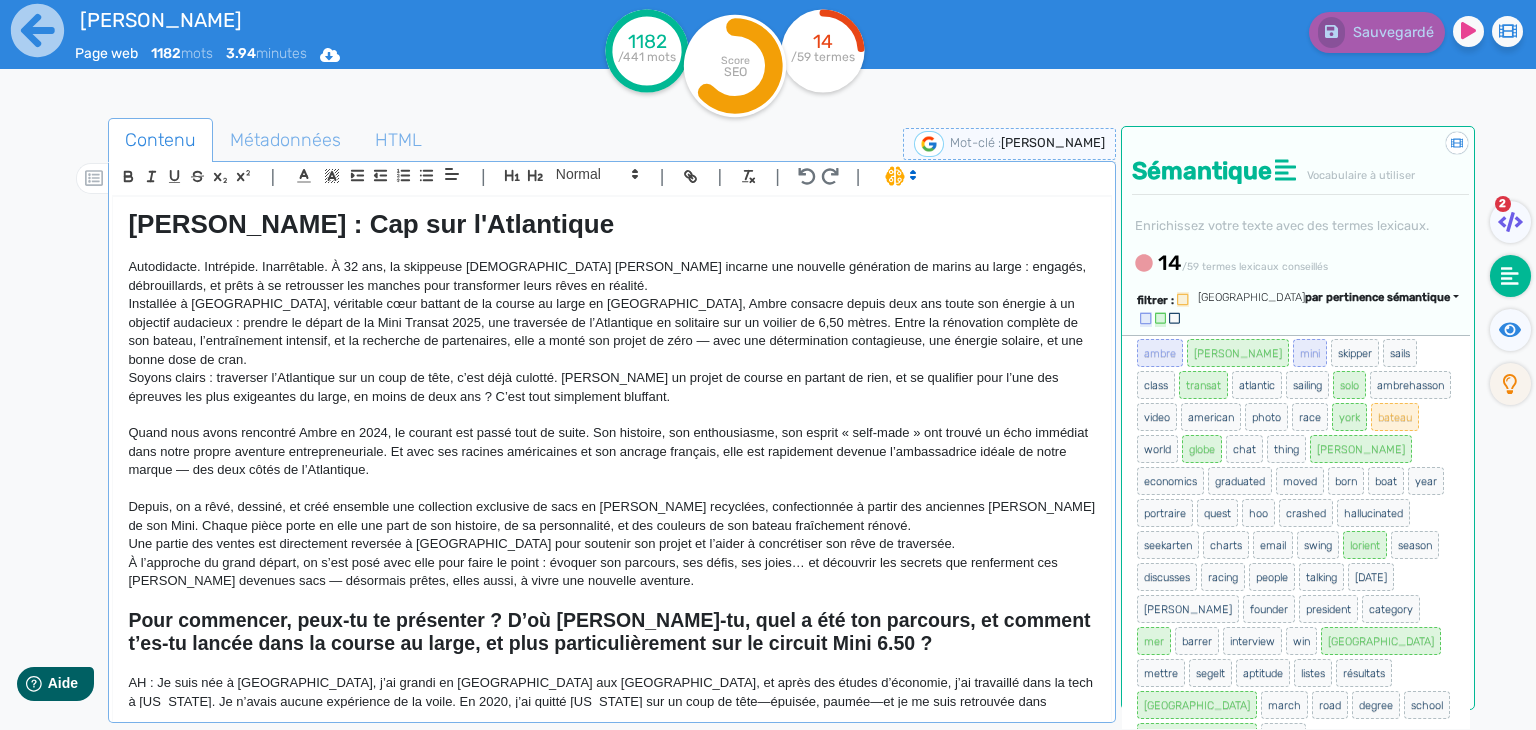 scroll, scrollTop: 11, scrollLeft: 0, axis: vertical 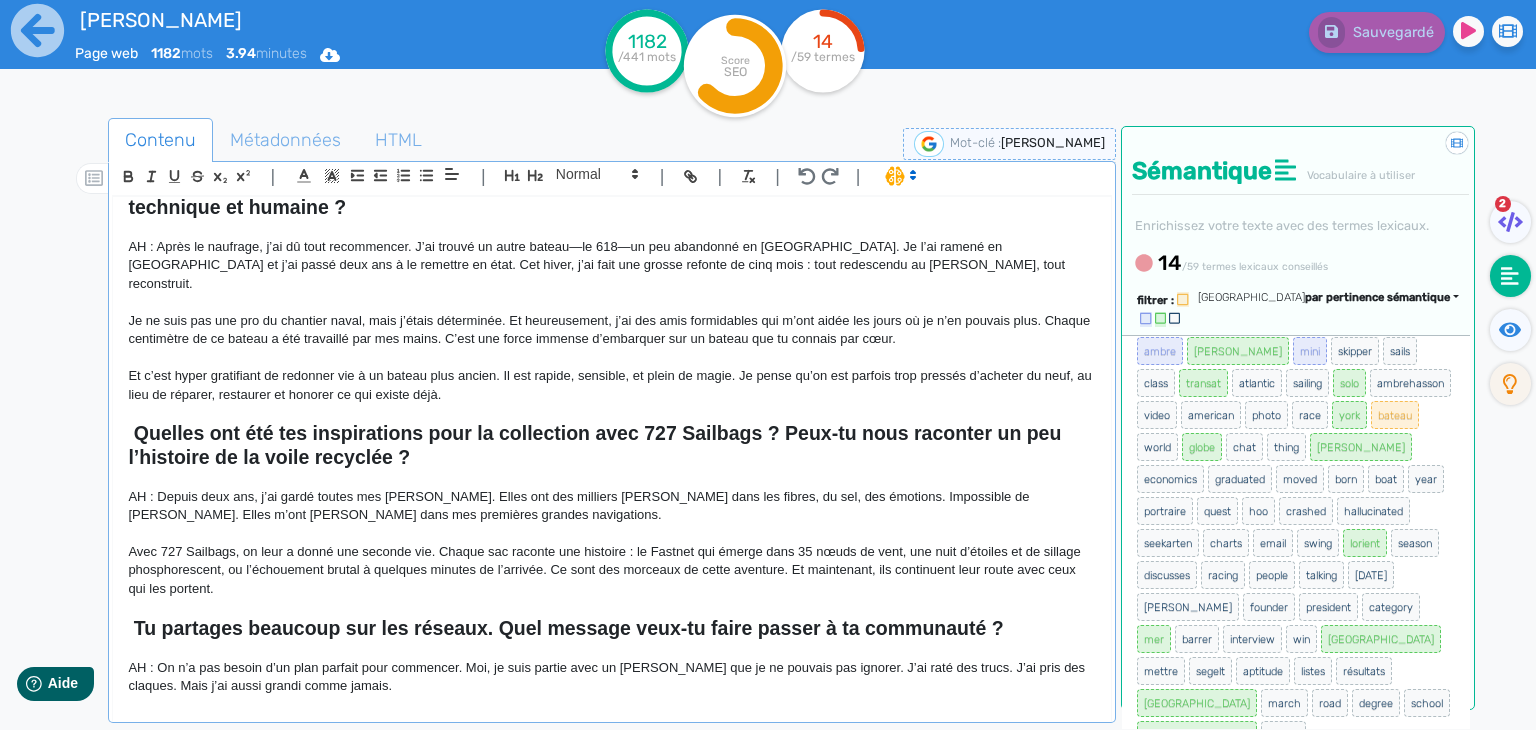 click on "En partageant tout—le beau, le chaos, les recommencements—j’espère rappeler aux gens qu’ils peuvent répondre à leur propre [PERSON_NAME]. Même si ça n’a aucun sens rationnel. Que votre océan soit réel ou symbolique, ça vaut le coup d’y plonger. C’est là que la magie opère." 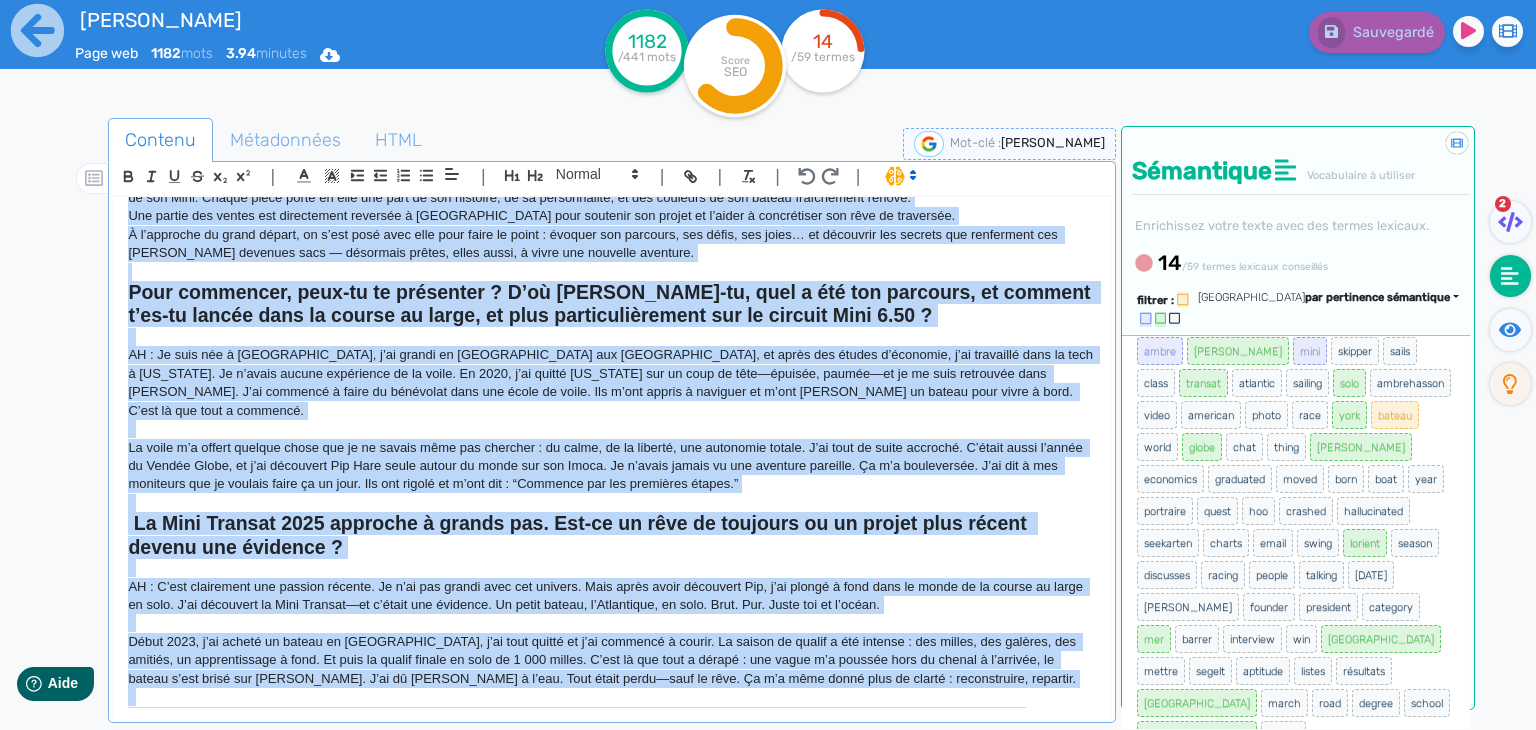 scroll, scrollTop: 0, scrollLeft: 0, axis: both 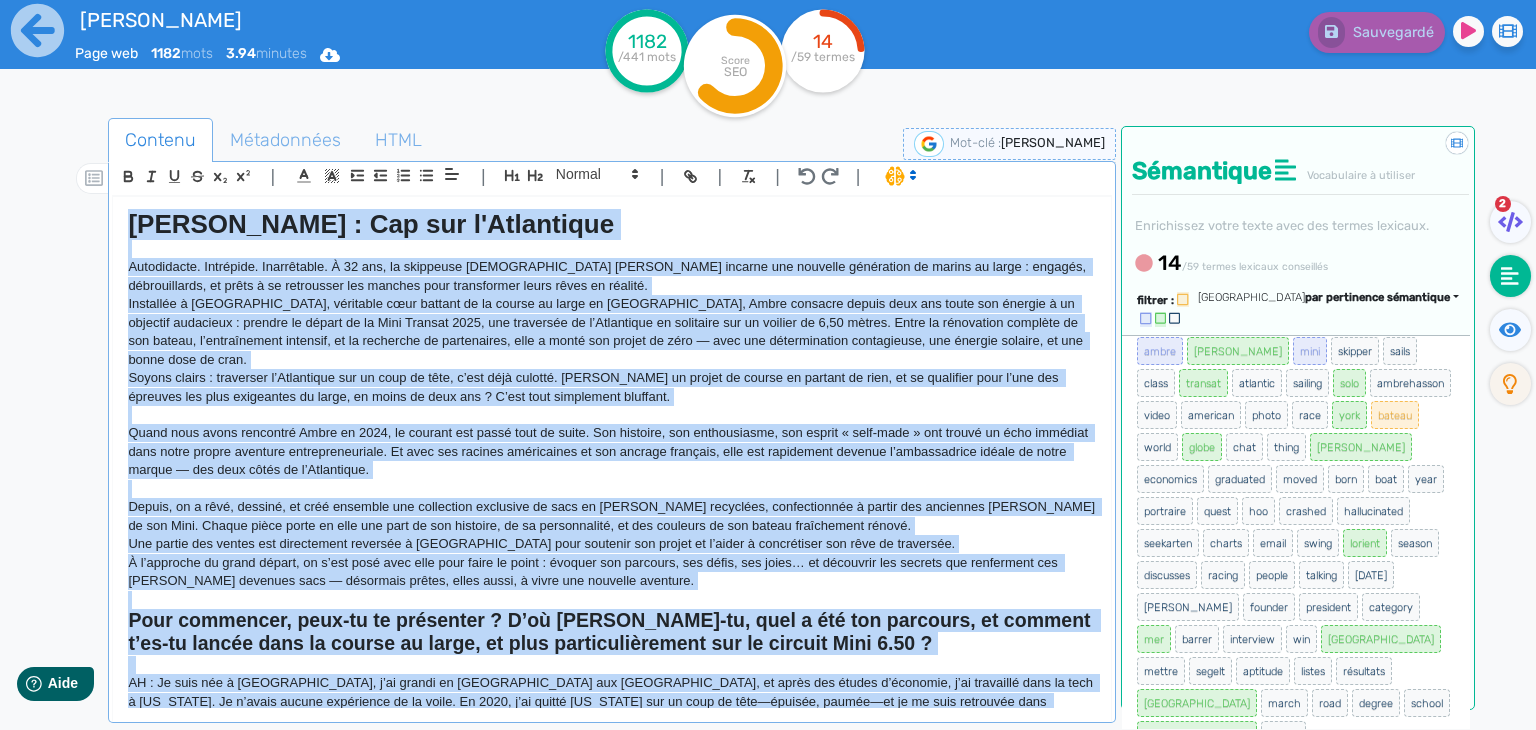 drag, startPoint x: 760, startPoint y: 686, endPoint x: 0, endPoint y: 149, distance: 930.5745 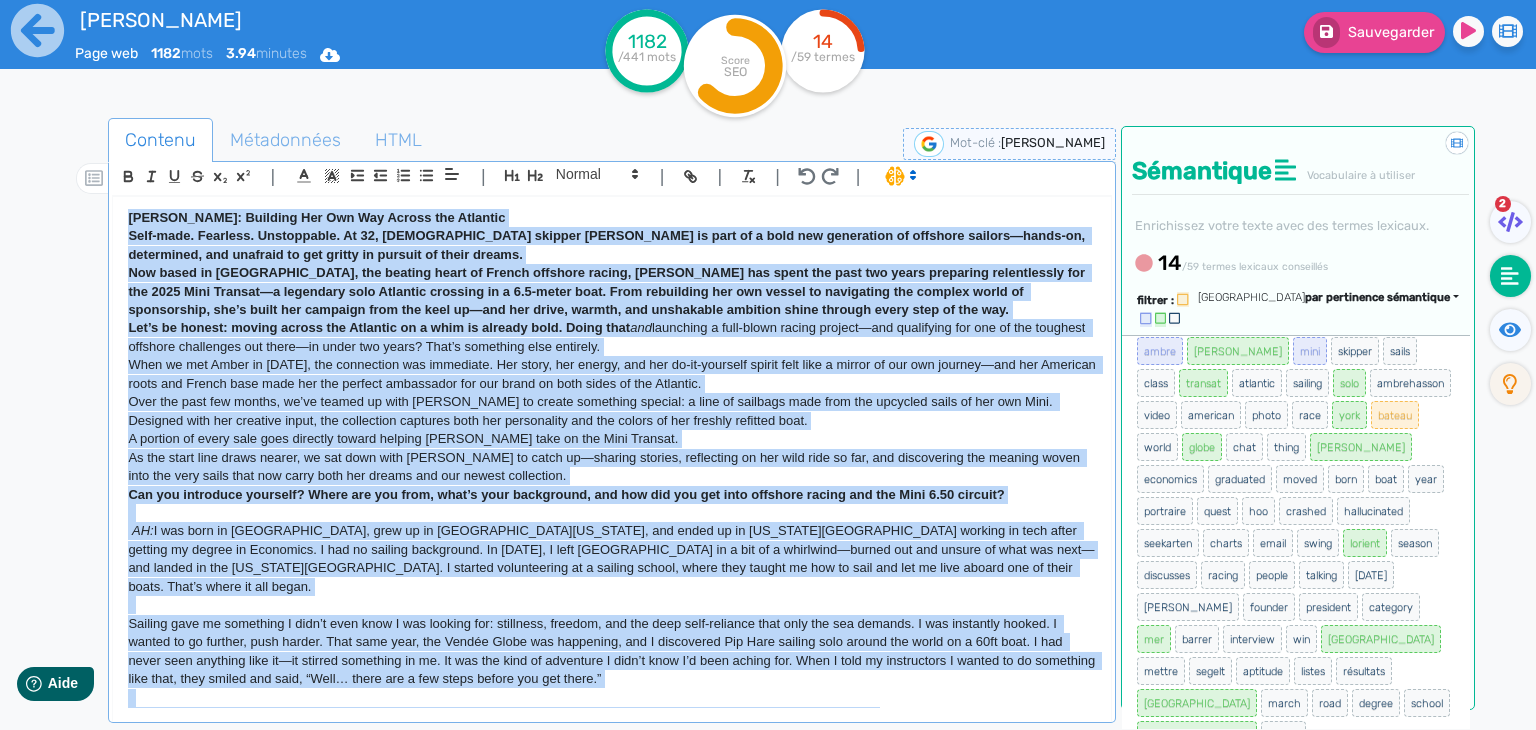 scroll, scrollTop: 0, scrollLeft: 0, axis: both 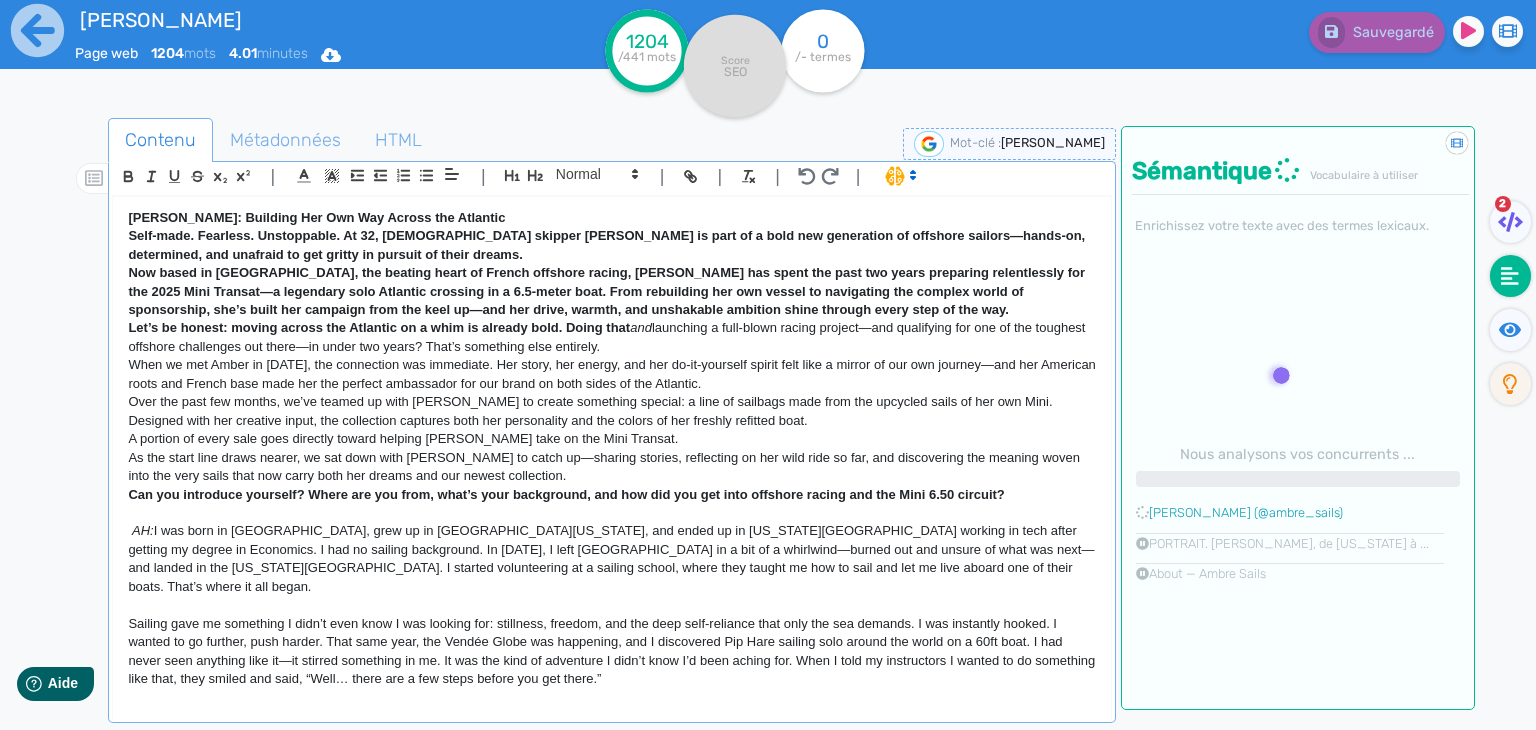 drag, startPoint x: 632, startPoint y: 325, endPoint x: 109, endPoint y: 227, distance: 532.1024 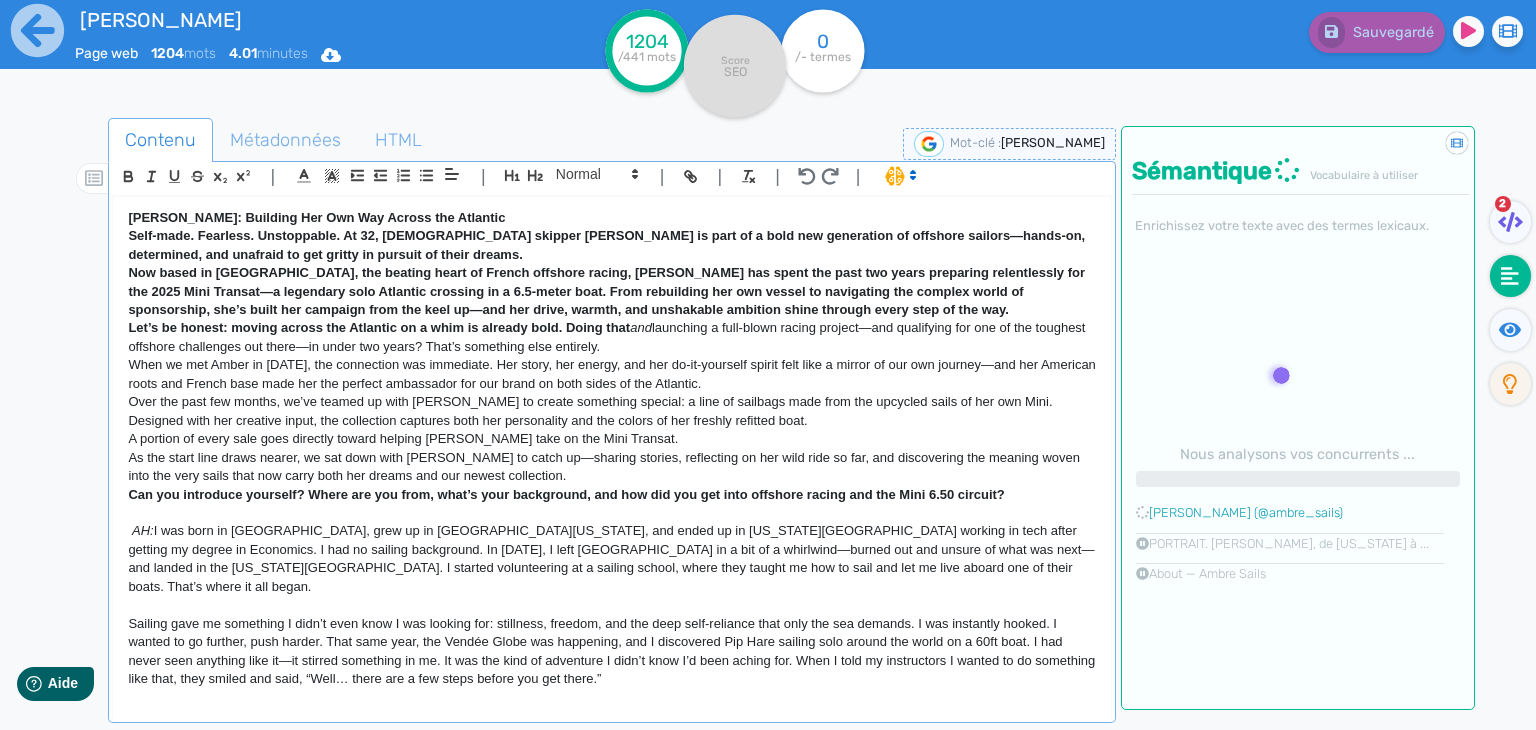 click on "|                                                                                                                                                                                                         |               H3 H4 H5 H6 Normal |         |             | |       [PERSON_NAME]: Building Her Own Way Across the Atlantic Self-made. Fearless. Unstoppable. At 32, [DEMOGRAPHIC_DATA] skipper [PERSON_NAME] is part of a bold new generation of offshore sailors—hands-on, determined, and unafraid to get gritty in pursuit of their dreams.  Now based in [GEOGRAPHIC_DATA], the beating heart of French offshore racing, [PERSON_NAME] has spent the past two years preparing relentlessly for the 2025 Mini Transat—a legendary solo Atlantic crossing in a 6.5-meter boat. From rebuilding her own vessel to navigating the complex world of sponsorship, she’s built her campaign from the keel up—and her drive, warmth, and unshakable ambition shine through every step of the way. and     AH:           AH:" 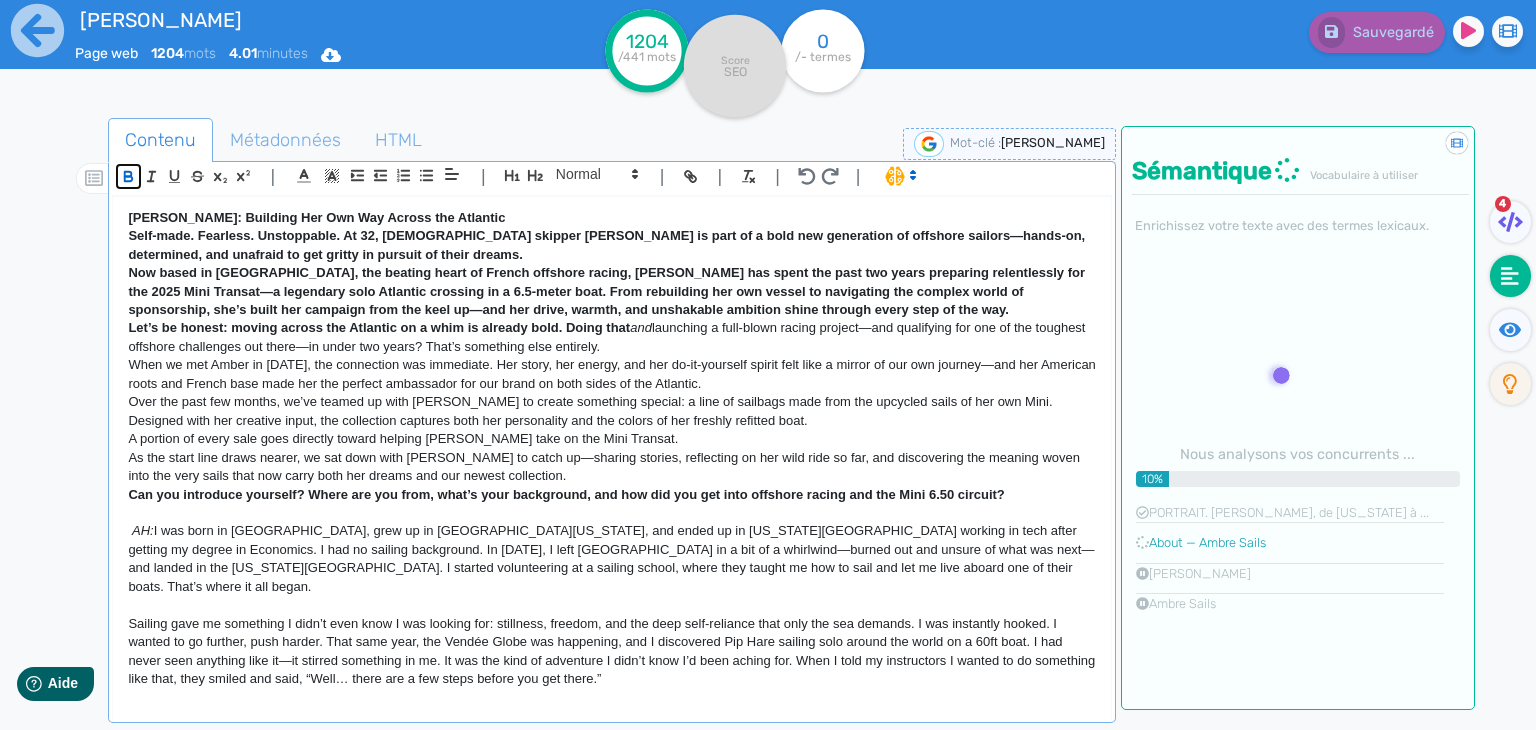 click 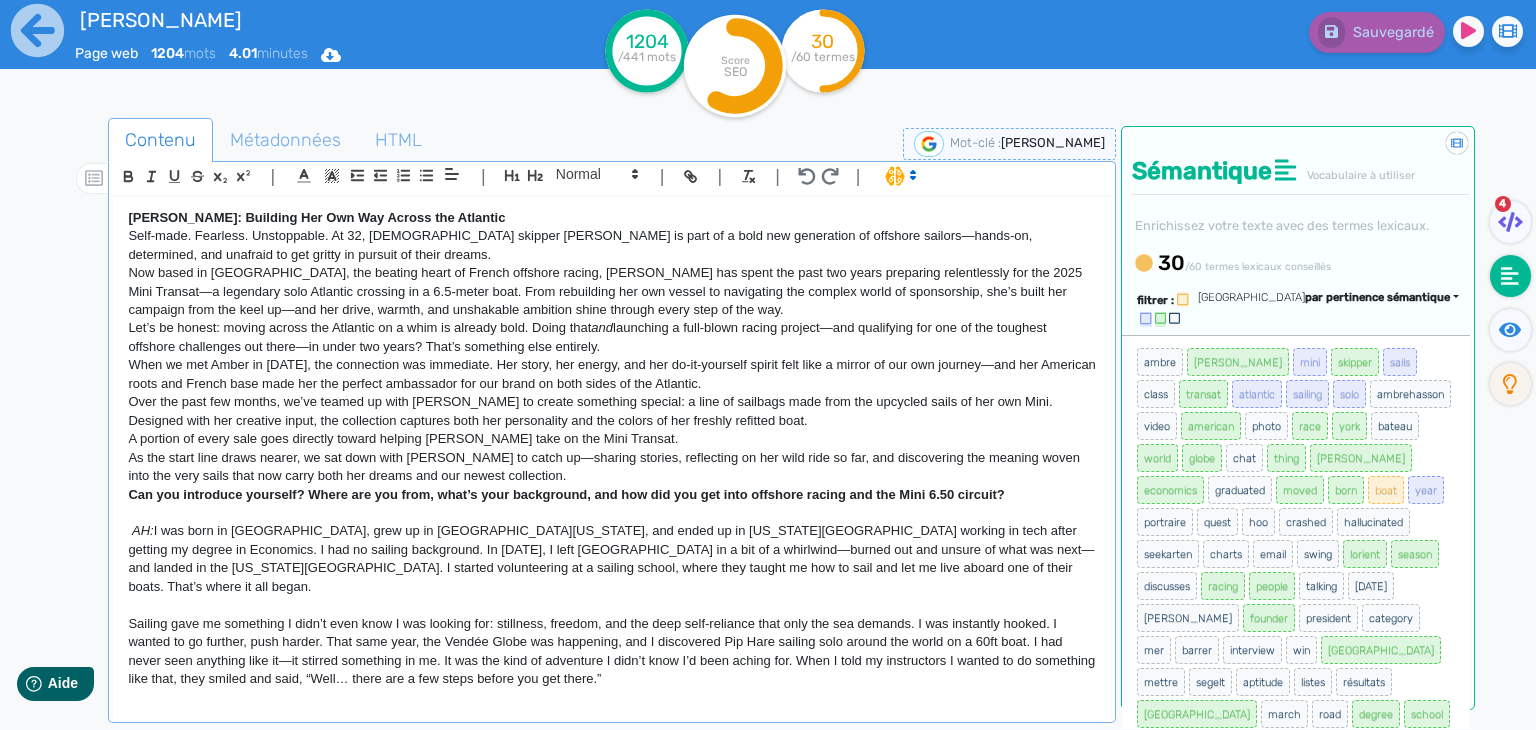 click on "Let’s be honest: moving across the Atlantic on a whim is already bold. Doing that  and  launching a full-blown racing project—and qualifying for one of the toughest offshore challenges out there—in under two years? That’s something else entirely." 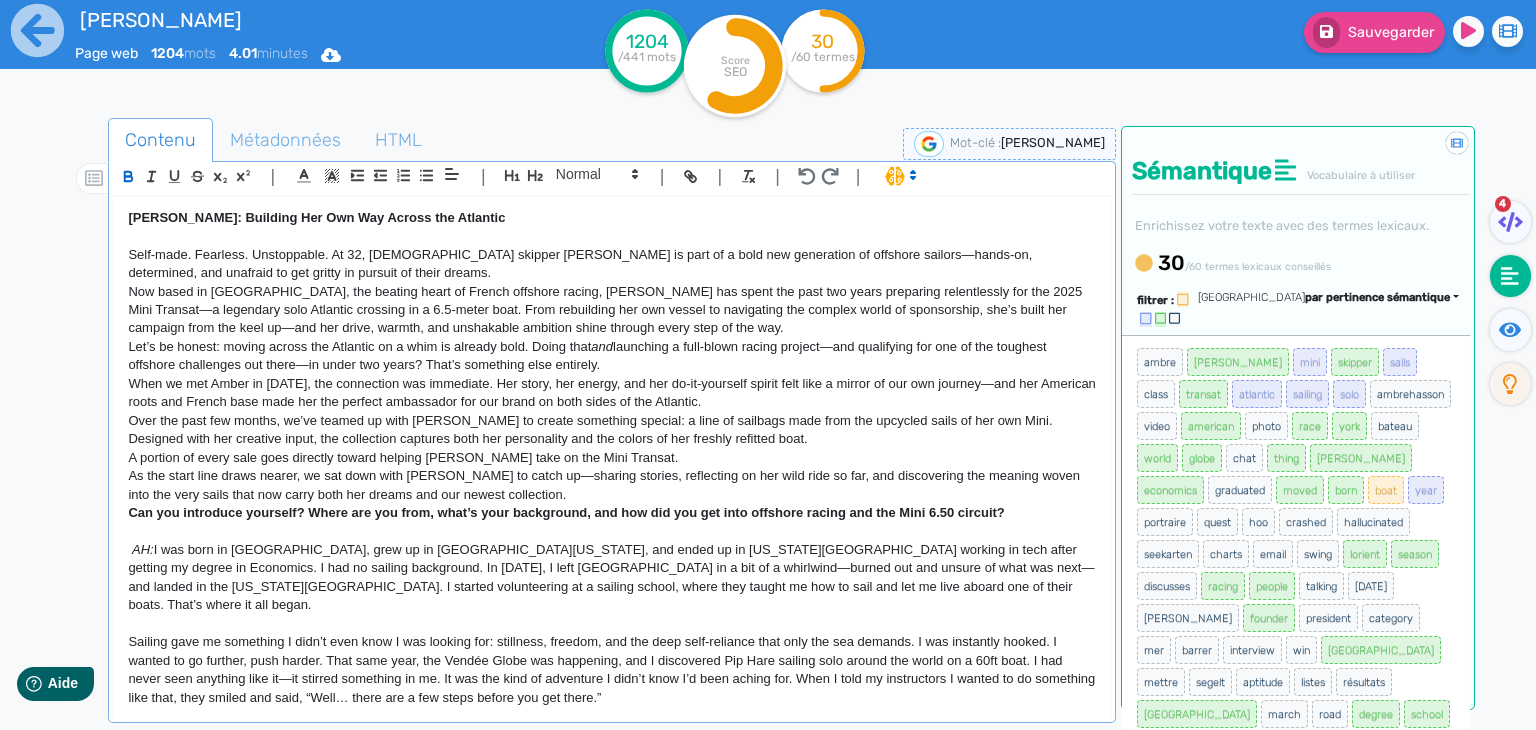 click on "Now based in [GEOGRAPHIC_DATA], the beating heart of French offshore racing, [PERSON_NAME] has spent the past two years preparing relentlessly for the 2025 Mini Transat—a legendary solo Atlantic crossing in a 6.5-meter boat. From rebuilding her own vessel to navigating the complex world of sponsorship, she’s built her campaign from the keel up—and her drive, warmth, and unshakable ambition shine through every step of the way." 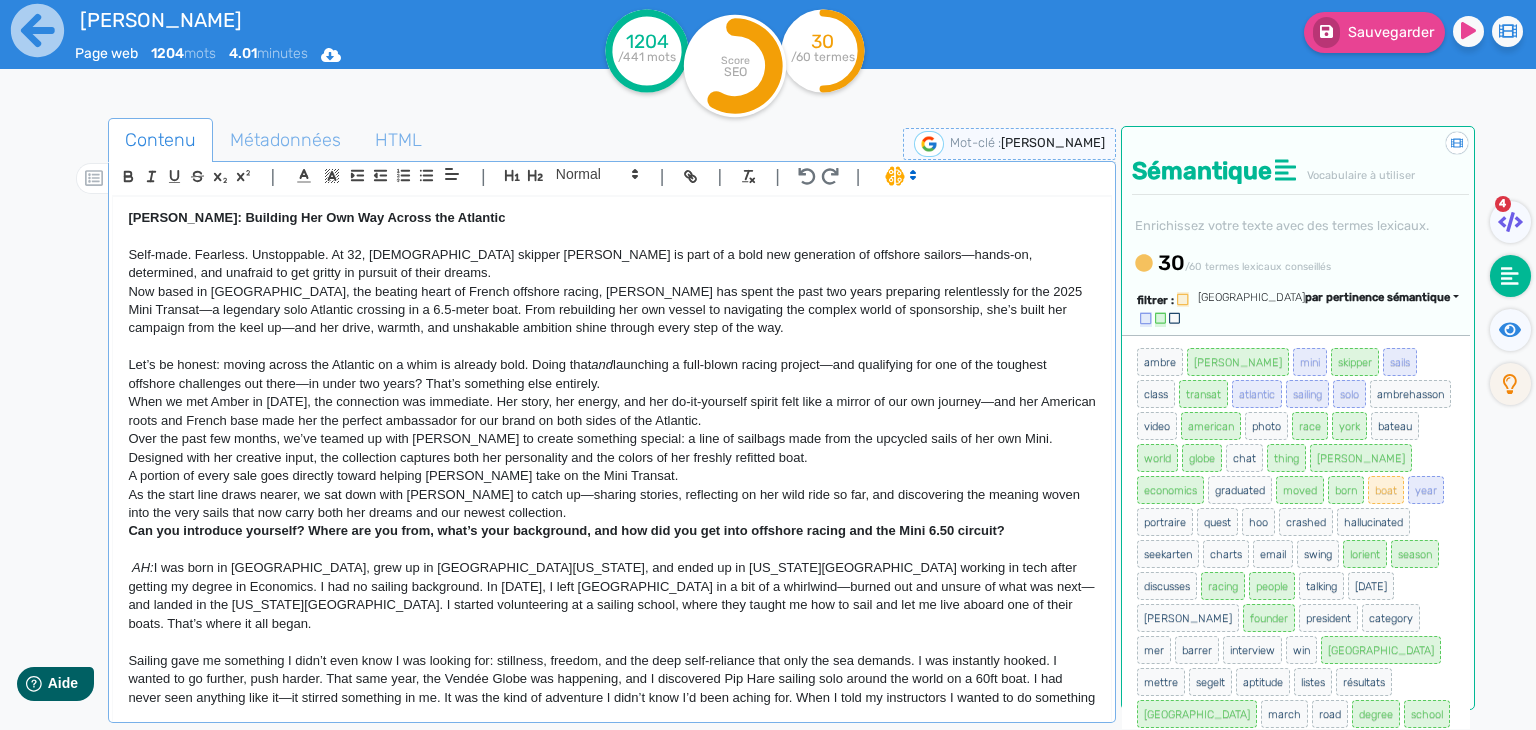 click on "Let’s be honest: moving across the Atlantic on a whim is already bold. Doing that  and  launching a full-blown racing project—and qualifying for one of the toughest offshore challenges out there—in under two years? That’s something else entirely." 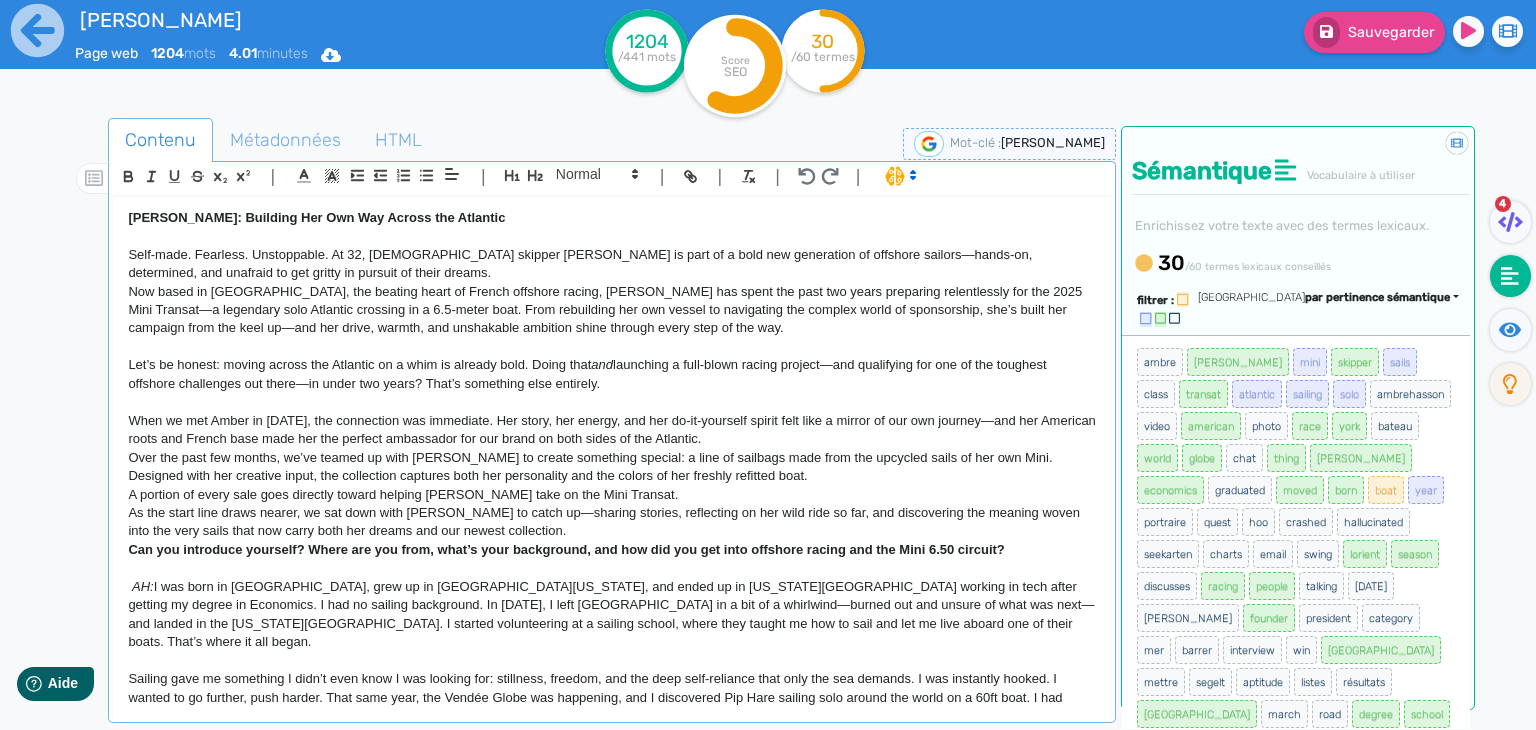 click on "Over the past few months, we’ve teamed up with [PERSON_NAME] to create something special: a line of sailbags made from the upcycled sails of her own Mini. Designed with her creative input, the collection captures both her personality and the colors of her freshly refitted boat." 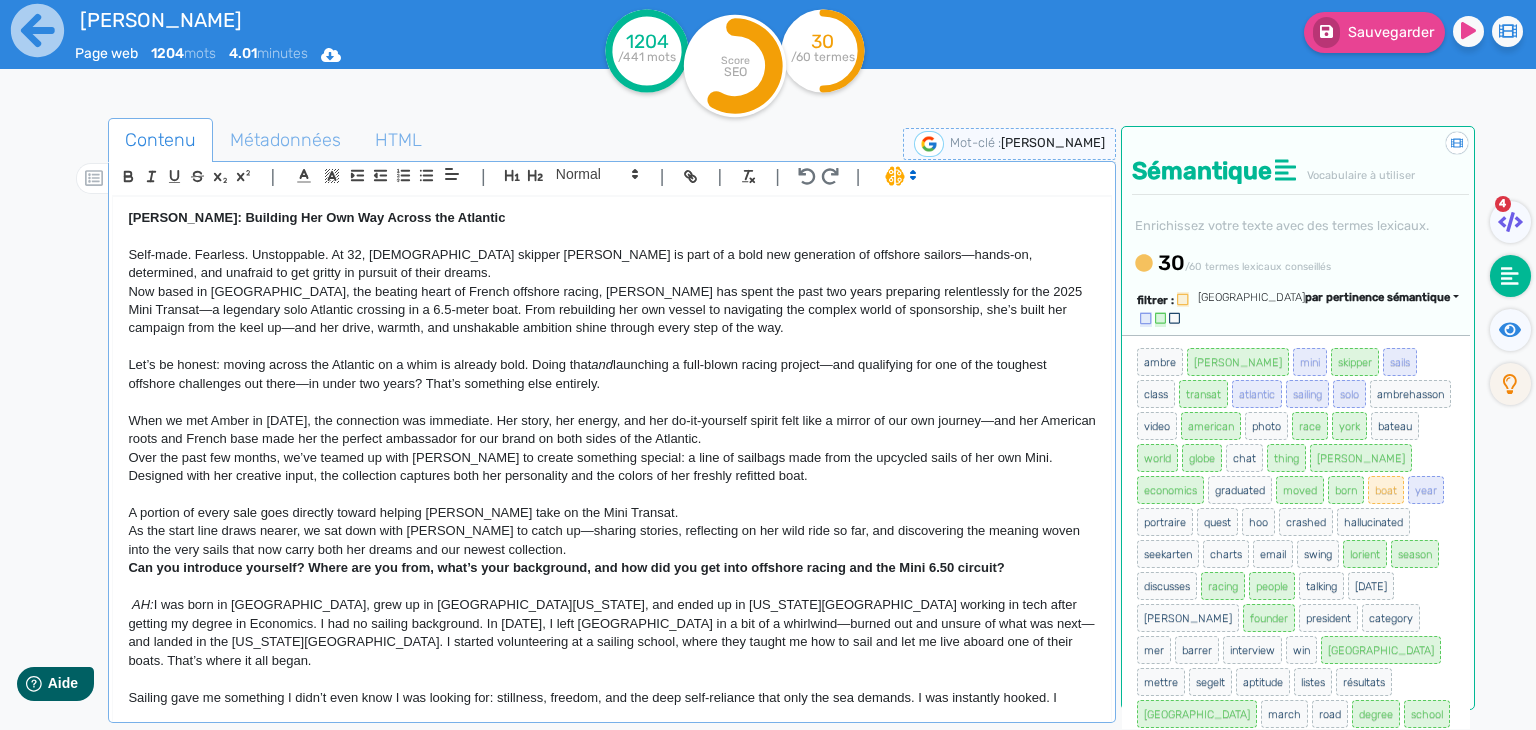 click on "A portion of every sale goes directly toward helping [PERSON_NAME] take on the Mini Transat." 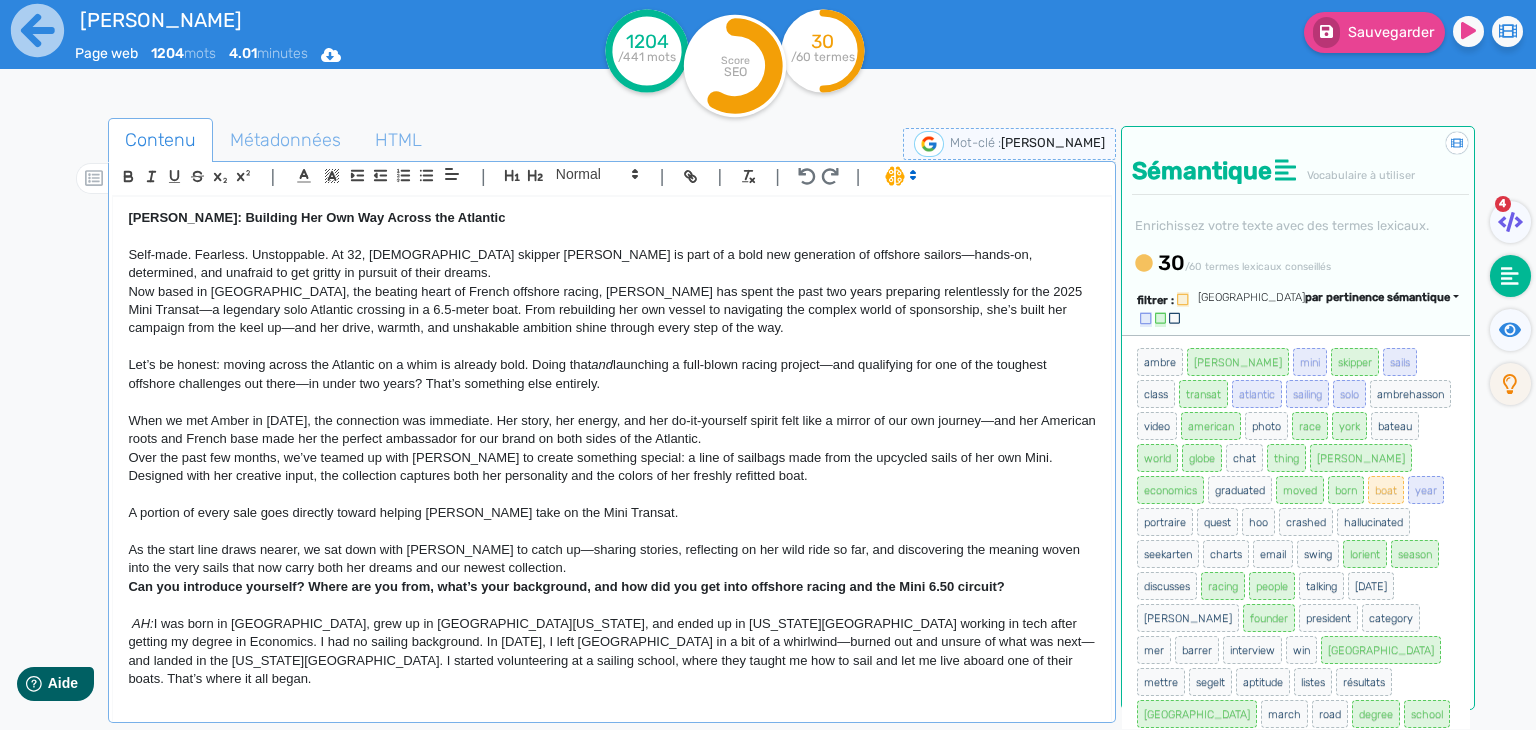click on "As the start line draws nearer, we sat down with [PERSON_NAME] to catch up—sharing stories, reflecting on her wild ride so far, and discovering the meaning woven into the very sails that now carry both her dreams and our newest collection." 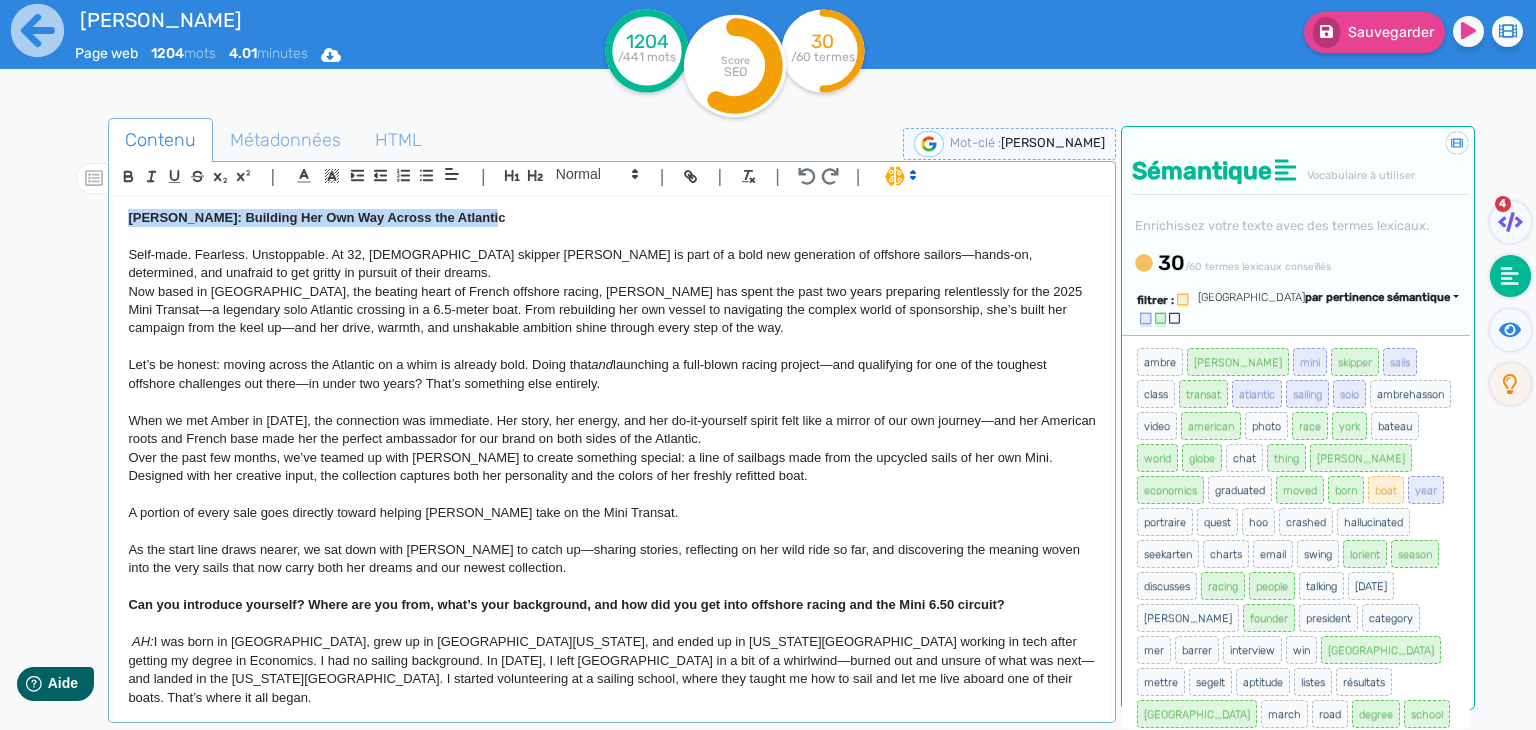 drag, startPoint x: 509, startPoint y: 214, endPoint x: 84, endPoint y: 218, distance: 425.01883 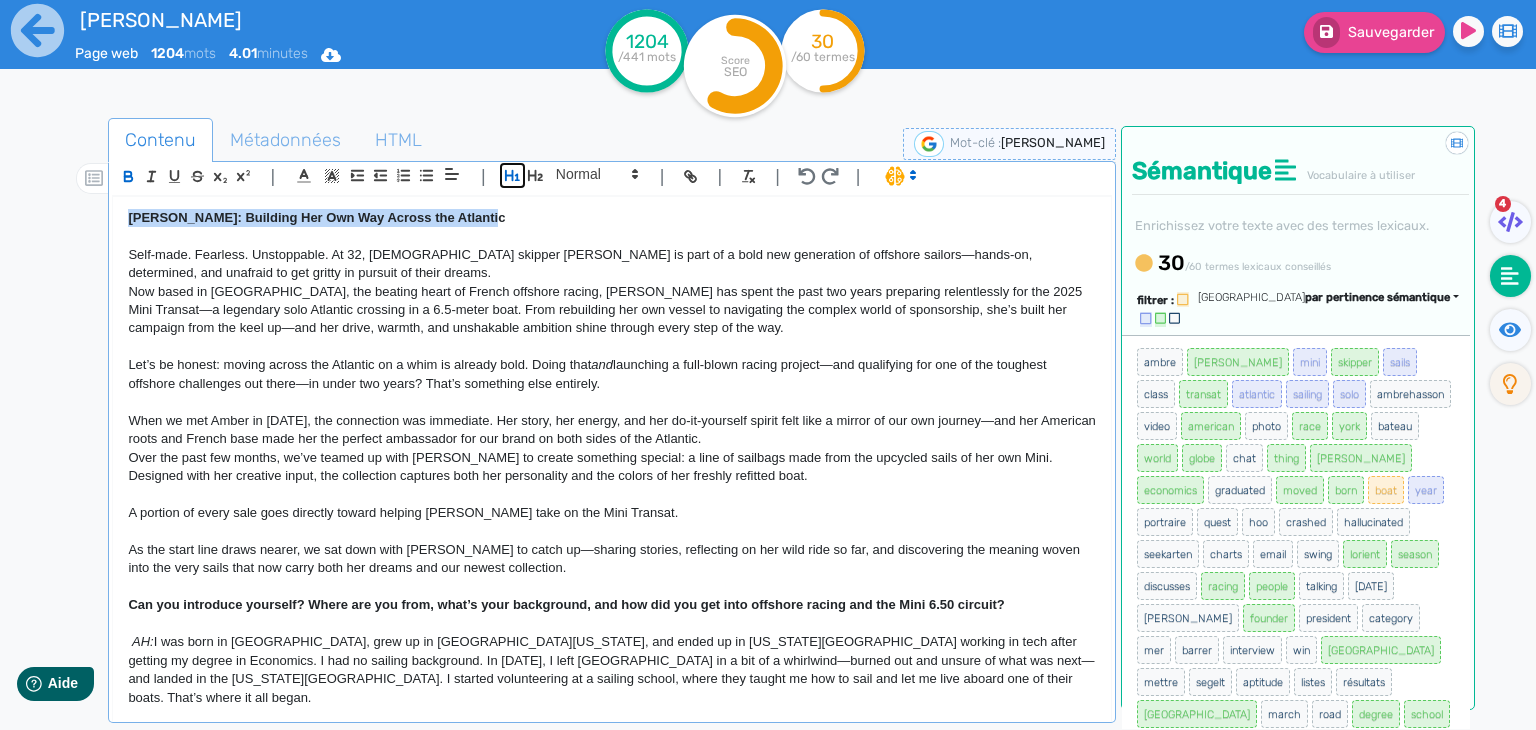 click 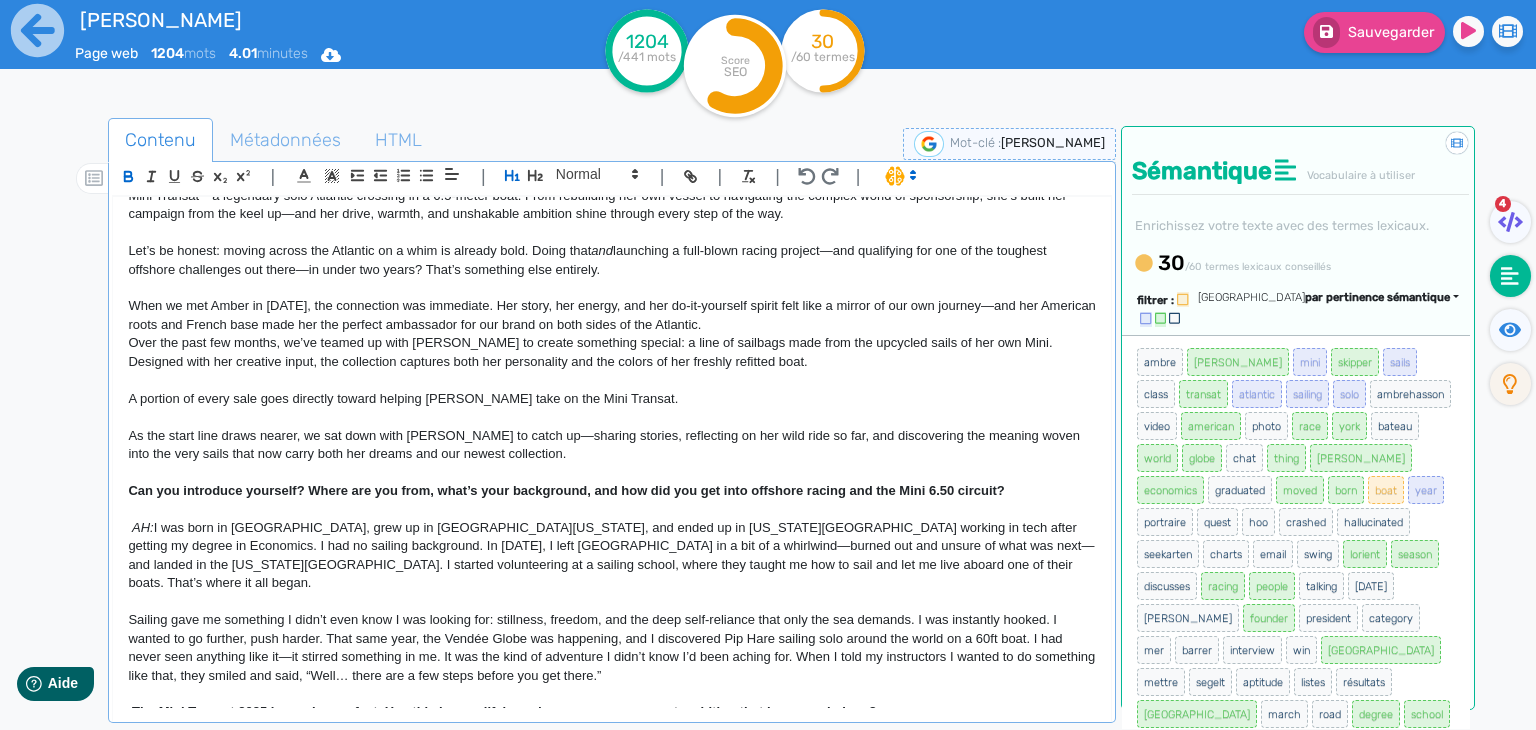 scroll, scrollTop: 200, scrollLeft: 0, axis: vertical 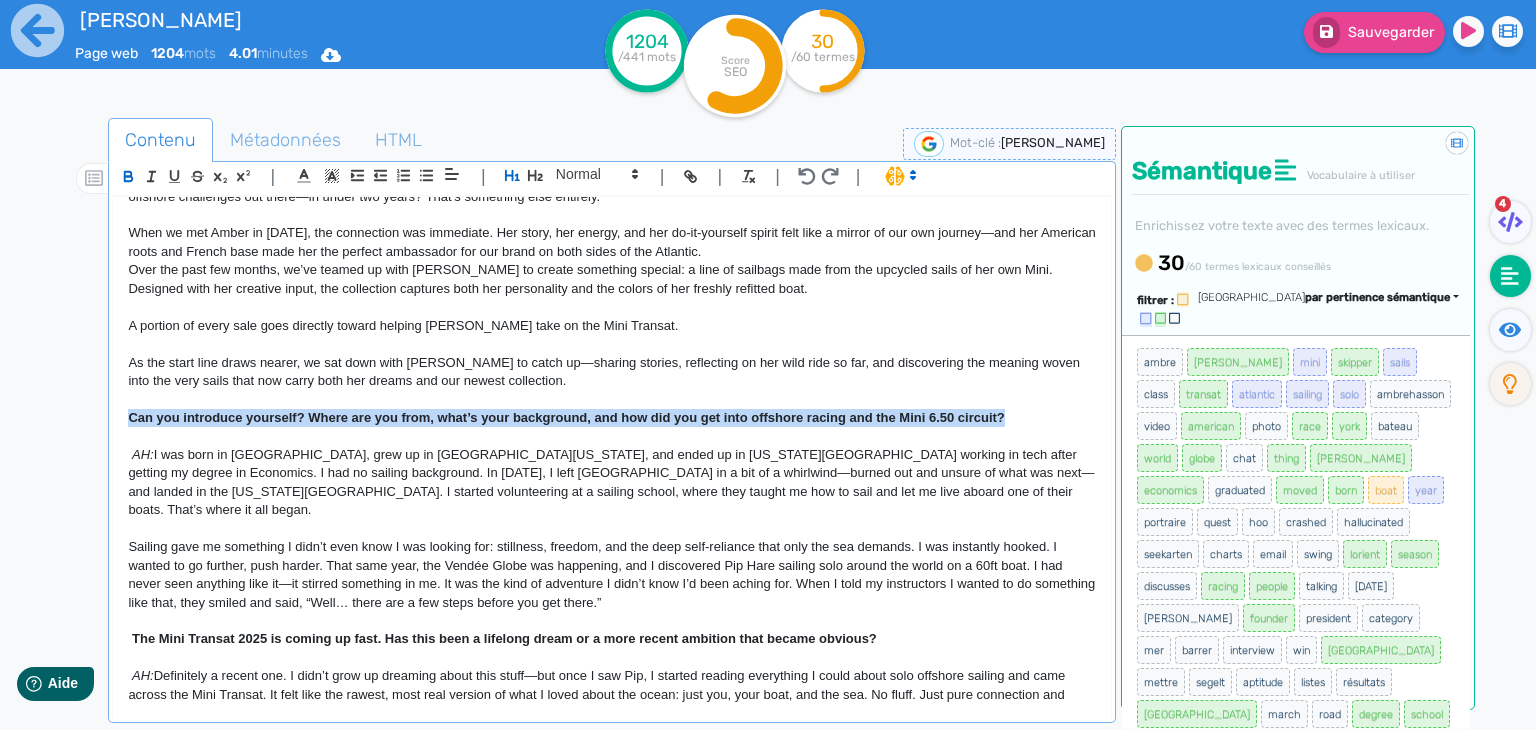 drag, startPoint x: 1017, startPoint y: 418, endPoint x: 108, endPoint y: 418, distance: 909 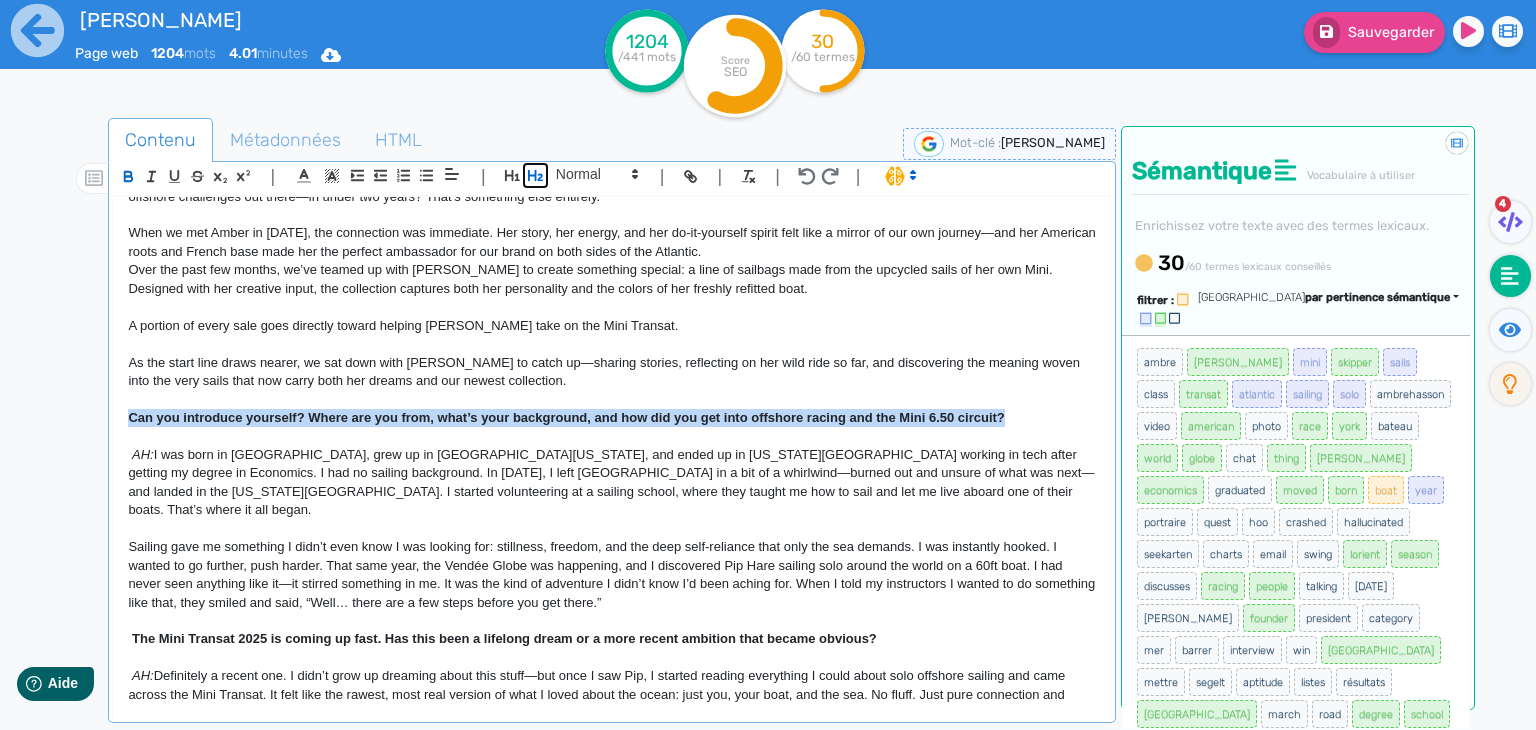 click 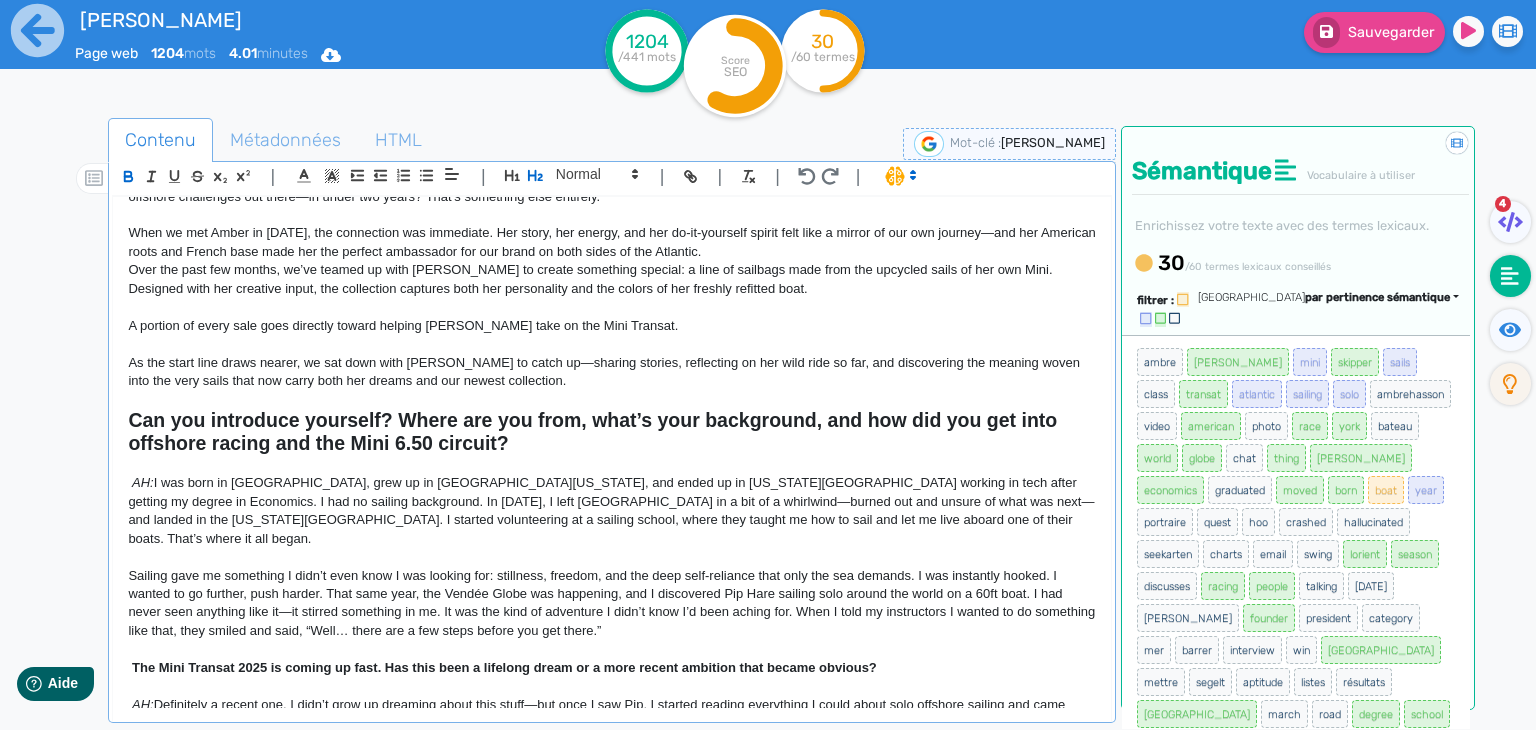 scroll, scrollTop: 400, scrollLeft: 0, axis: vertical 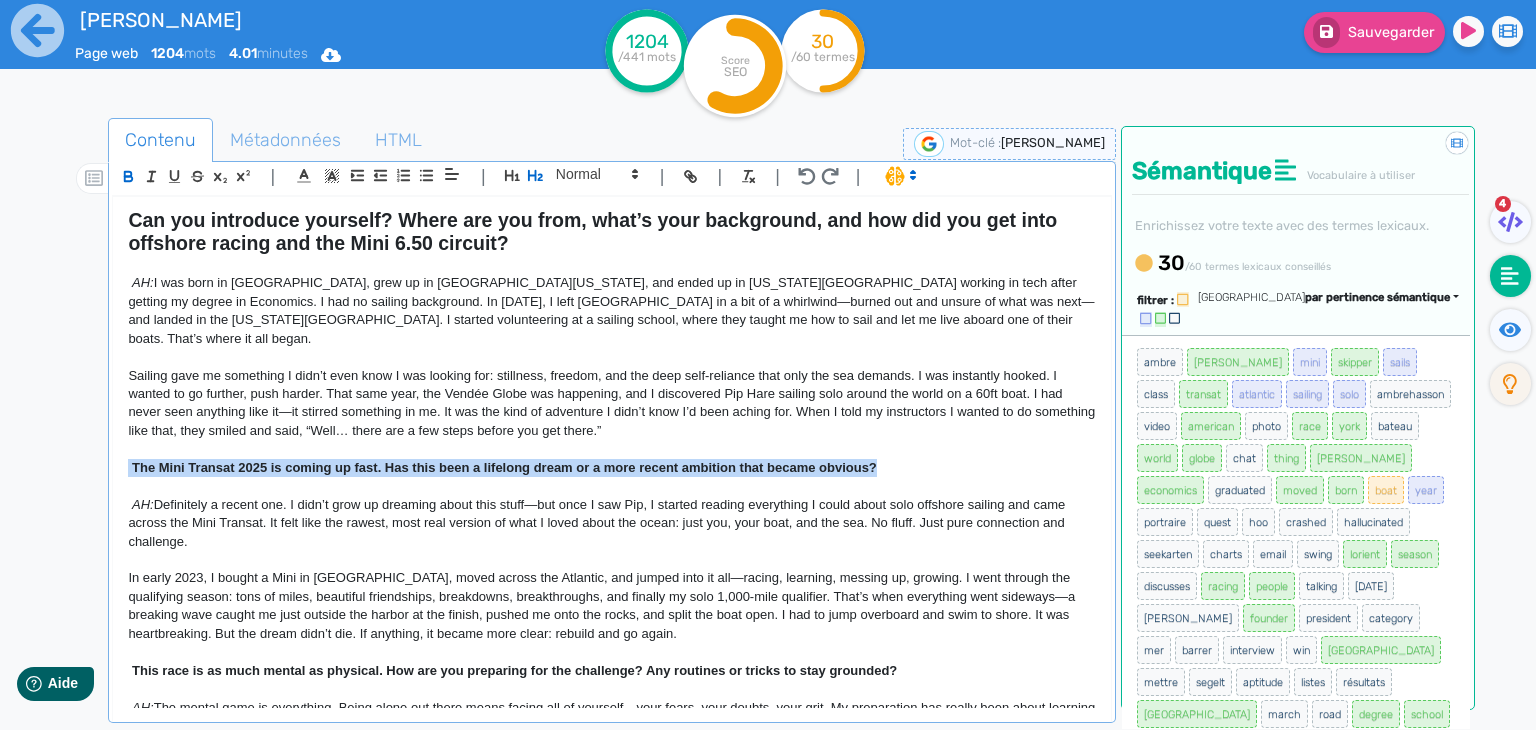drag, startPoint x: 890, startPoint y: 443, endPoint x: 119, endPoint y: 443, distance: 771 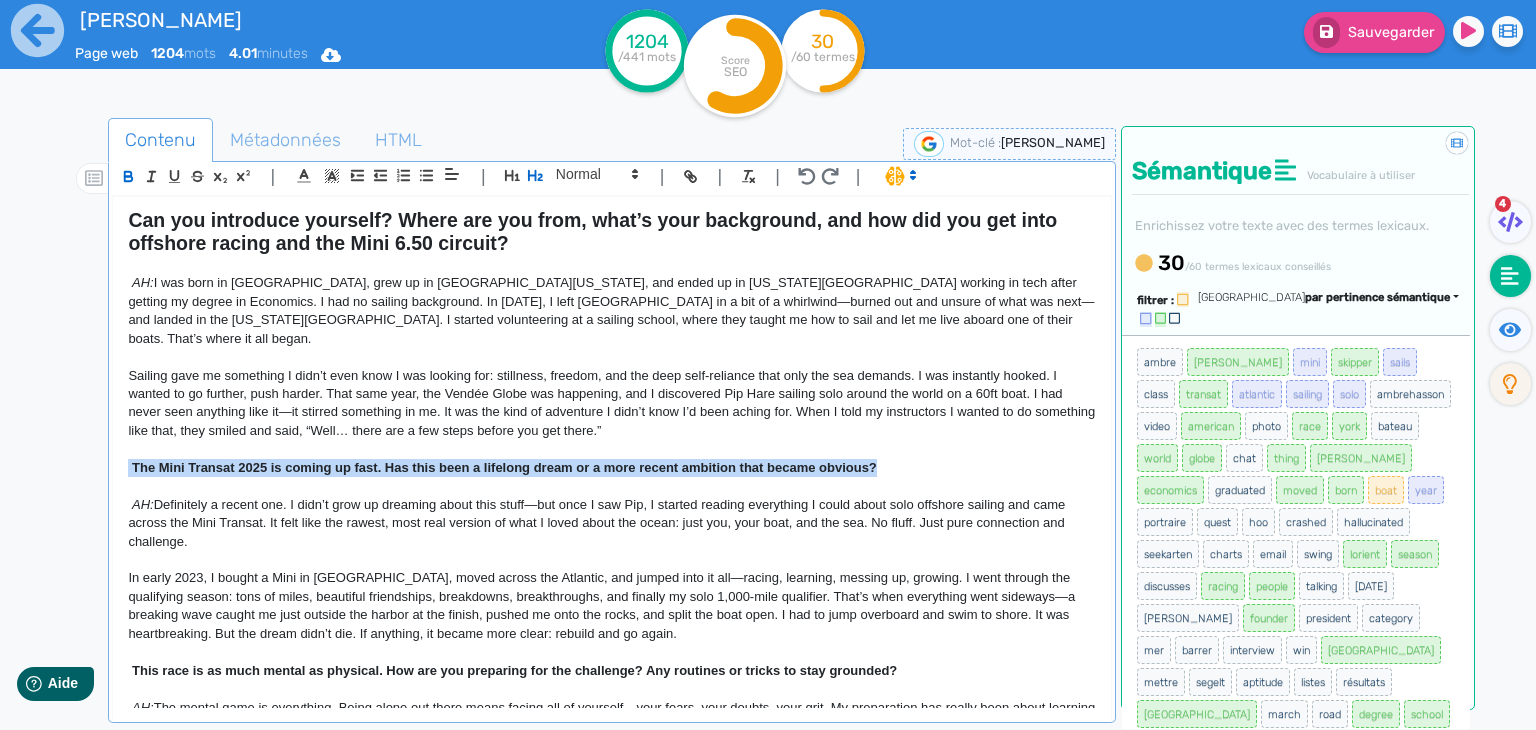 click on "[PERSON_NAME]: Building Her Own Way Across the Atlantic Self-made. Fearless. Unstoppable. At 32, [DEMOGRAPHIC_DATA] skipper [PERSON_NAME] is part of a bold new generation of offshore sailors—hands-on, determined, and unafraid to get gritty in pursuit of their dreams.  Now based in [GEOGRAPHIC_DATA], the beating heart of French offshore racing, [PERSON_NAME] has spent the past two years preparing relentlessly for the 2025 Mini Transat—a legendary solo Atlantic crossing in a 6.5-meter boat. From rebuilding her own vessel to navigating the complex world of sponsorship, she’s built her campaign from the keel up—and her drive, warmth, and unshakable ambition shine through every step of the way. Let’s be honest: moving across the Atlantic on a whim is already bold. Doing that  and  launching a full-blown racing project—and qualifying for one of the toughest offshore challenges out there—in under two years? That’s something else entirely. A portion of every sale goes directly toward helping [PERSON_NAME] take on the Mini Transat." 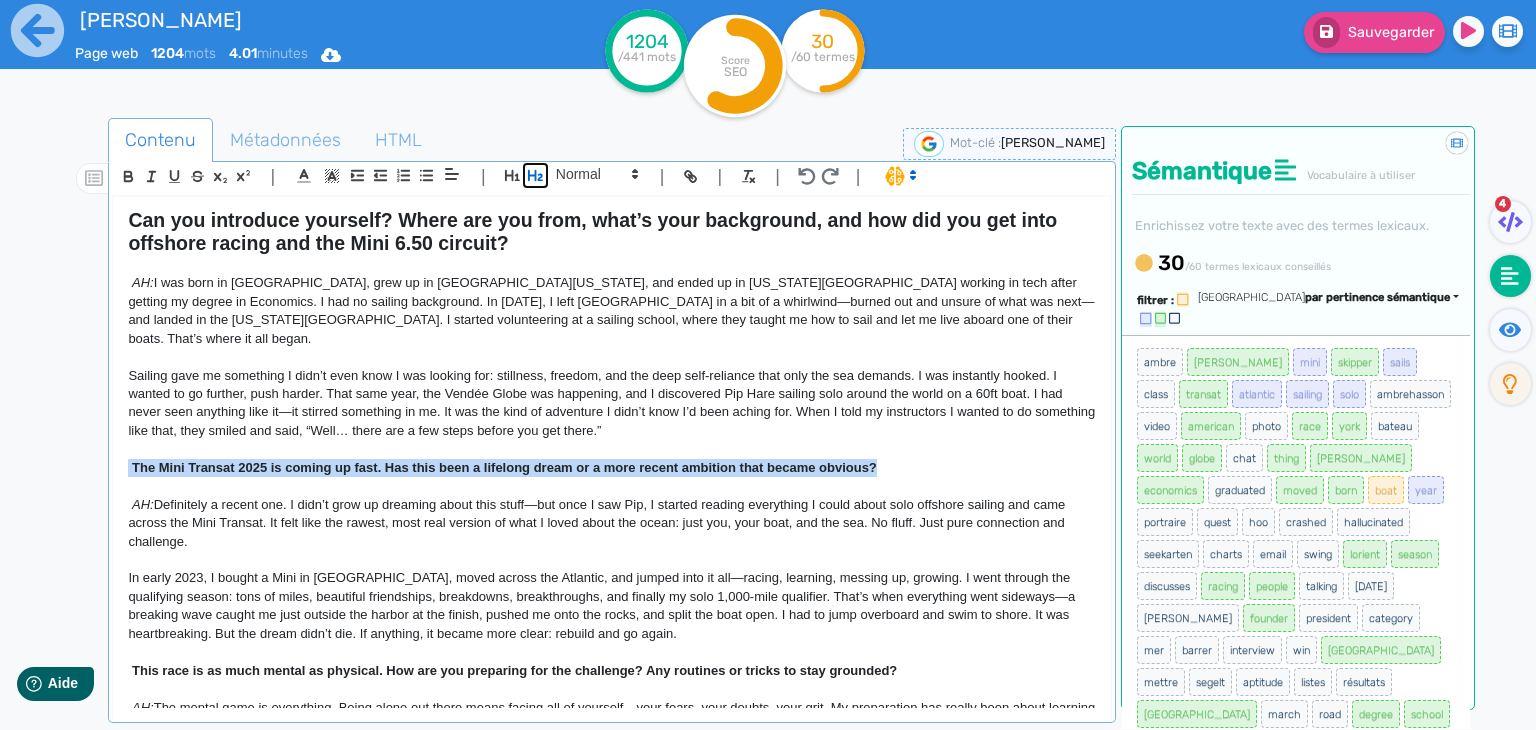 click 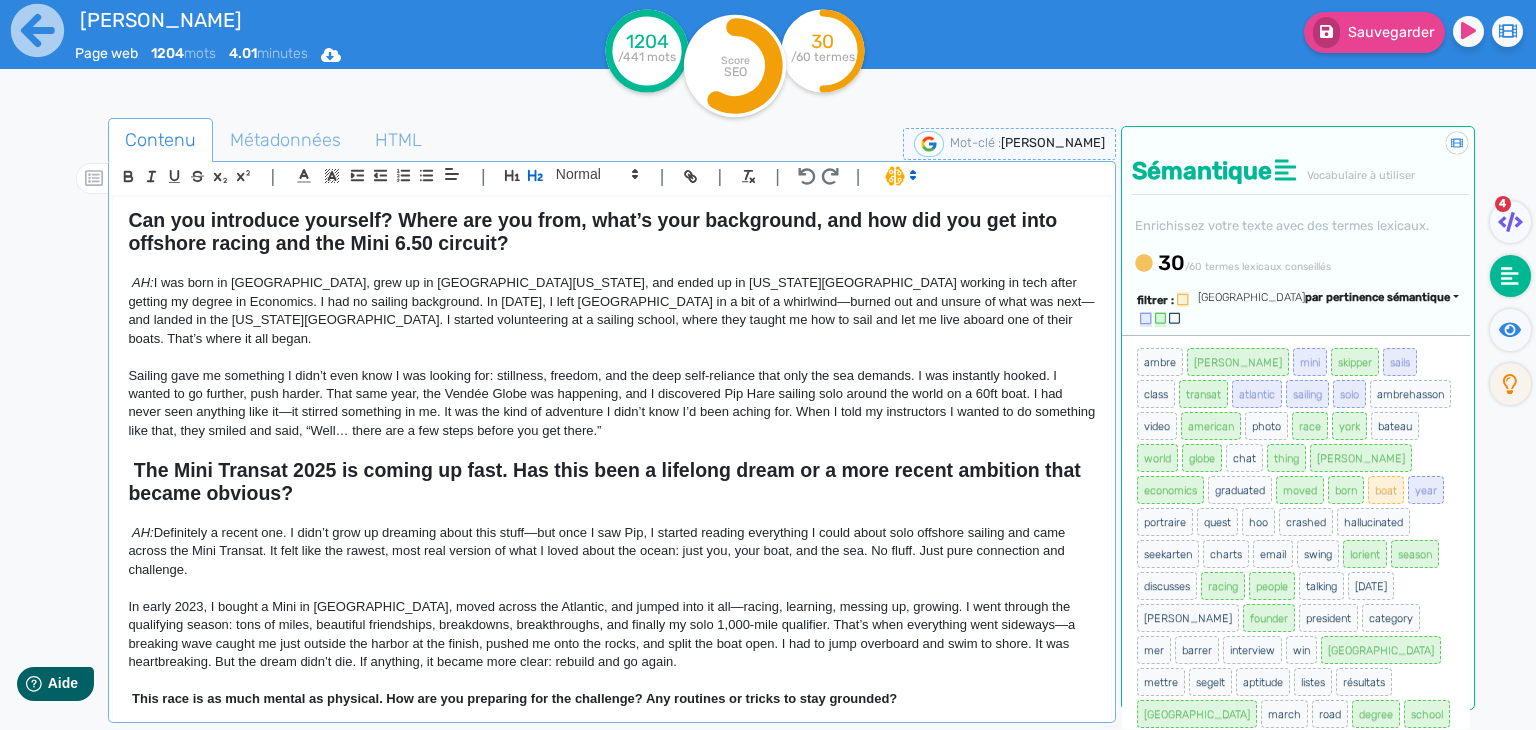 scroll, scrollTop: 600, scrollLeft: 0, axis: vertical 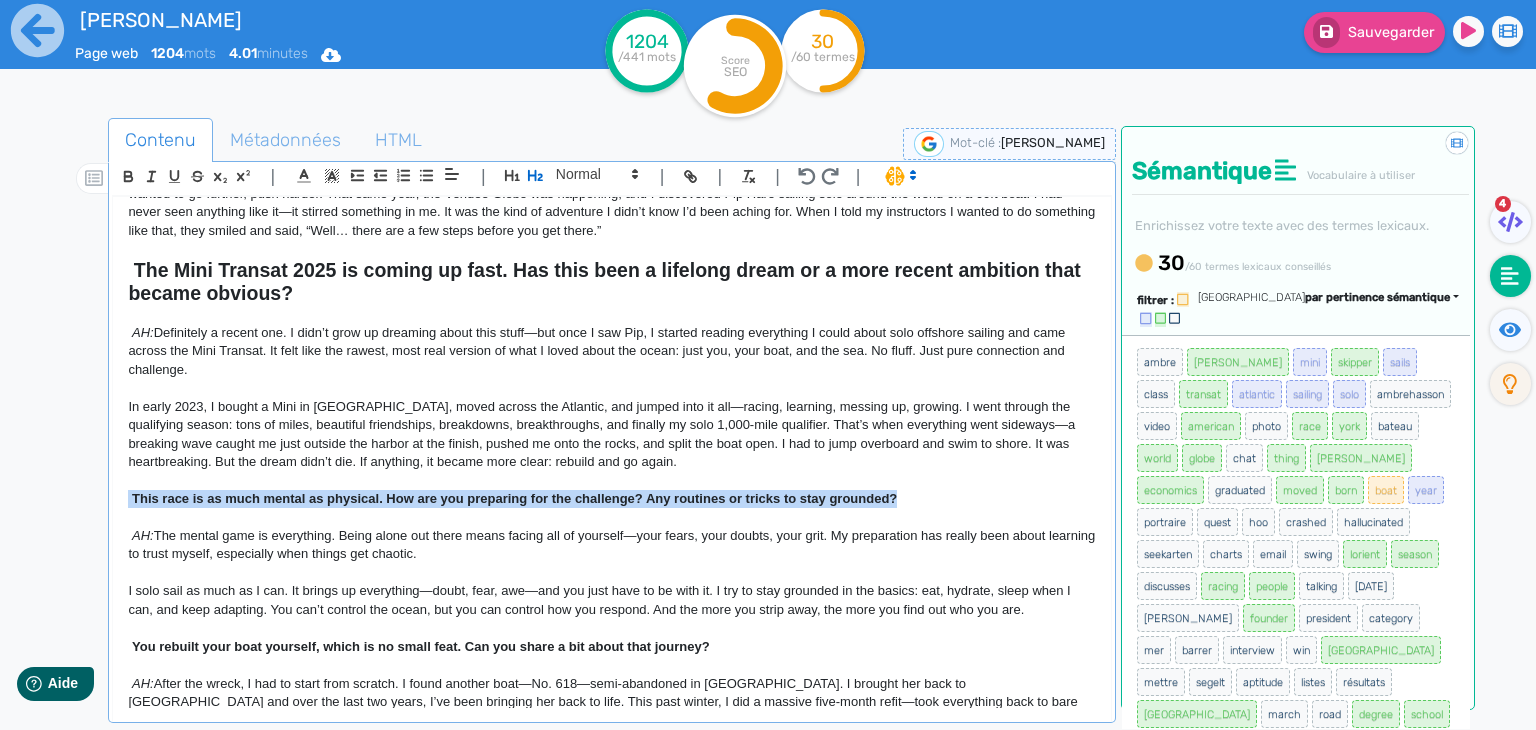 drag, startPoint x: 776, startPoint y: 465, endPoint x: 118, endPoint y: 479, distance: 658.1489 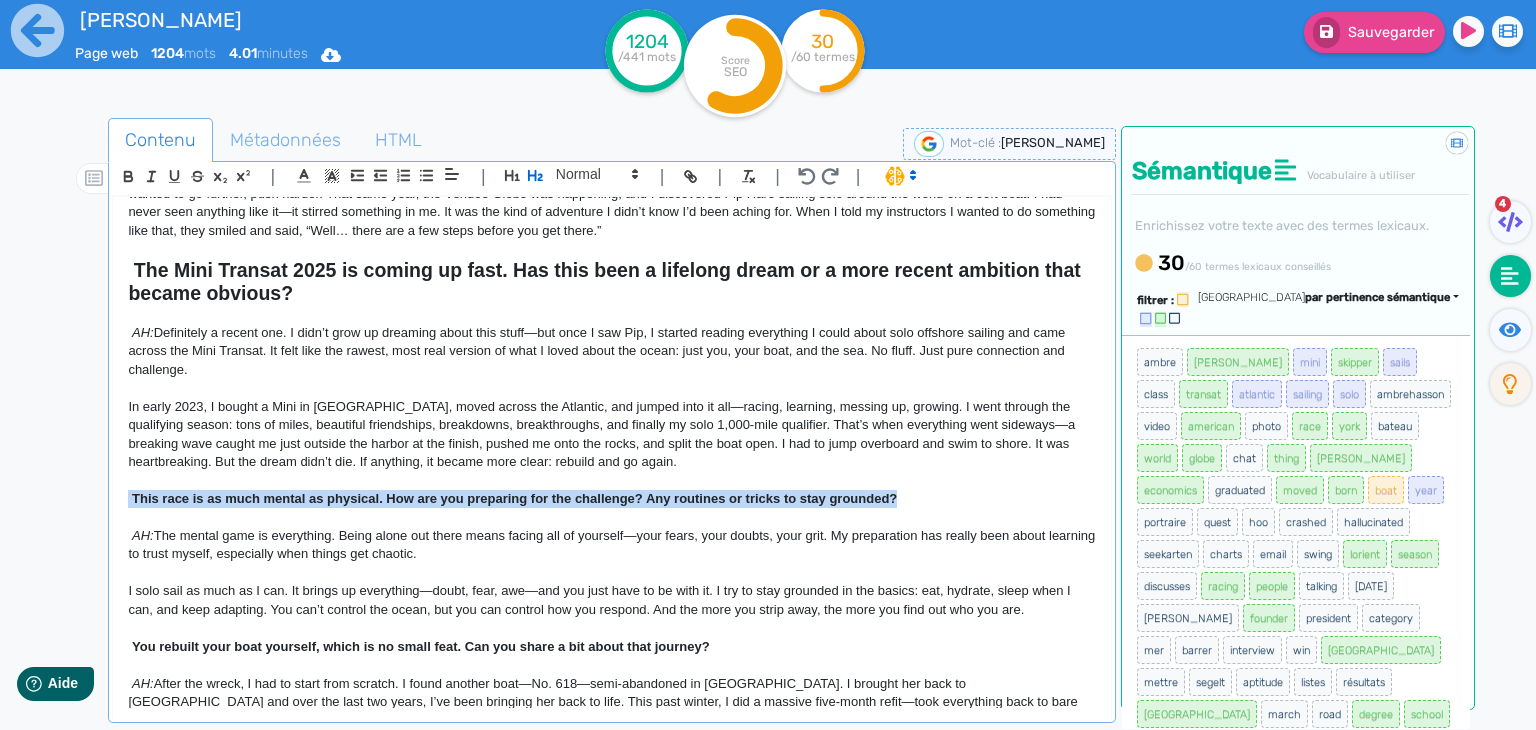 click on "[PERSON_NAME]: Building Her Own Way Across the Atlantic Self-made. Fearless. Unstoppable. At 32, [DEMOGRAPHIC_DATA] skipper [PERSON_NAME] is part of a bold new generation of offshore sailors—hands-on, determined, and unafraid to get gritty in pursuit of their dreams.  Now based in [GEOGRAPHIC_DATA], the beating heart of French offshore racing, [PERSON_NAME] has spent the past two years preparing relentlessly for the 2025 Mini Transat—a legendary solo Atlantic crossing in a 6.5-meter boat. From rebuilding her own vessel to navigating the complex world of sponsorship, she’s built her campaign from the keel up—and her drive, warmth, and unshakable ambition shine through every step of the way. Let’s be honest: moving across the Atlantic on a whim is already bold. Doing that  and  launching a full-blown racing project—and qualifying for one of the toughest offshore challenges out there—in under two years? That’s something else entirely. A portion of every sale goes directly toward helping [PERSON_NAME] take on the Mini Transat." 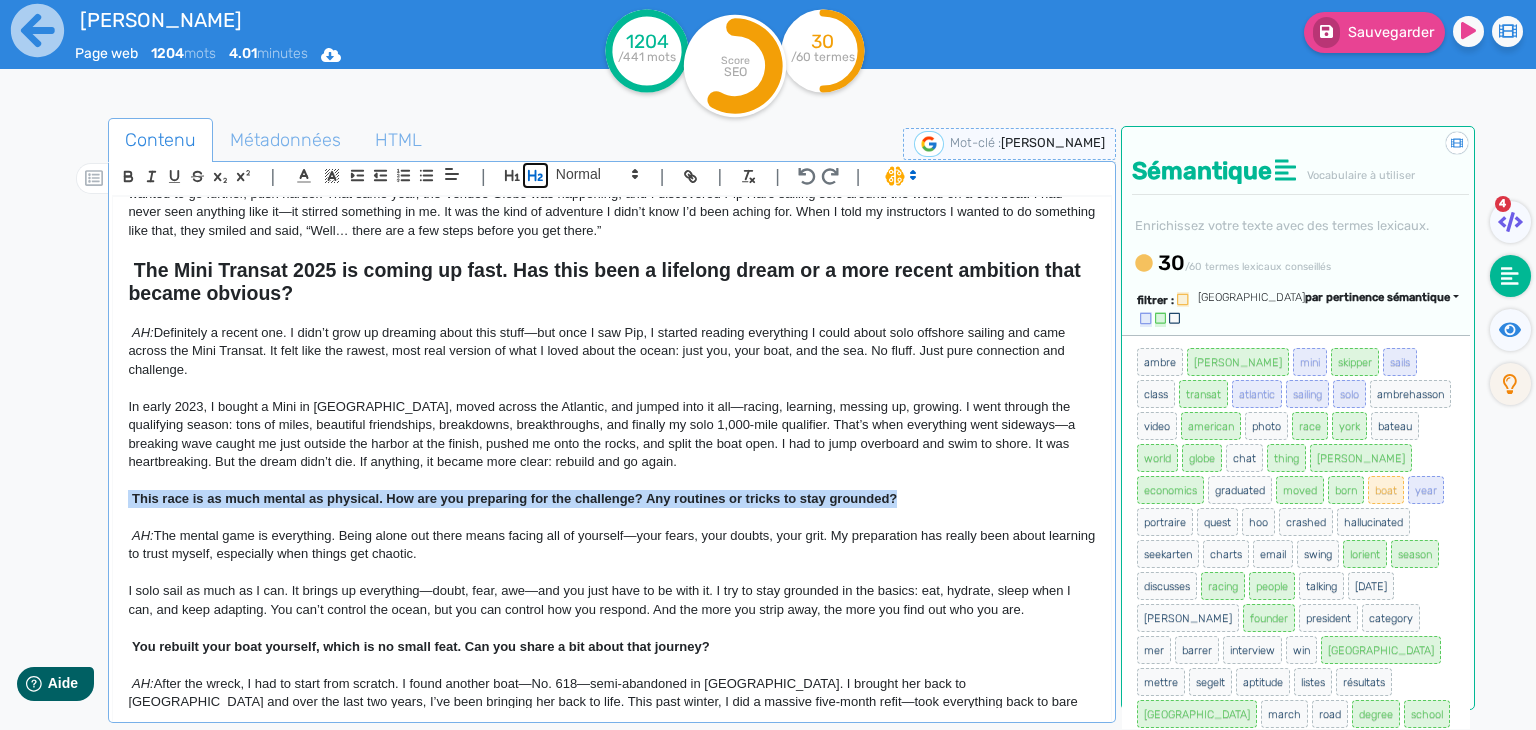 click 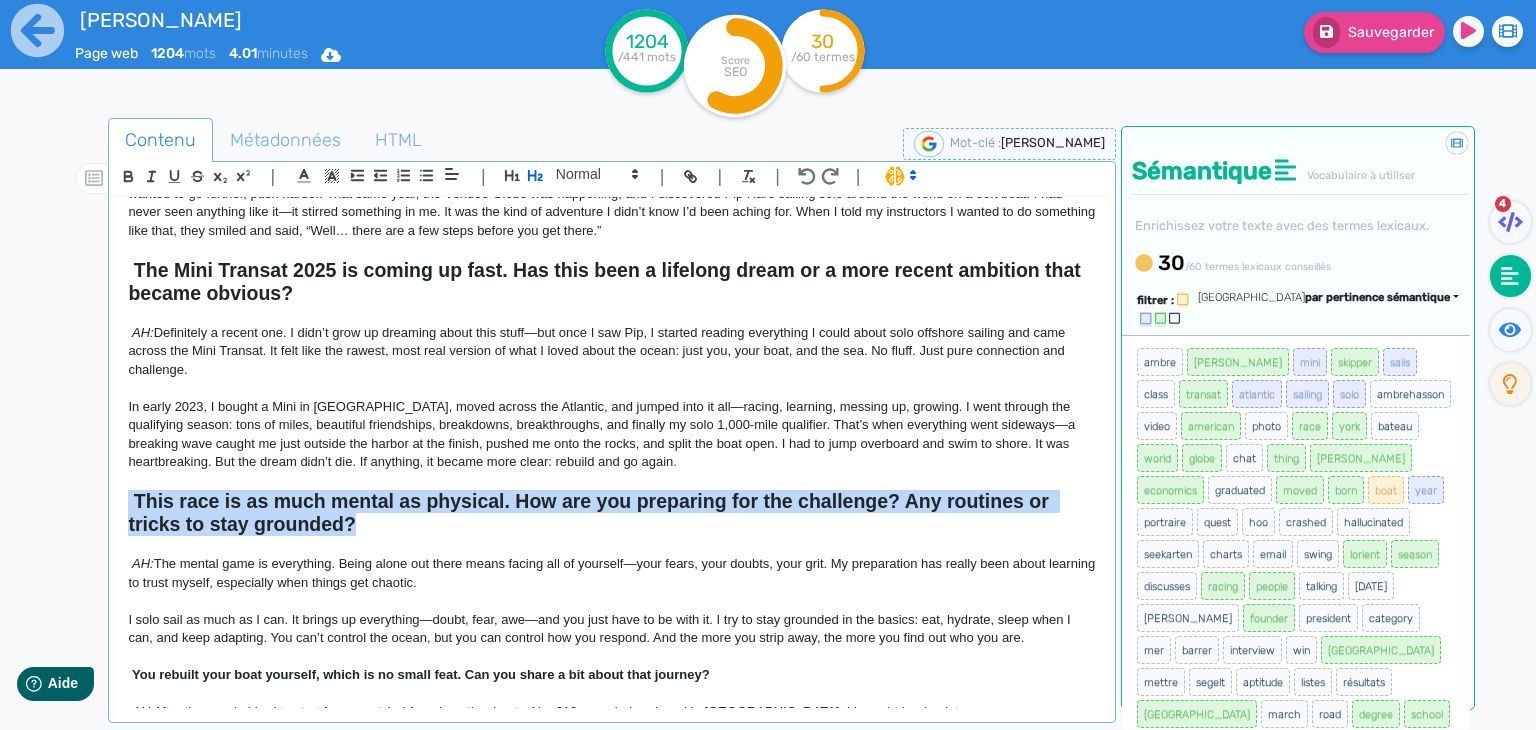 scroll, scrollTop: 800, scrollLeft: 0, axis: vertical 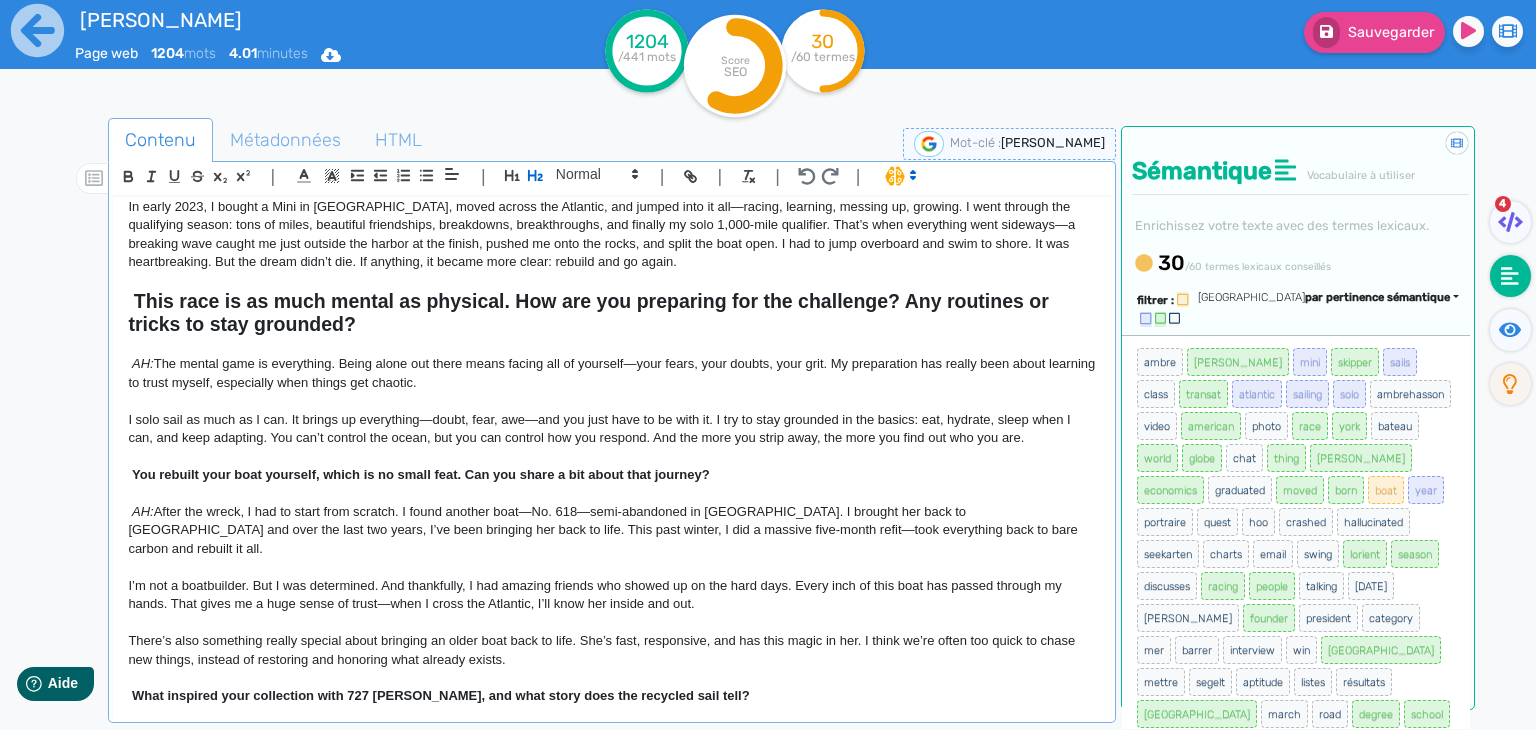 click on "You rebuilt your boat yourself, which is no small feat. Can you share a bit about that journey?" 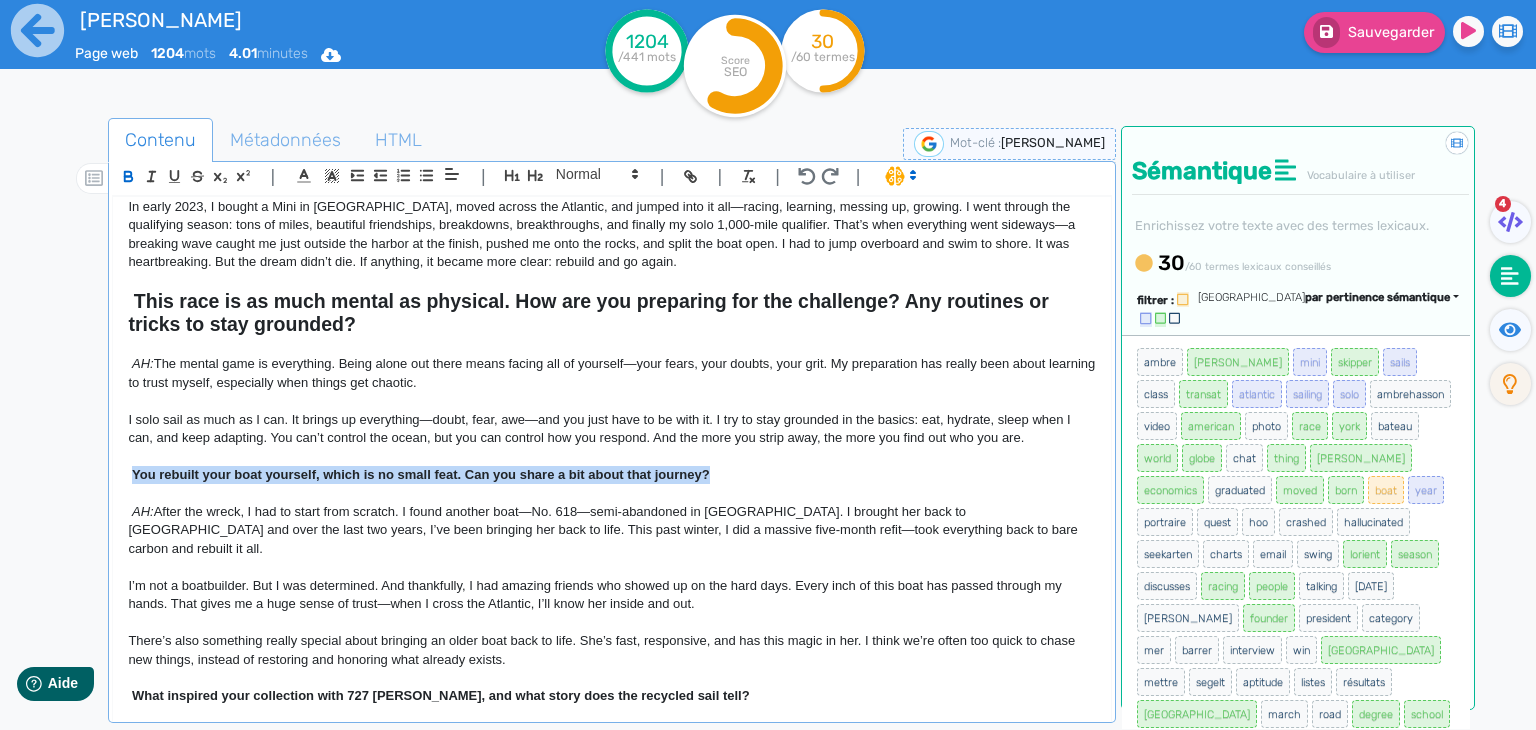 drag, startPoint x: 721, startPoint y: 453, endPoint x: 132, endPoint y: 457, distance: 589.0136 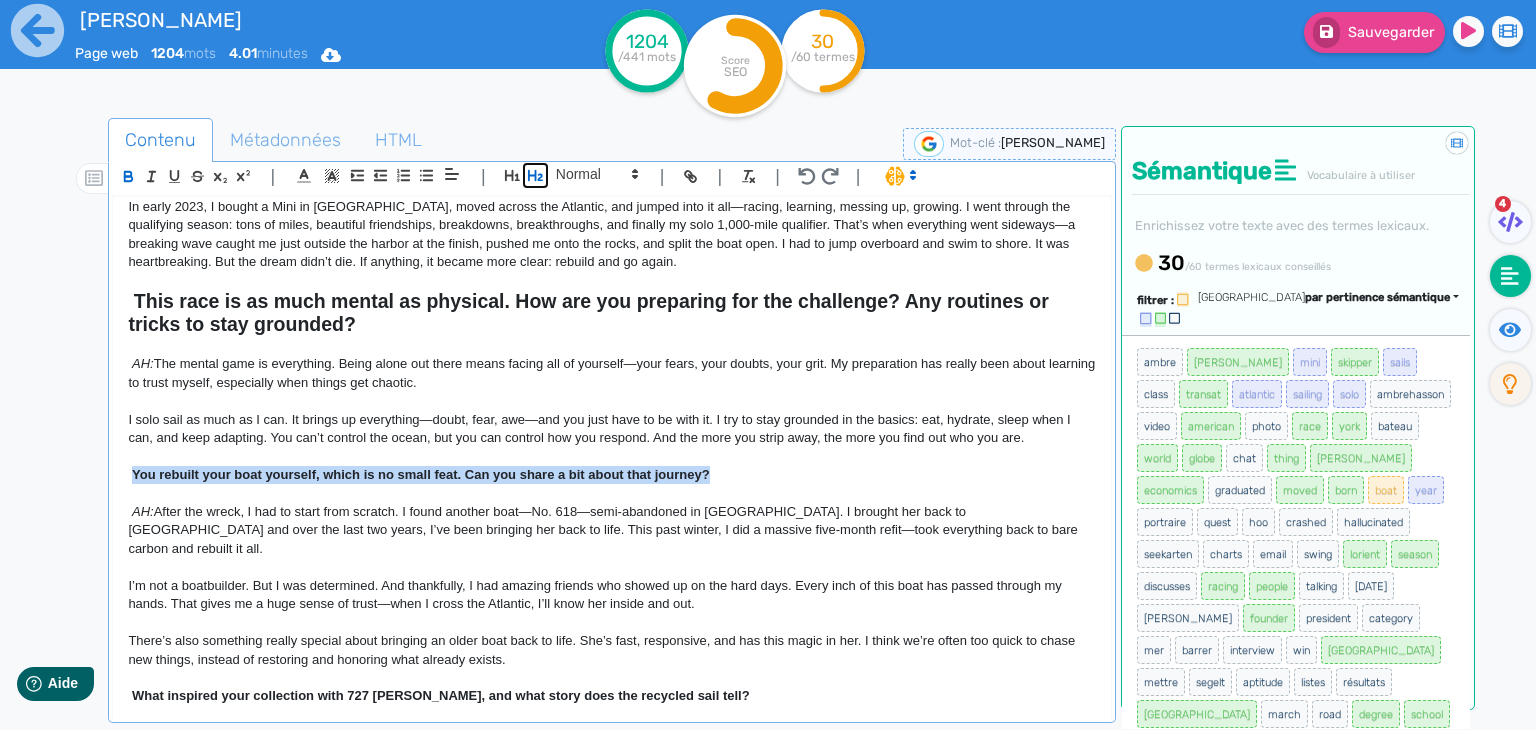 click 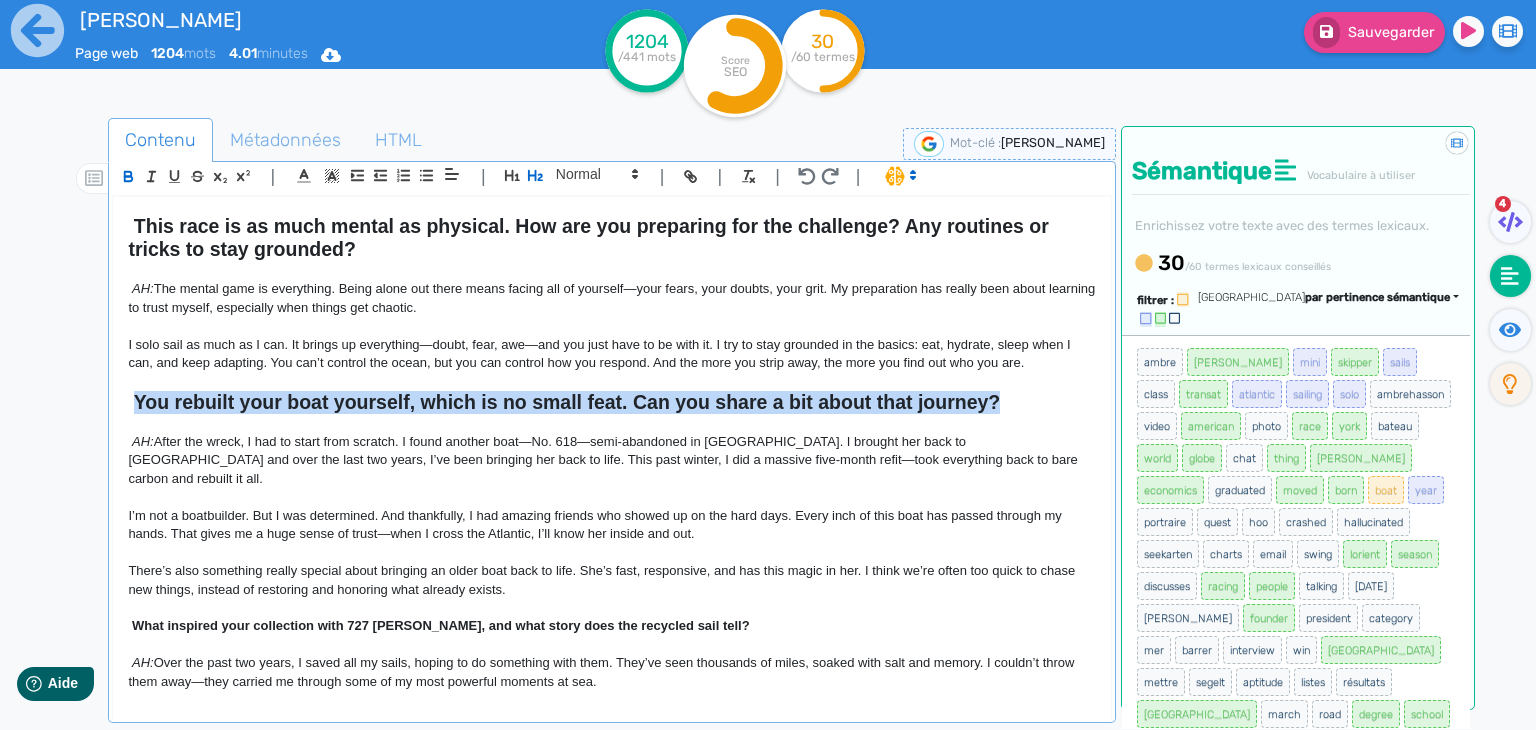 scroll, scrollTop: 1000, scrollLeft: 0, axis: vertical 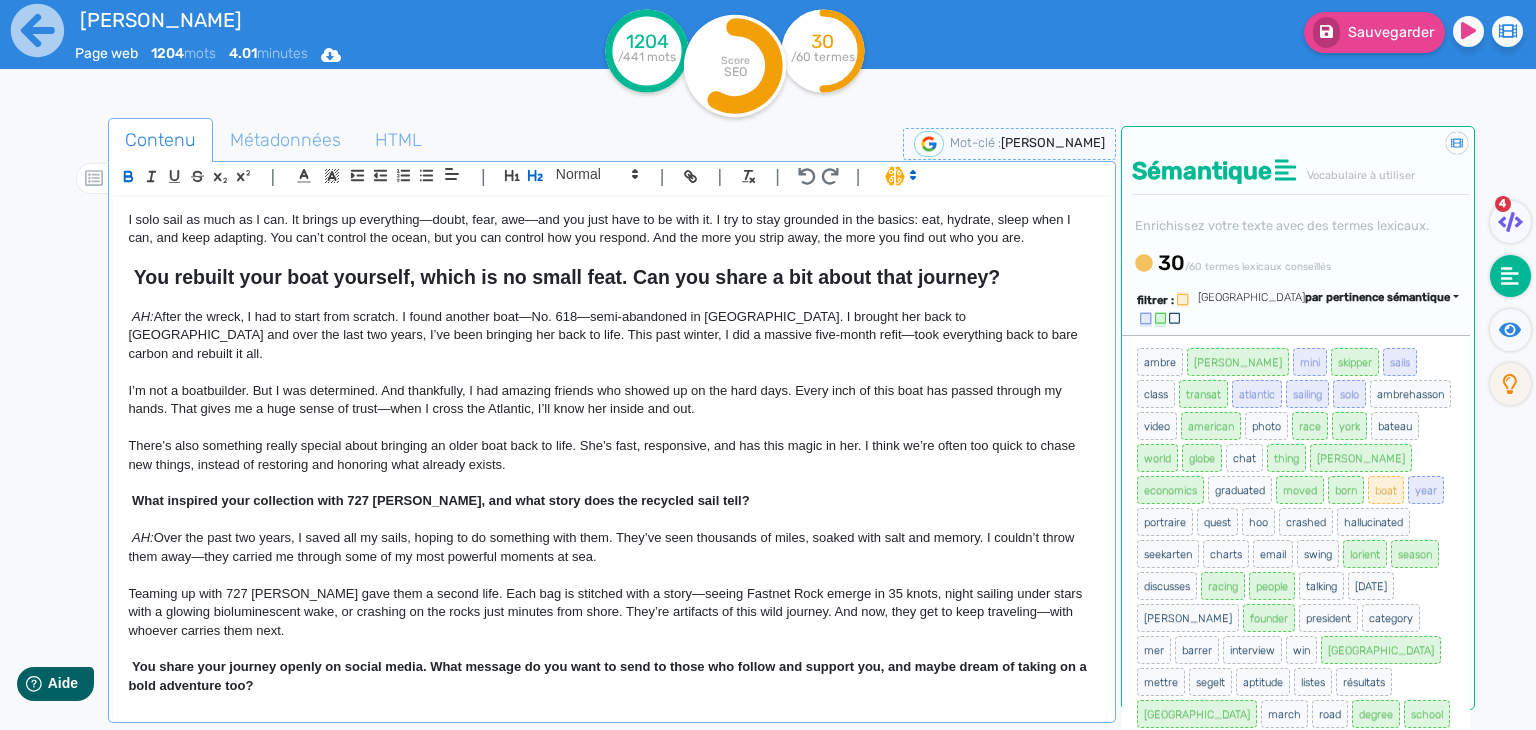click on "What inspired your collection with 727 [PERSON_NAME], and what story does the recycled sail tell?" 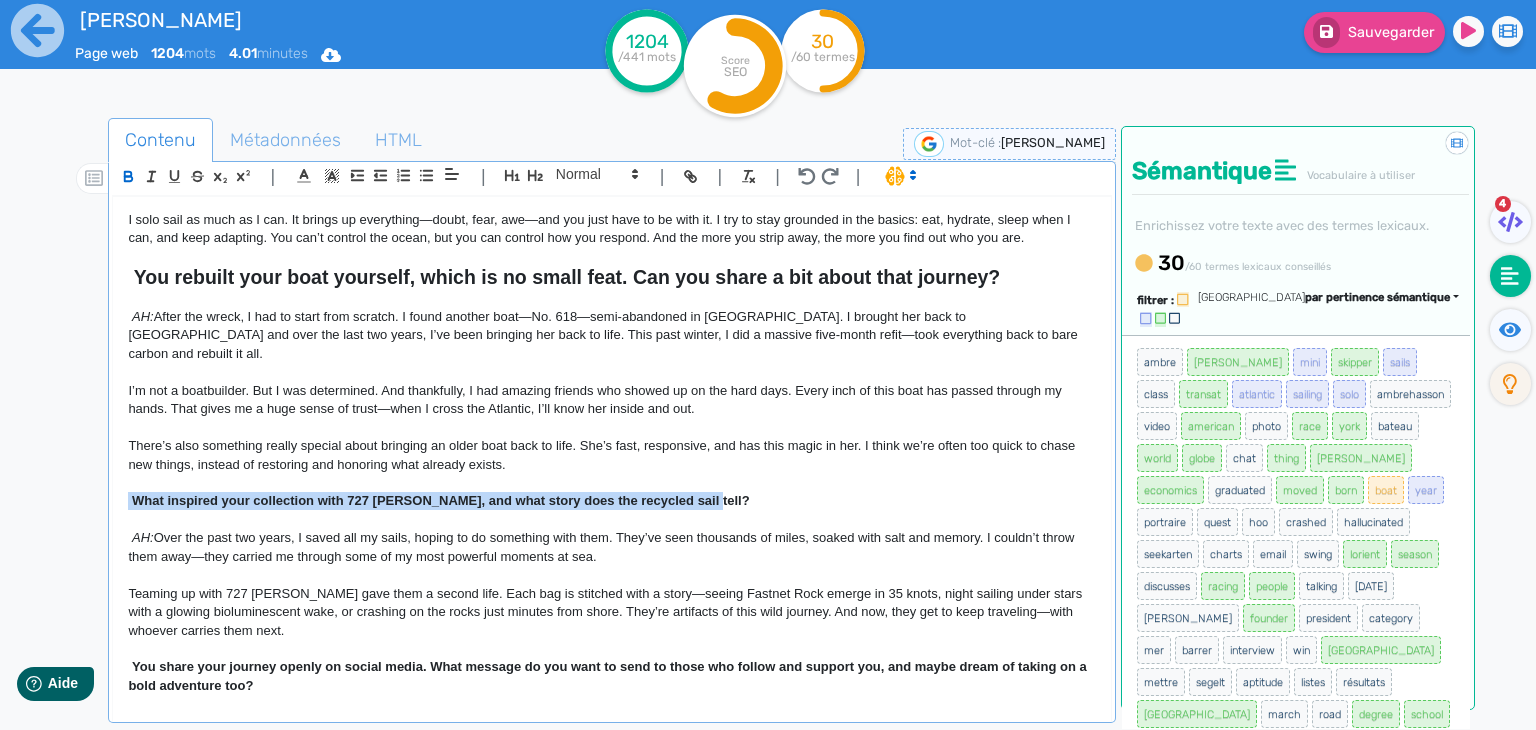 drag, startPoint x: 280, startPoint y: 425, endPoint x: 108, endPoint y: 457, distance: 174.95142 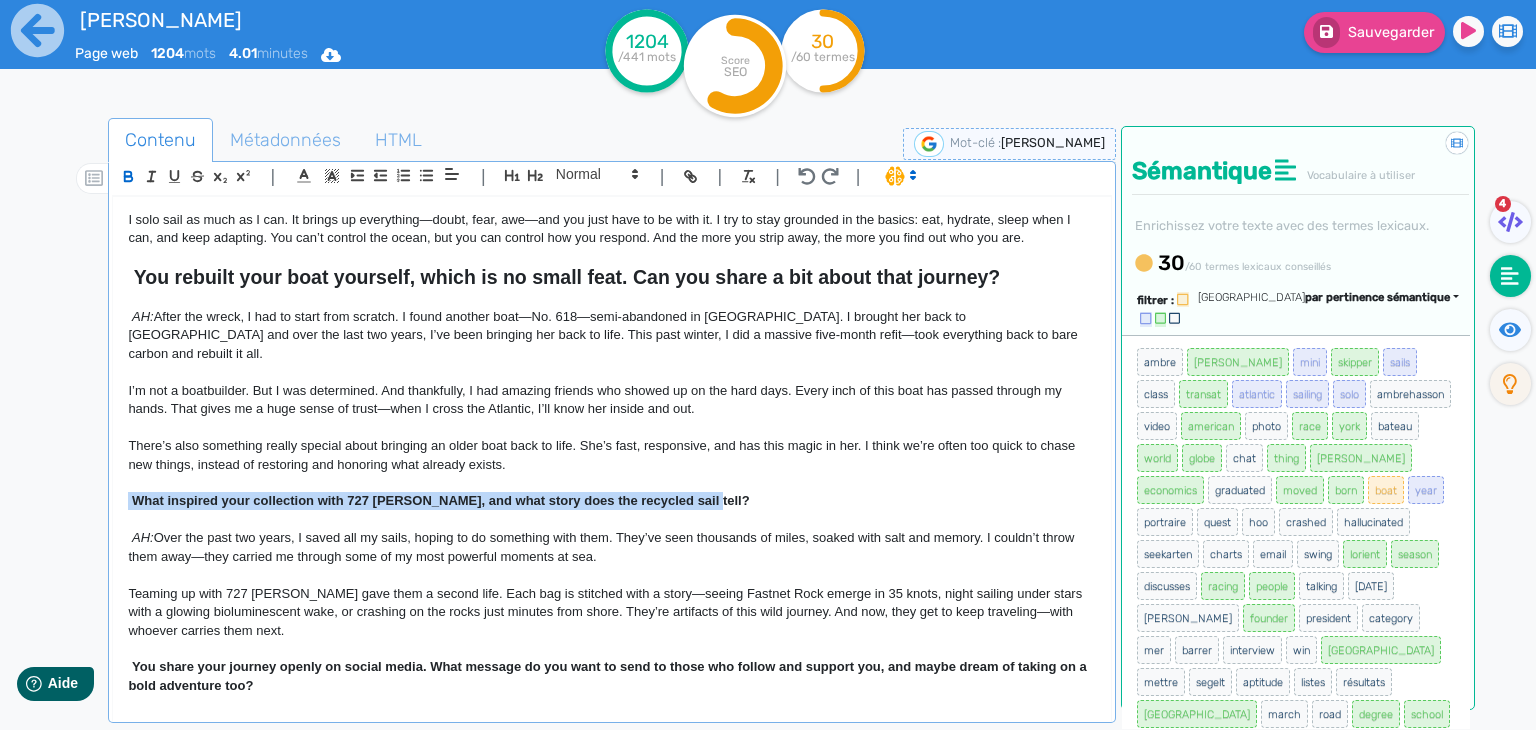 click on "|                                                                                                                                                                                                         |               H3 H4 H5 H6 Normal |         |             | |       [PERSON_NAME]: Building Her Own Way Across the Atlantic Self-made. Fearless. Unstoppable. At 32, [DEMOGRAPHIC_DATA] skipper [PERSON_NAME] is part of a bold new generation of offshore sailors—hands-on, determined, and unafraid to get gritty in pursuit of their dreams.  Now based in [GEOGRAPHIC_DATA], the beating heart of French offshore racing, [PERSON_NAME] has spent the past two years preparing relentlessly for the 2025 Mini Transat—a legendary solo Atlantic crossing in a 6.5-meter boat. From rebuilding her own vessel to navigating the complex world of sponsorship, she’s built her campaign from the keel up—and her drive, warmth, and unshakable ambition shine through every step of the way. and     AH:           AH:" 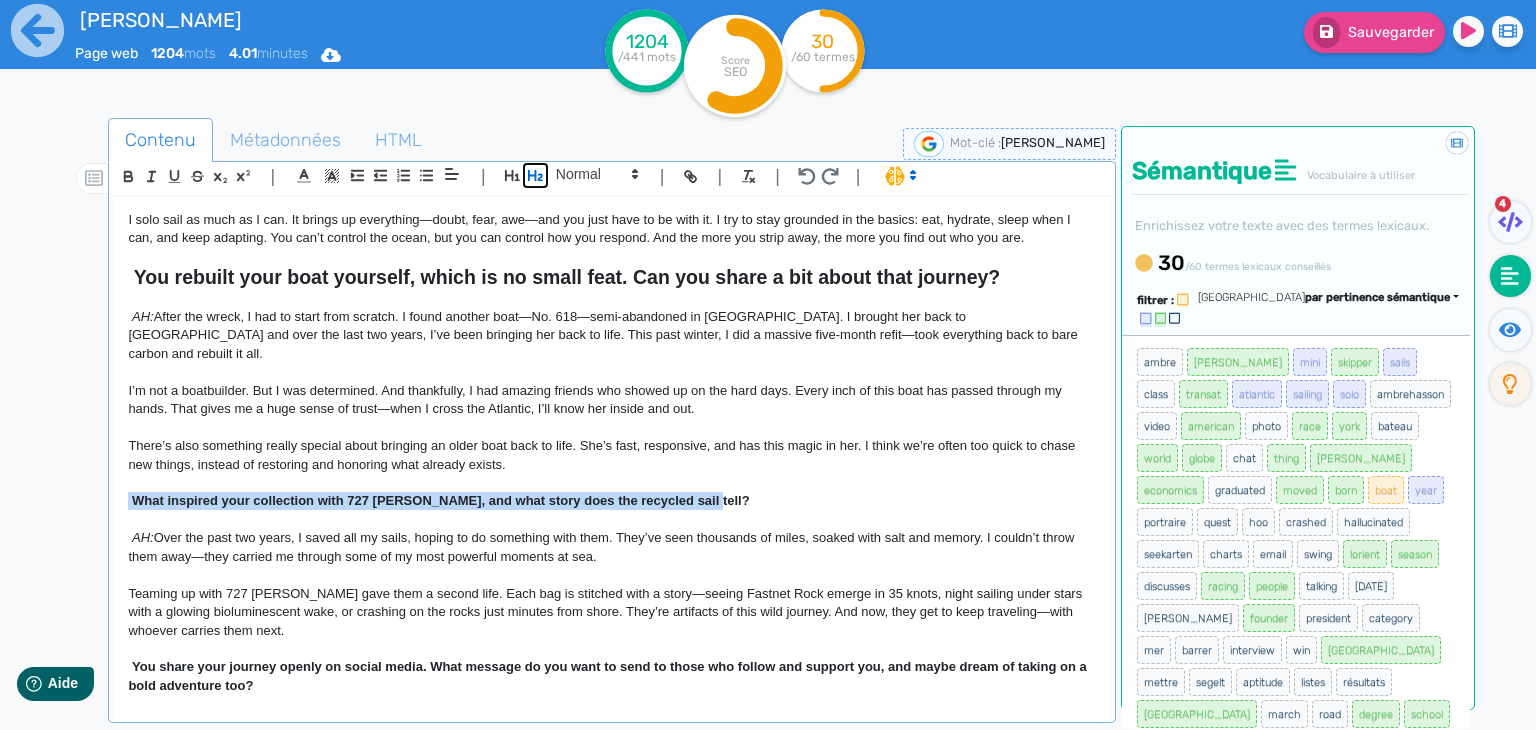 drag, startPoint x: 540, startPoint y: 177, endPoint x: 535, endPoint y: 245, distance: 68.18358 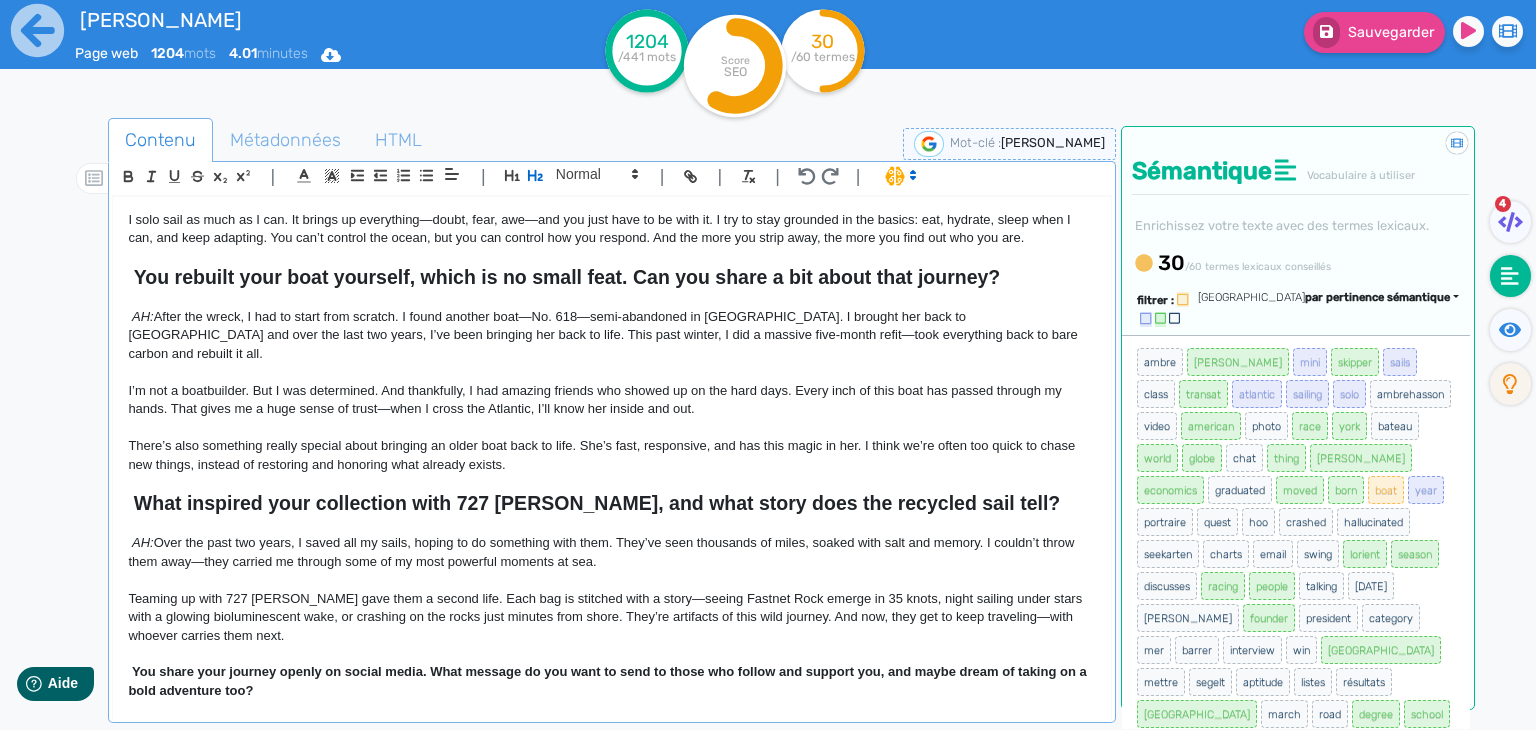 scroll, scrollTop: 1078, scrollLeft: 0, axis: vertical 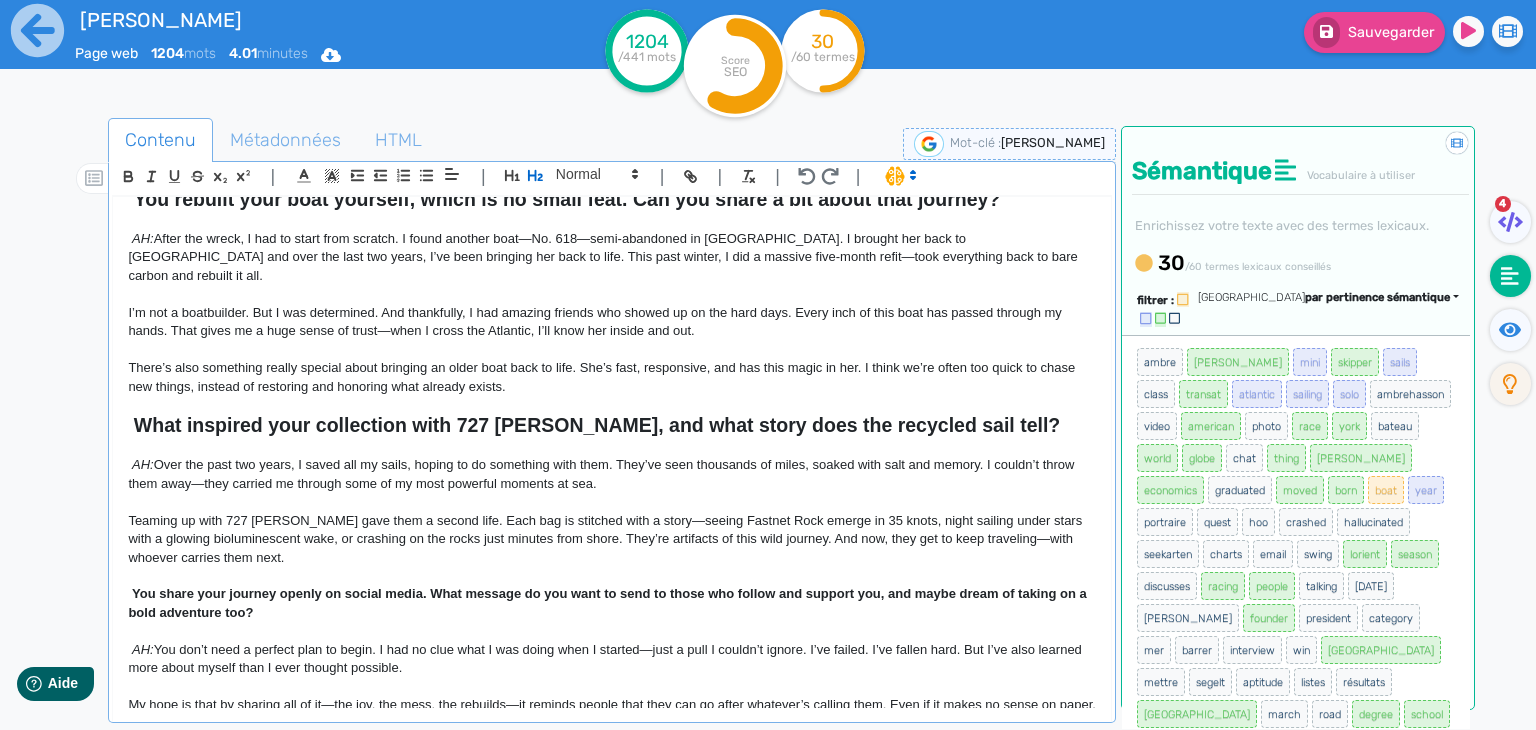 click 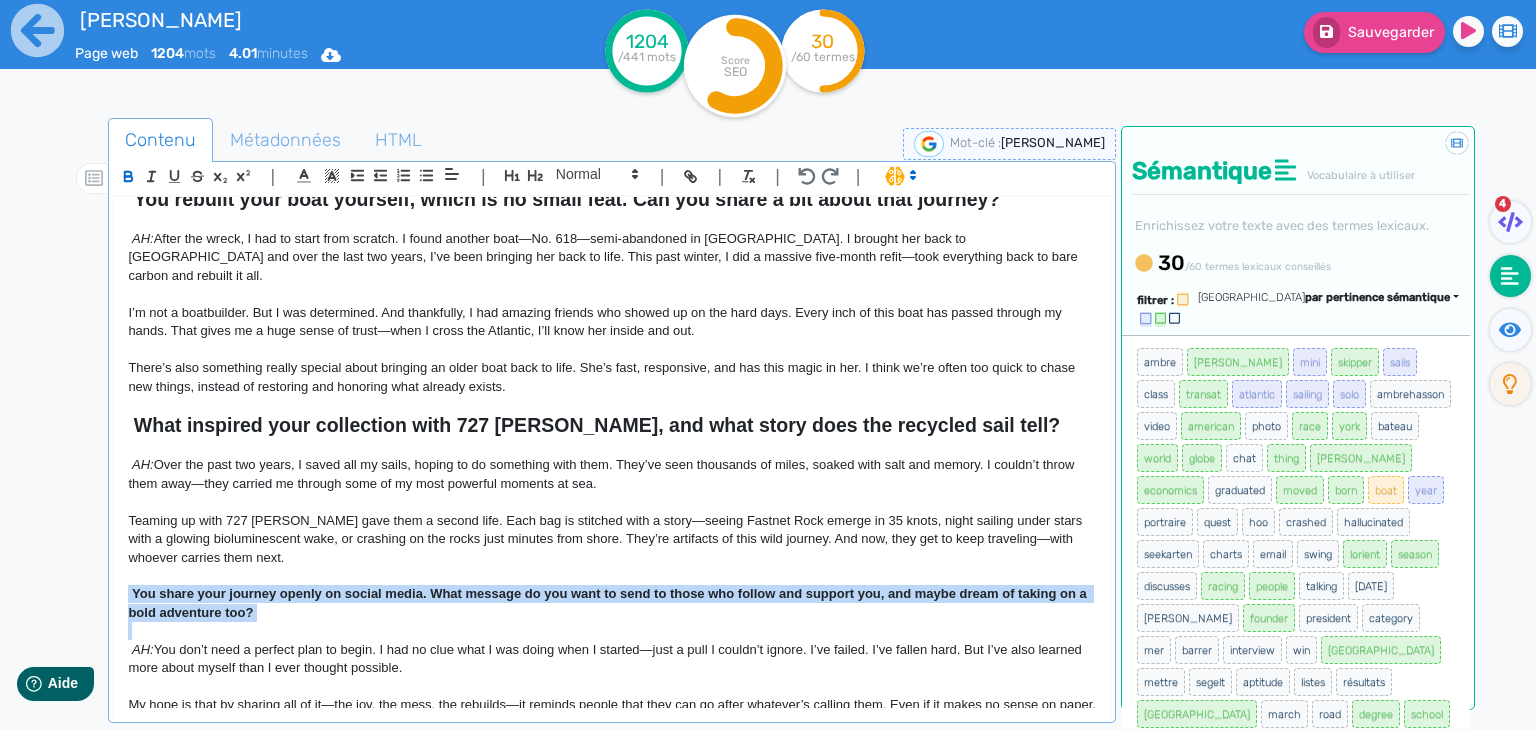 drag, startPoint x: 267, startPoint y: 583, endPoint x: 112, endPoint y: 559, distance: 156.84706 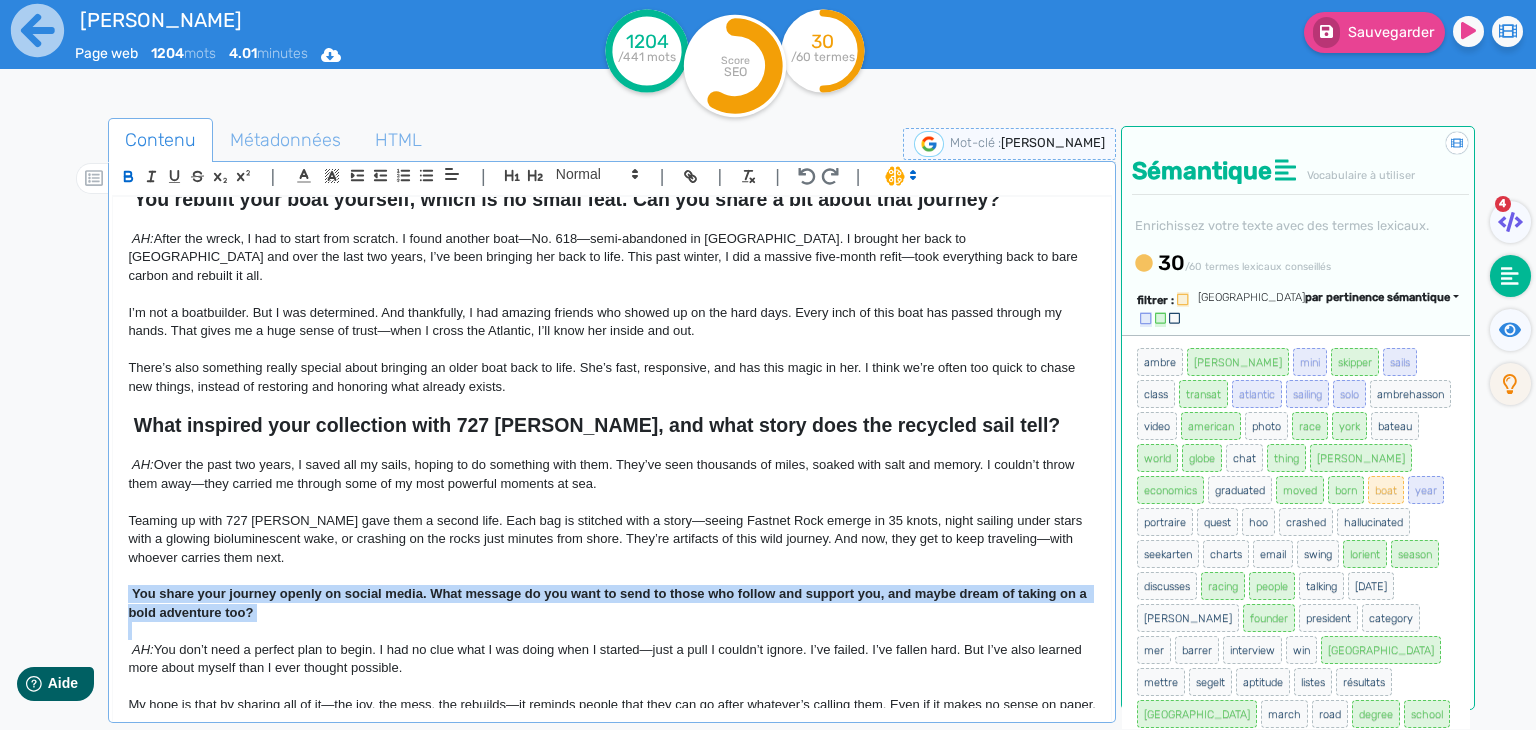 click on "[PERSON_NAME]: Building Her Own Way Across the Atlantic Self-made. Fearless. Unstoppable. At 32, [DEMOGRAPHIC_DATA] skipper [PERSON_NAME] is part of a bold new generation of offshore sailors—hands-on, determined, and unafraid to get gritty in pursuit of their dreams.  Now based in [GEOGRAPHIC_DATA], the beating heart of French offshore racing, [PERSON_NAME] has spent the past two years preparing relentlessly for the 2025 Mini Transat—a legendary solo Atlantic crossing in a 6.5-meter boat. From rebuilding her own vessel to navigating the complex world of sponsorship, she’s built her campaign from the keel up—and her drive, warmth, and unshakable ambition shine through every step of the way. Let’s be honest: moving across the Atlantic on a whim is already bold. Doing that  and  launching a full-blown racing project—and qualifying for one of the toughest offshore challenges out there—in under two years? That’s something else entirely. A portion of every sale goes directly toward helping [PERSON_NAME] take on the Mini Transat." 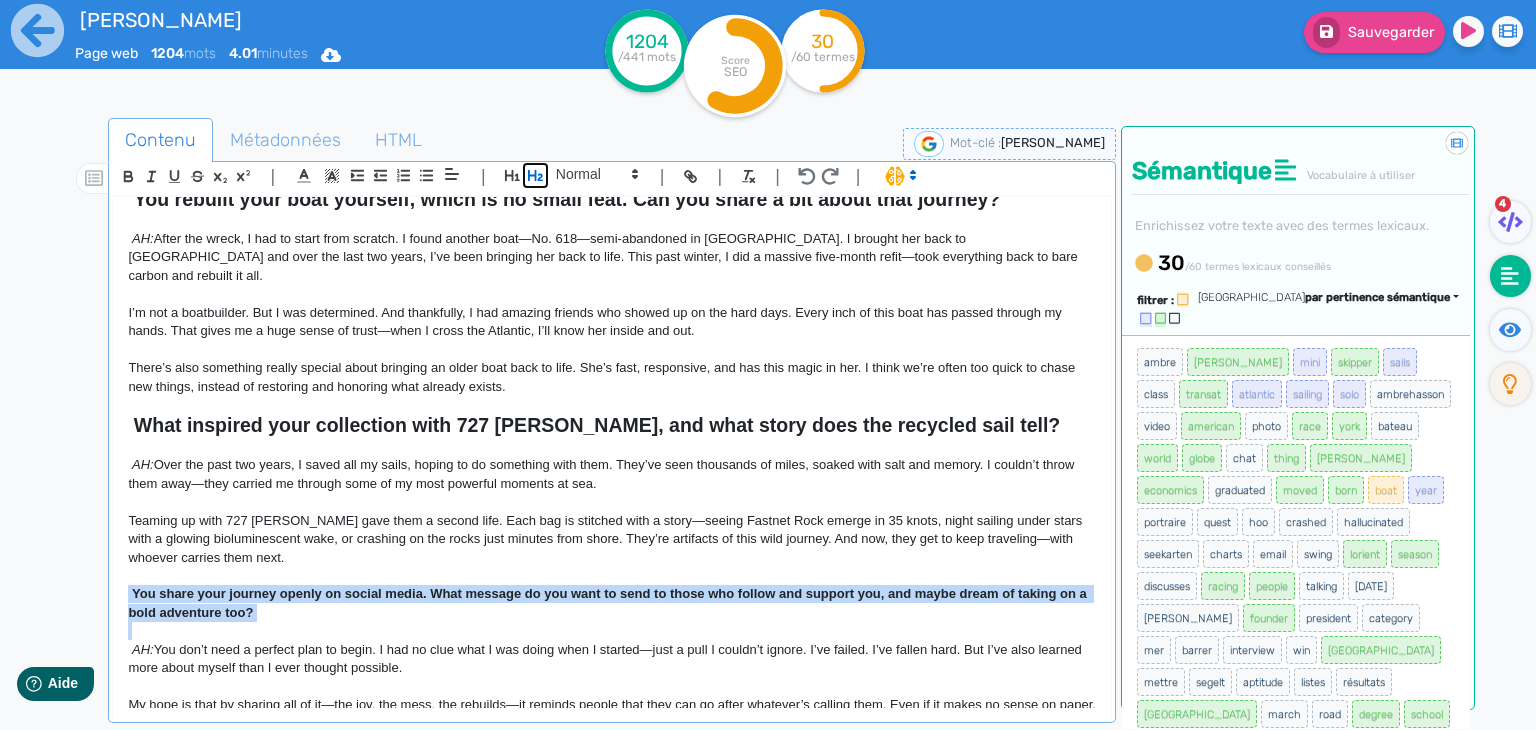 click 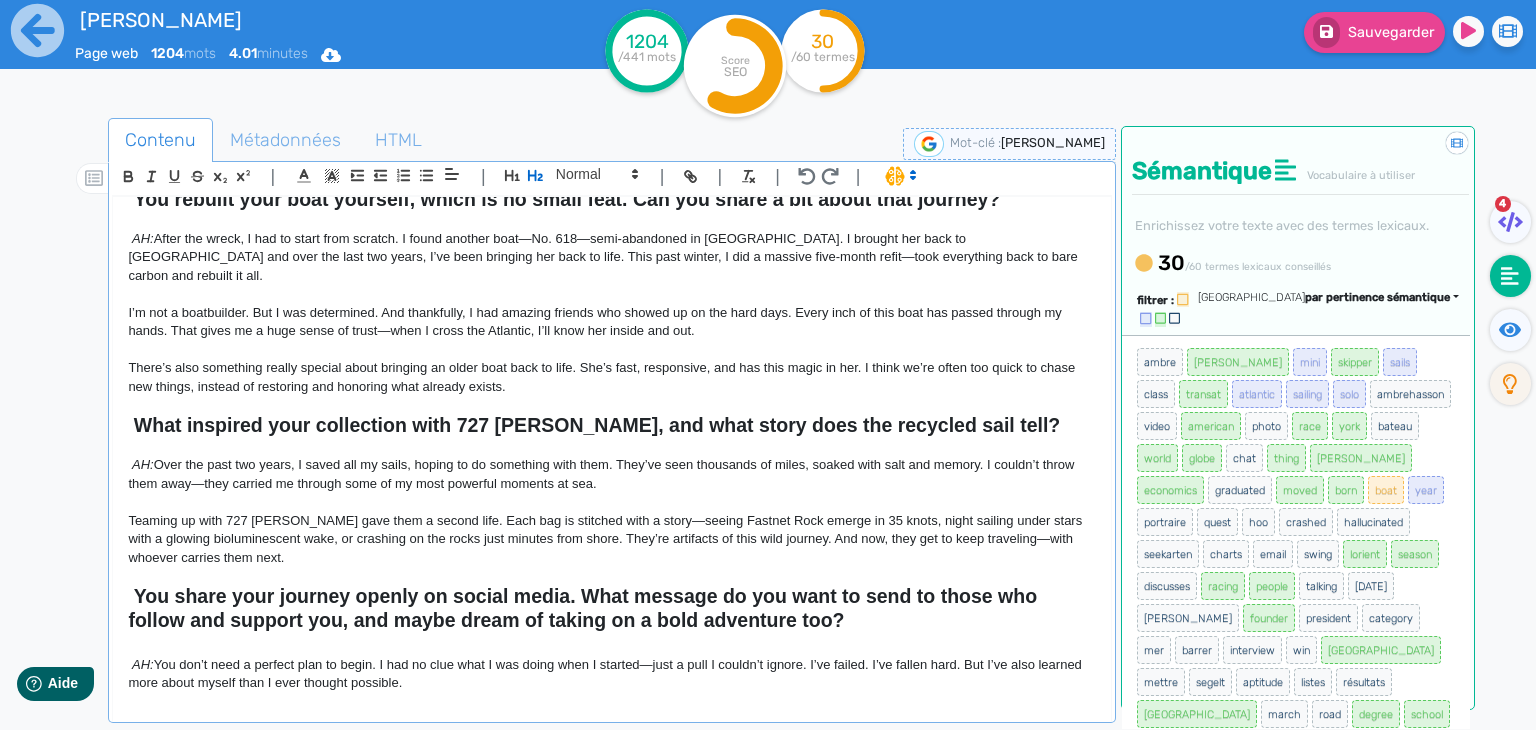click 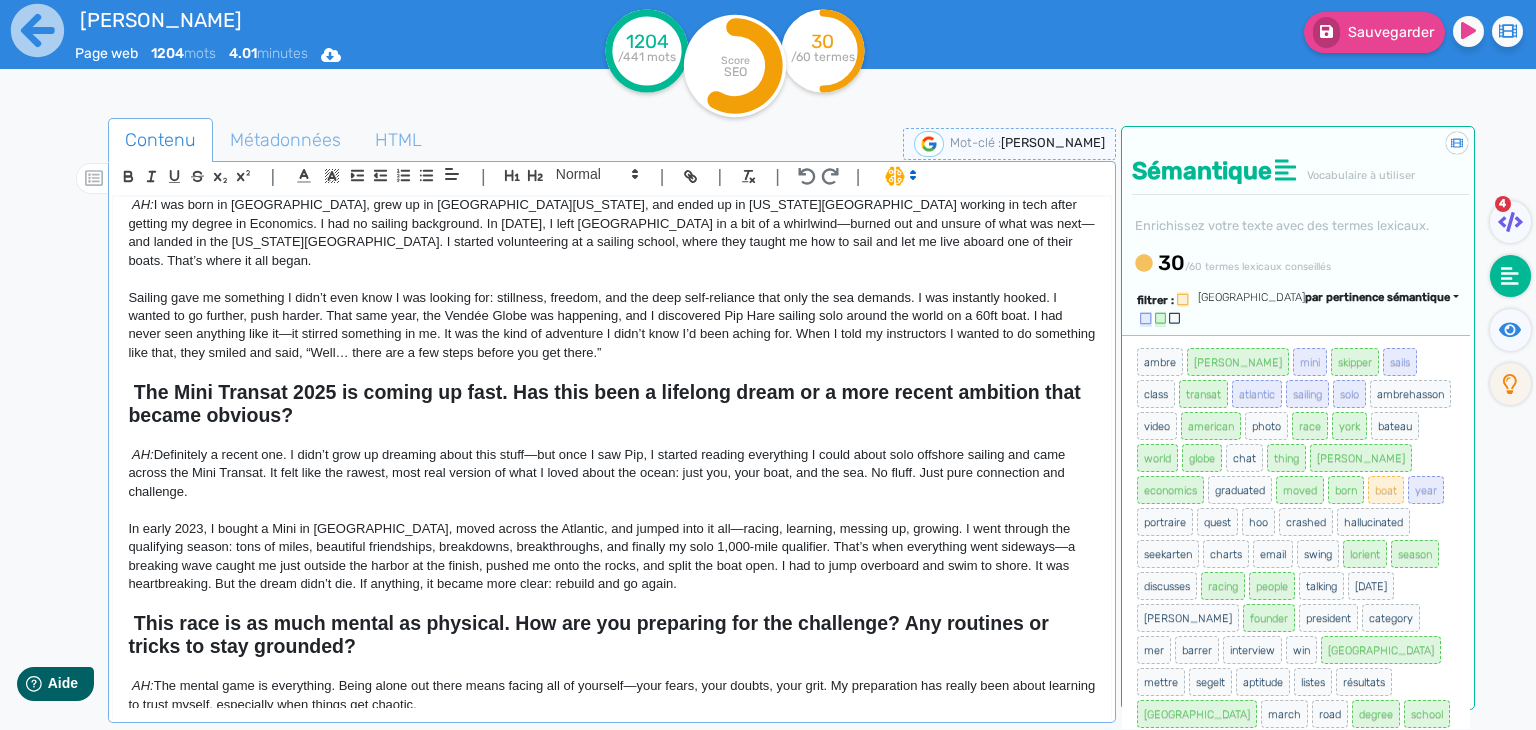 scroll, scrollTop: 0, scrollLeft: 0, axis: both 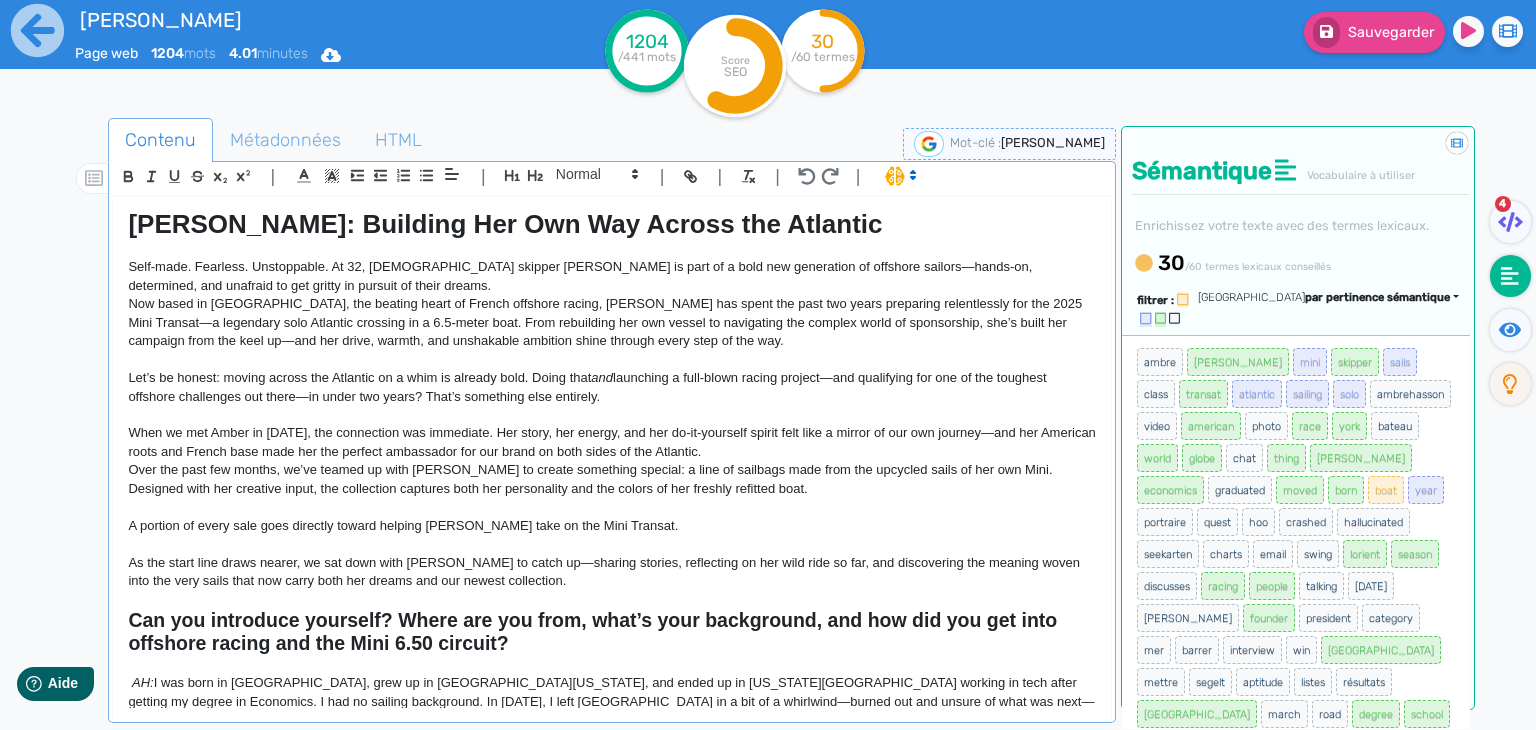 click on "4" at bounding box center [1503, 204] 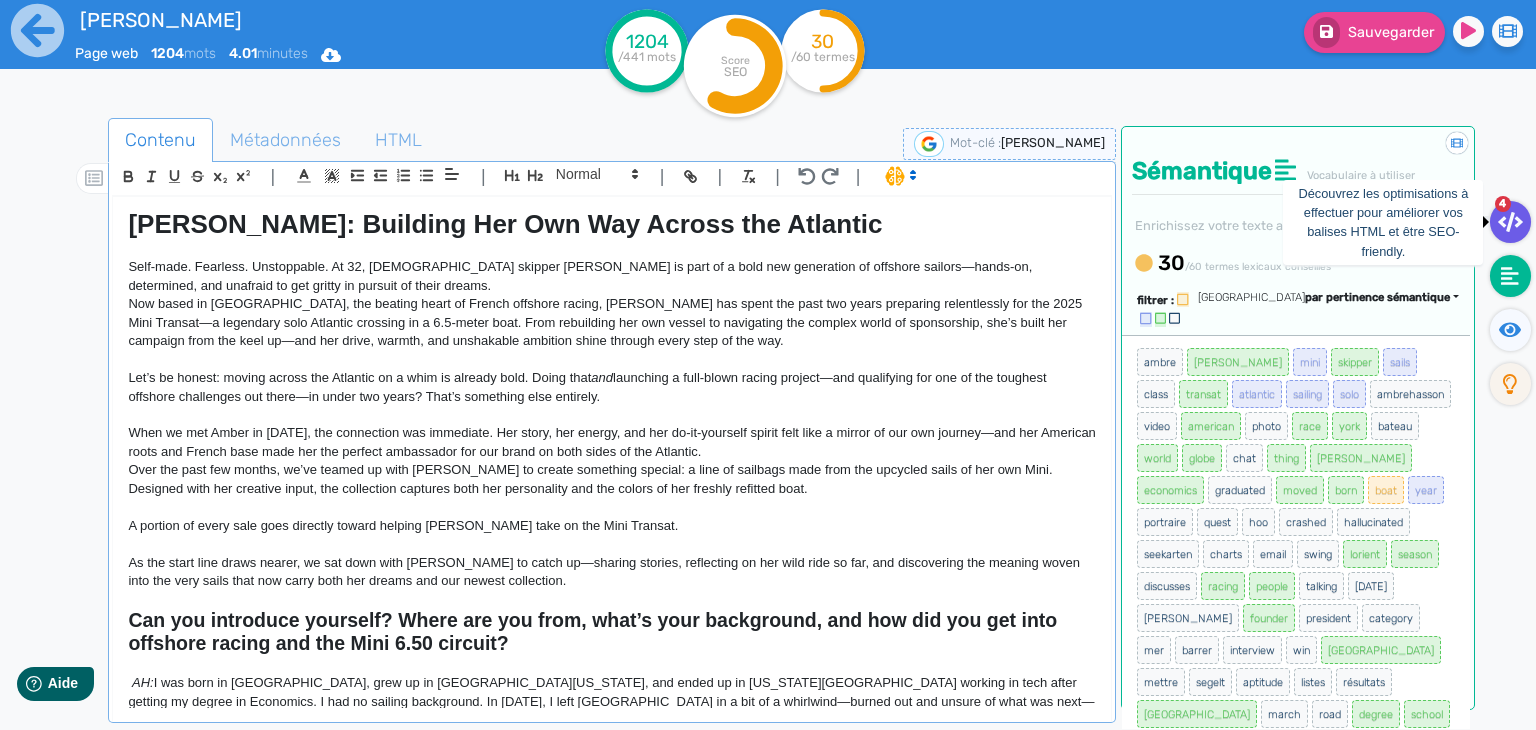 click 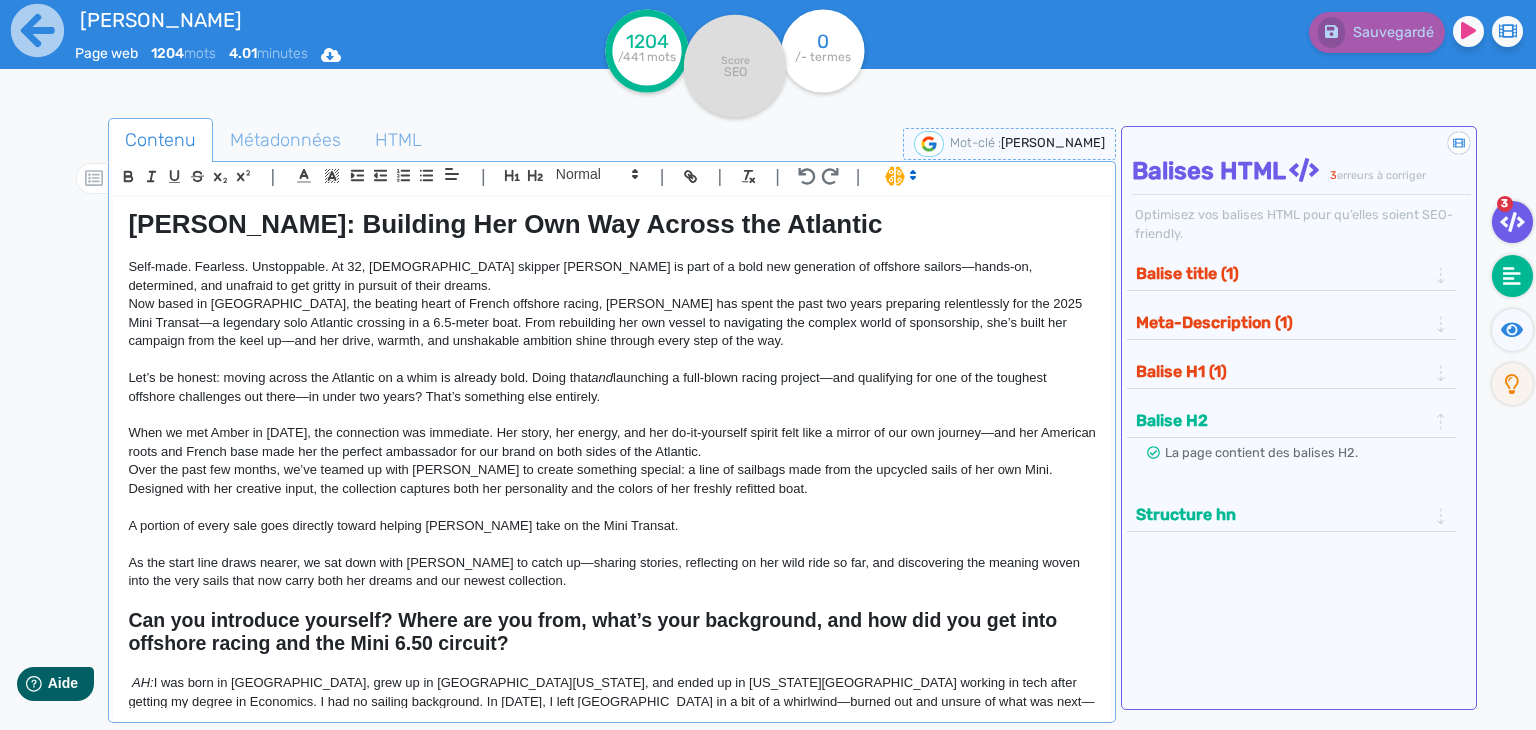 click 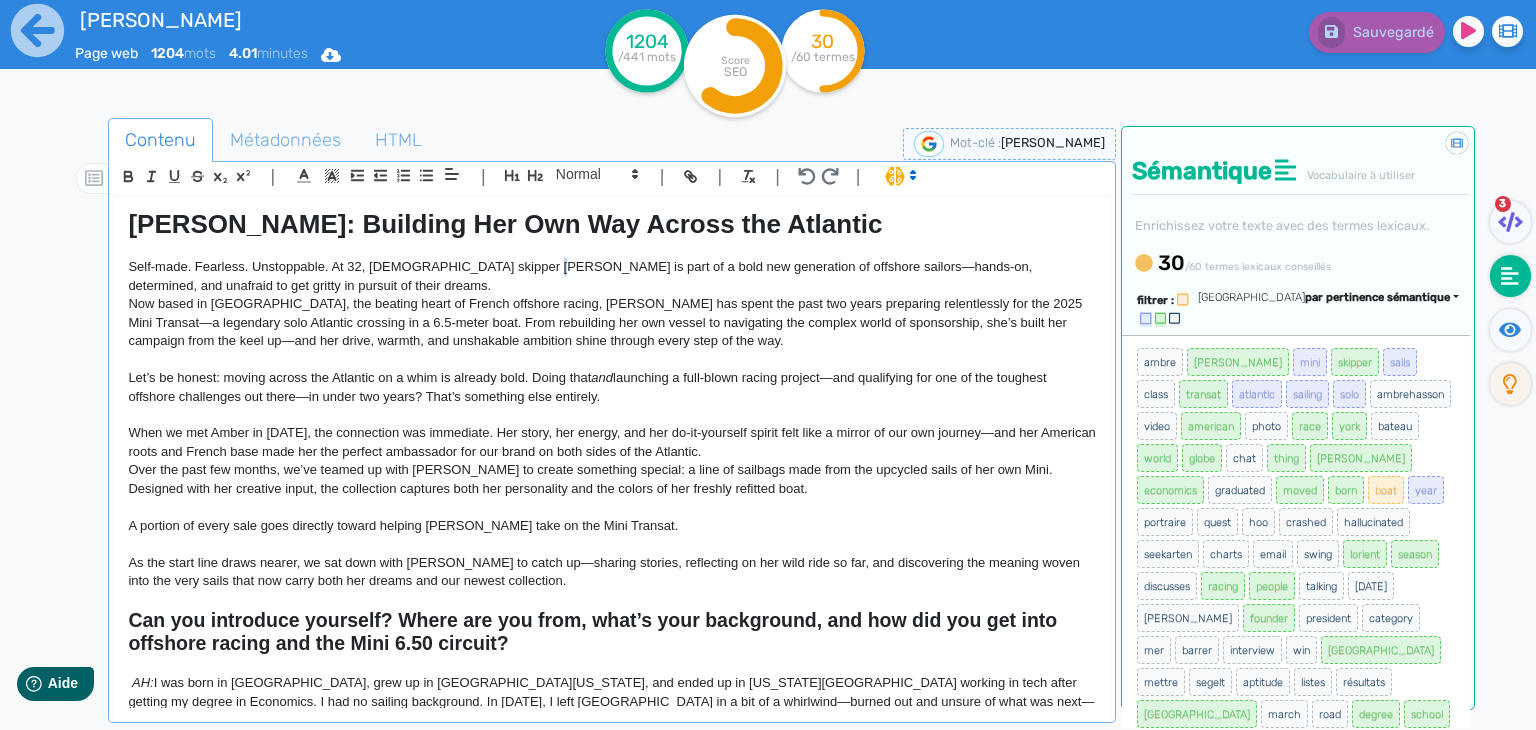 click on "Self-made. Fearless. Unstoppable. At 32, [DEMOGRAPHIC_DATA] skipper [PERSON_NAME] is part of a bold new generation of offshore sailors—hands-on, determined, and unafraid to get gritty in pursuit of their dreams." 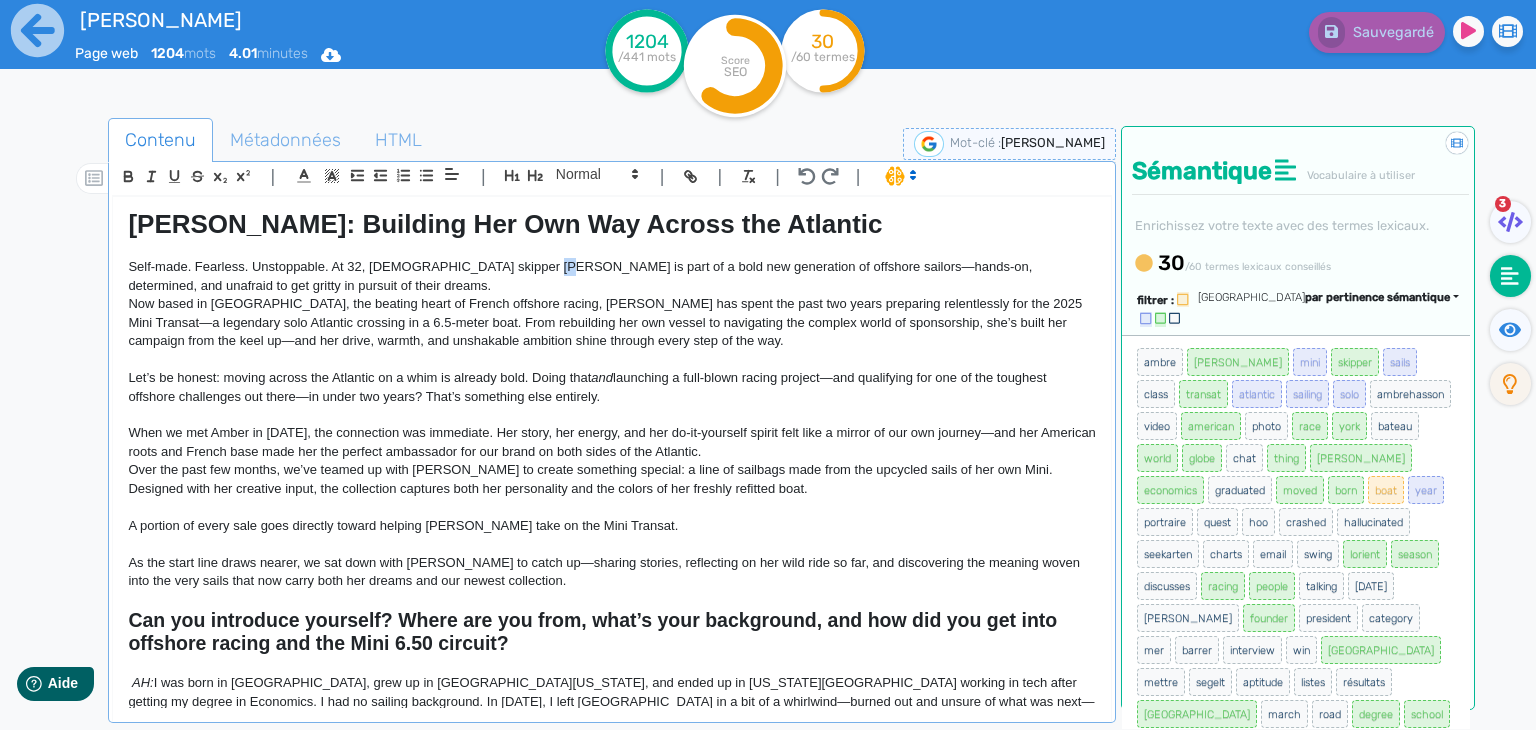 drag, startPoint x: 555, startPoint y: 265, endPoint x: 544, endPoint y: 265, distance: 11 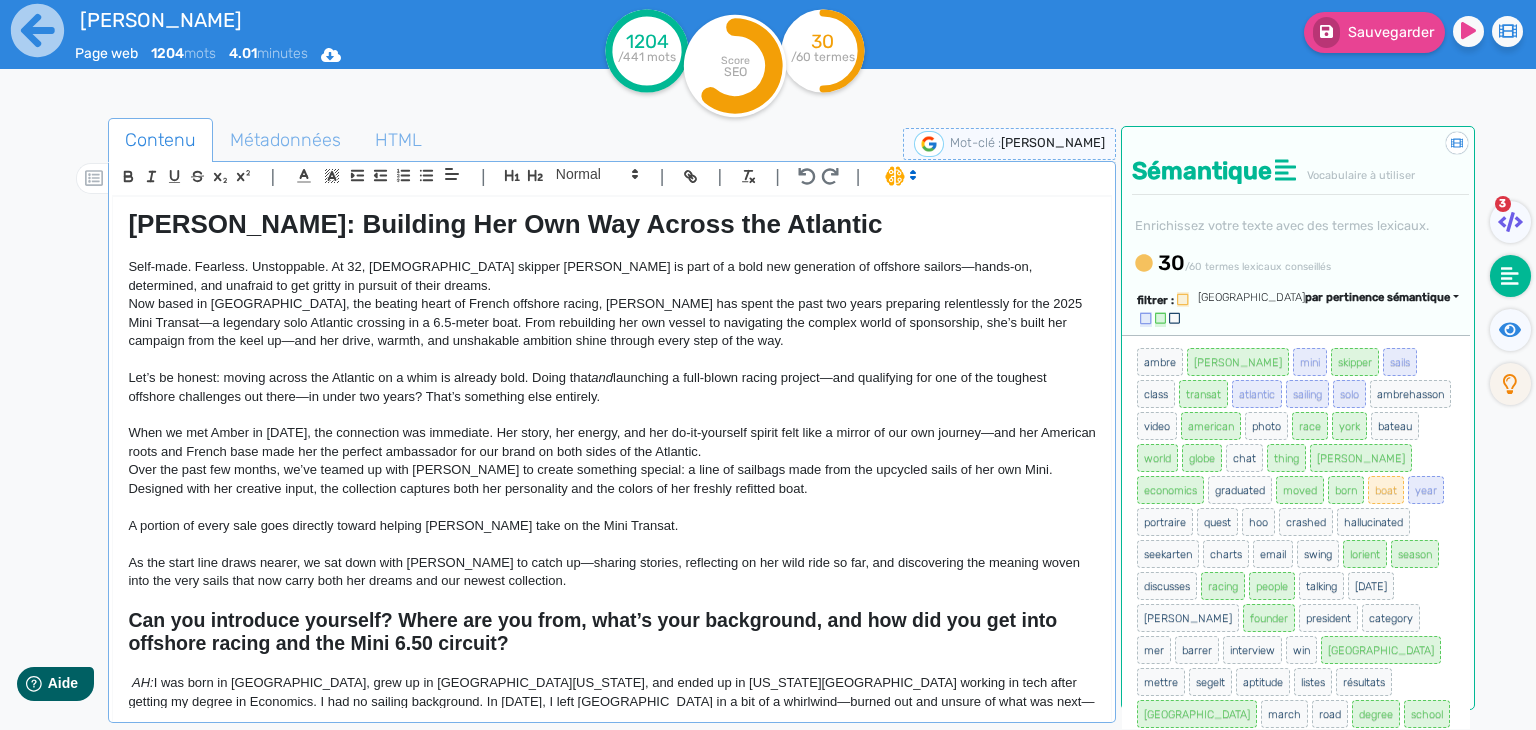 click on "Self-made. Fearless. Unstoppable. At 32, [DEMOGRAPHIC_DATA] skipper [PERSON_NAME] is part of a bold new generation of offshore sailors—hands-on, determined, and unafraid to get gritty in pursuit of their dreams." 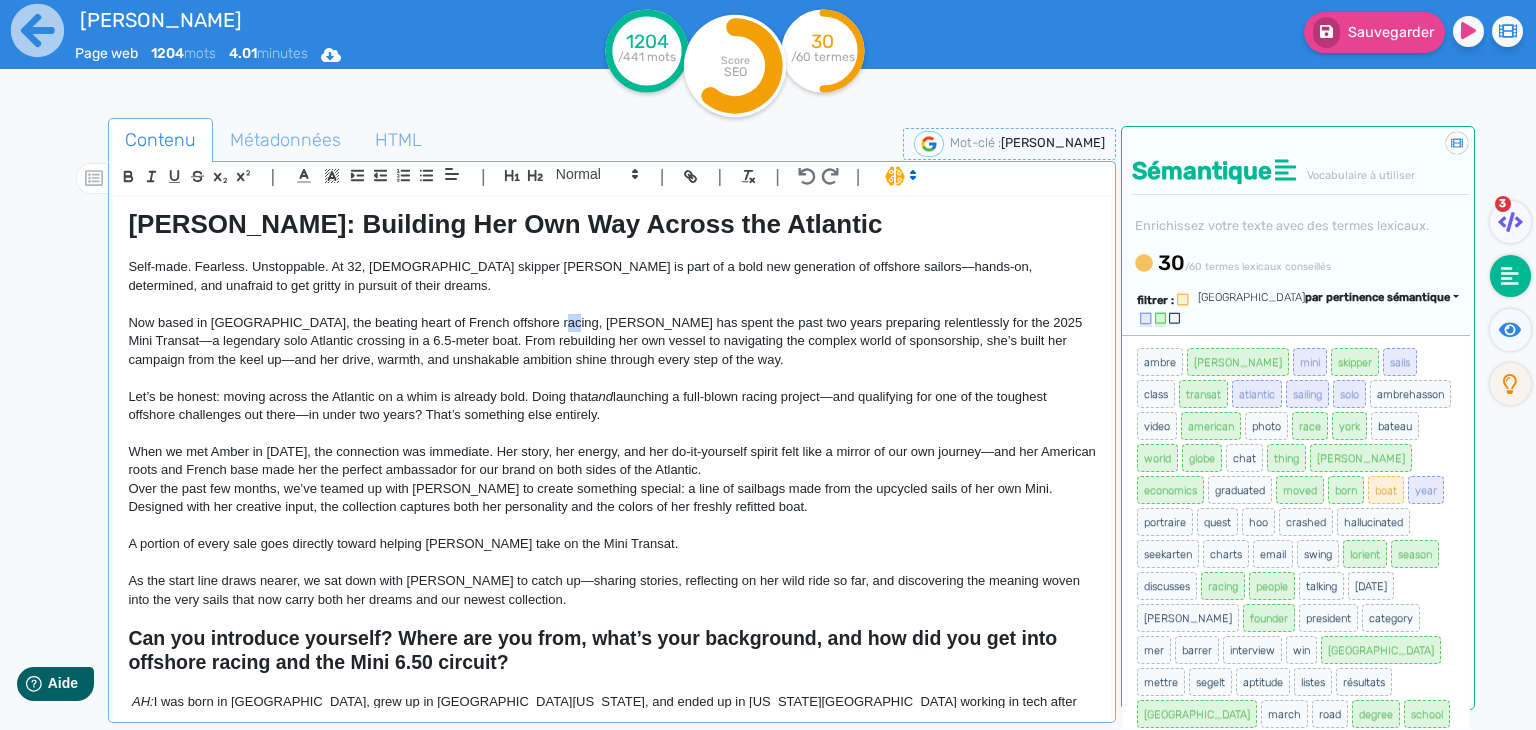 click on "Now based in [GEOGRAPHIC_DATA], the beating heart of French offshore racing, [PERSON_NAME] has spent the past two years preparing relentlessly for the 2025 Mini Transat—a legendary solo Atlantic crossing in a 6.5-meter boat. From rebuilding her own vessel to navigating the complex world of sponsorship, she’s built her campaign from the keel up—and her drive, warmth, and unshakable ambition shine through every step of the way." 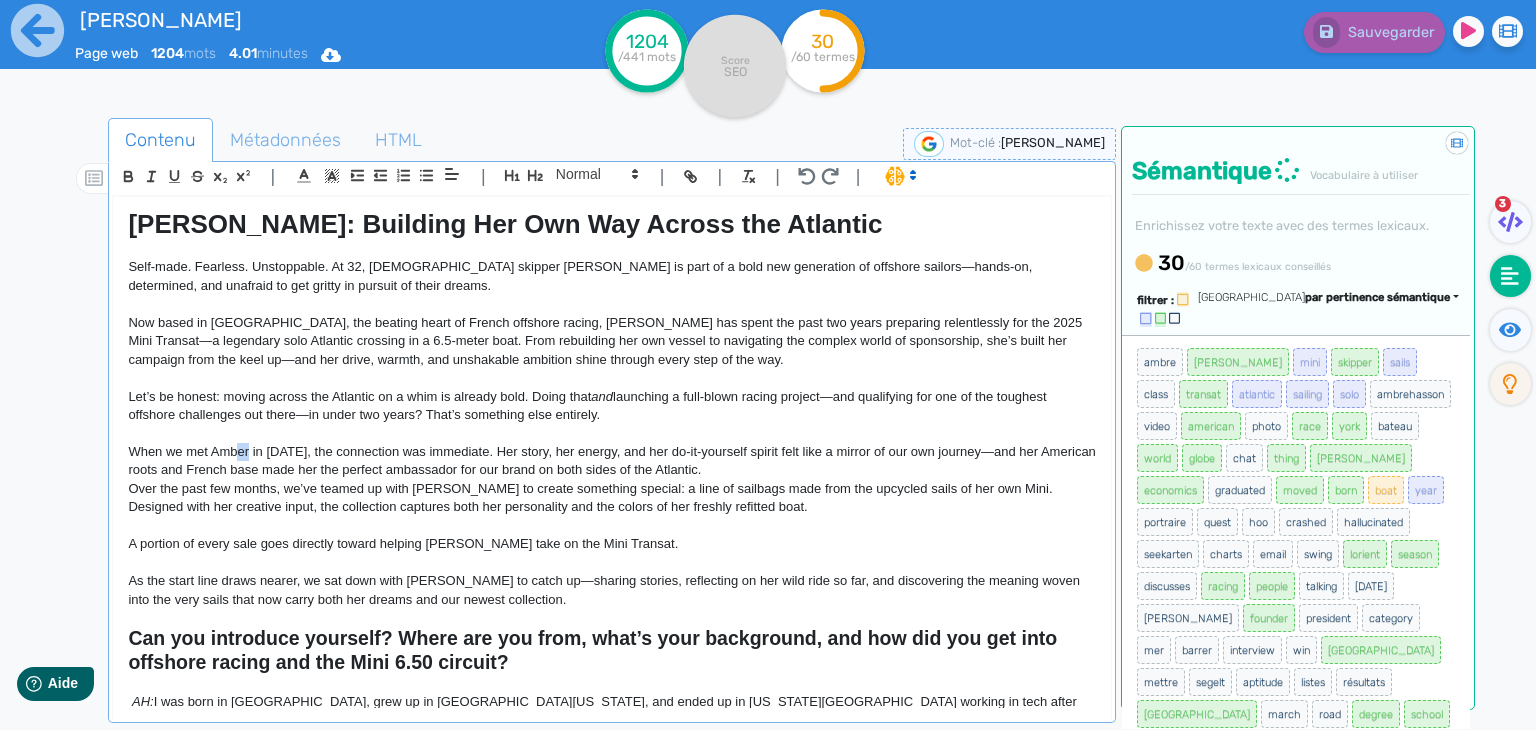 drag, startPoint x: 247, startPoint y: 453, endPoint x: 236, endPoint y: 453, distance: 11 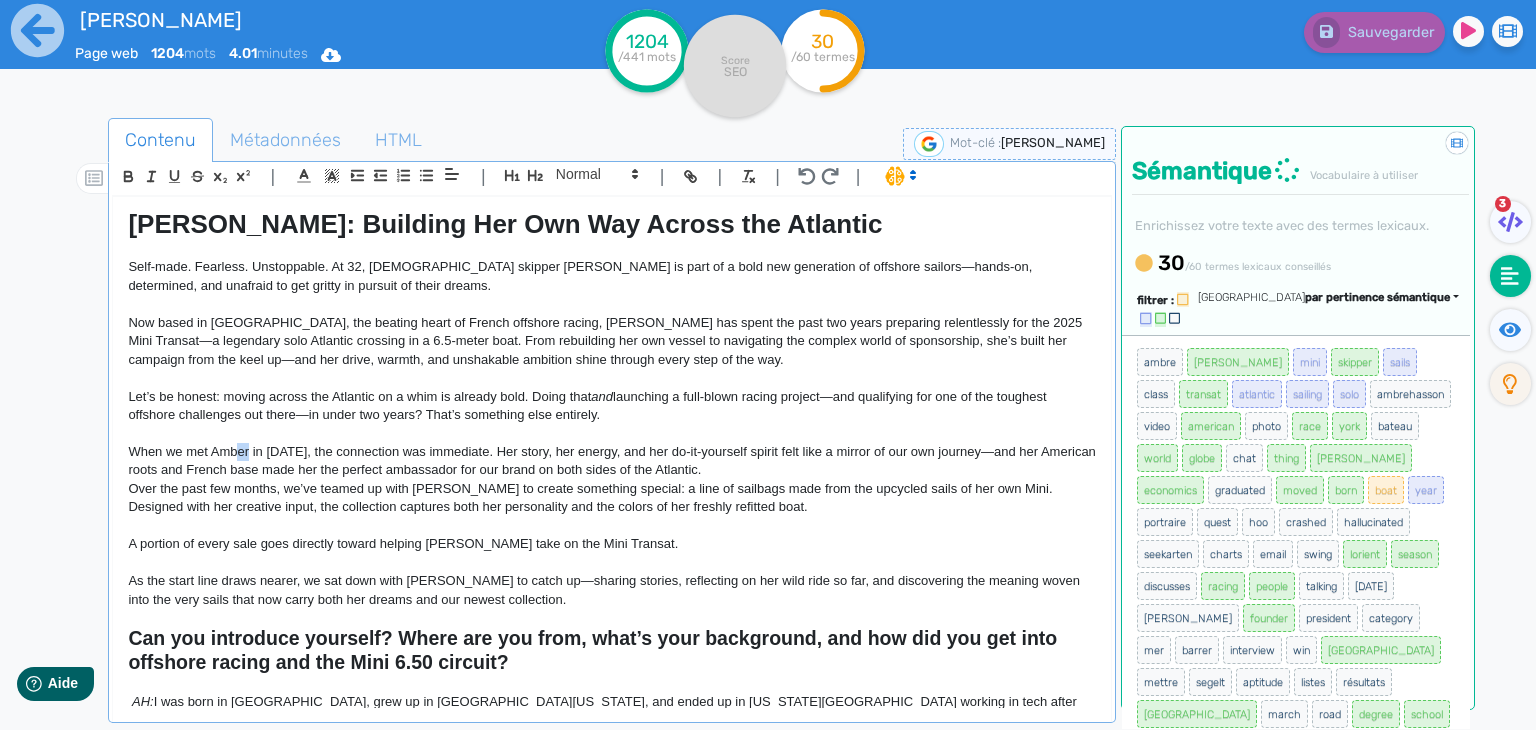 click on "When we met Amber in [DATE], the connection was immediate. Her story, her energy, and her do-it-yourself spirit felt like a mirror of our own journey—and her American roots and French base made her the perfect ambassador for our brand on both sides of the Atlantic." 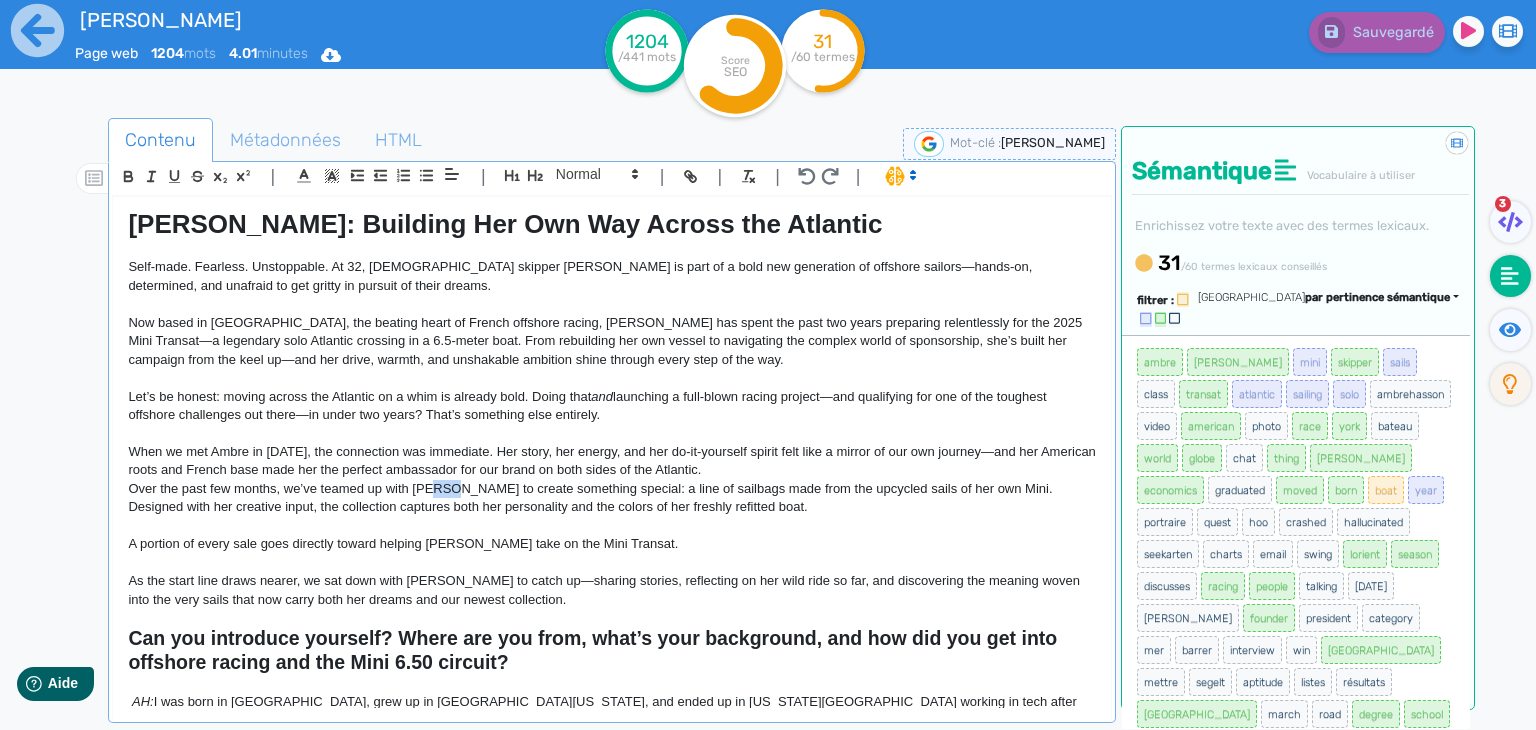 click on "Over the past few months, we’ve teamed up with [PERSON_NAME] to create something special: a line of sailbags made from the upcycled sails of her own Mini. Designed with her creative input, the collection captures both her personality and the colors of her freshly refitted boat." 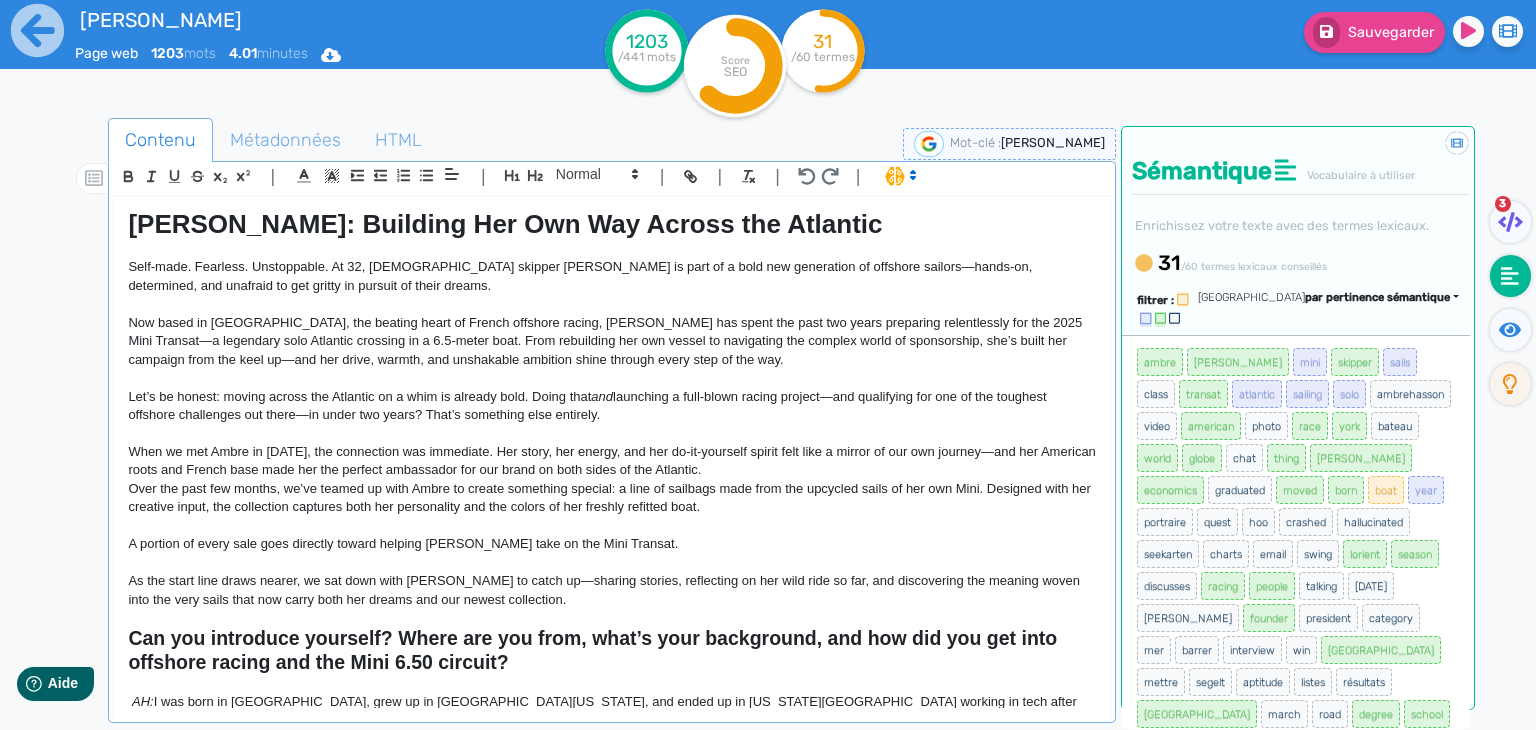 click on "When we met Ambre in [DATE], the connection was immediate. Her story, her energy, and her do-it-yourself spirit felt like a mirror of our own journey—and her American roots and French base made her the perfect ambassador for our brand on both sides of the Atlantic." 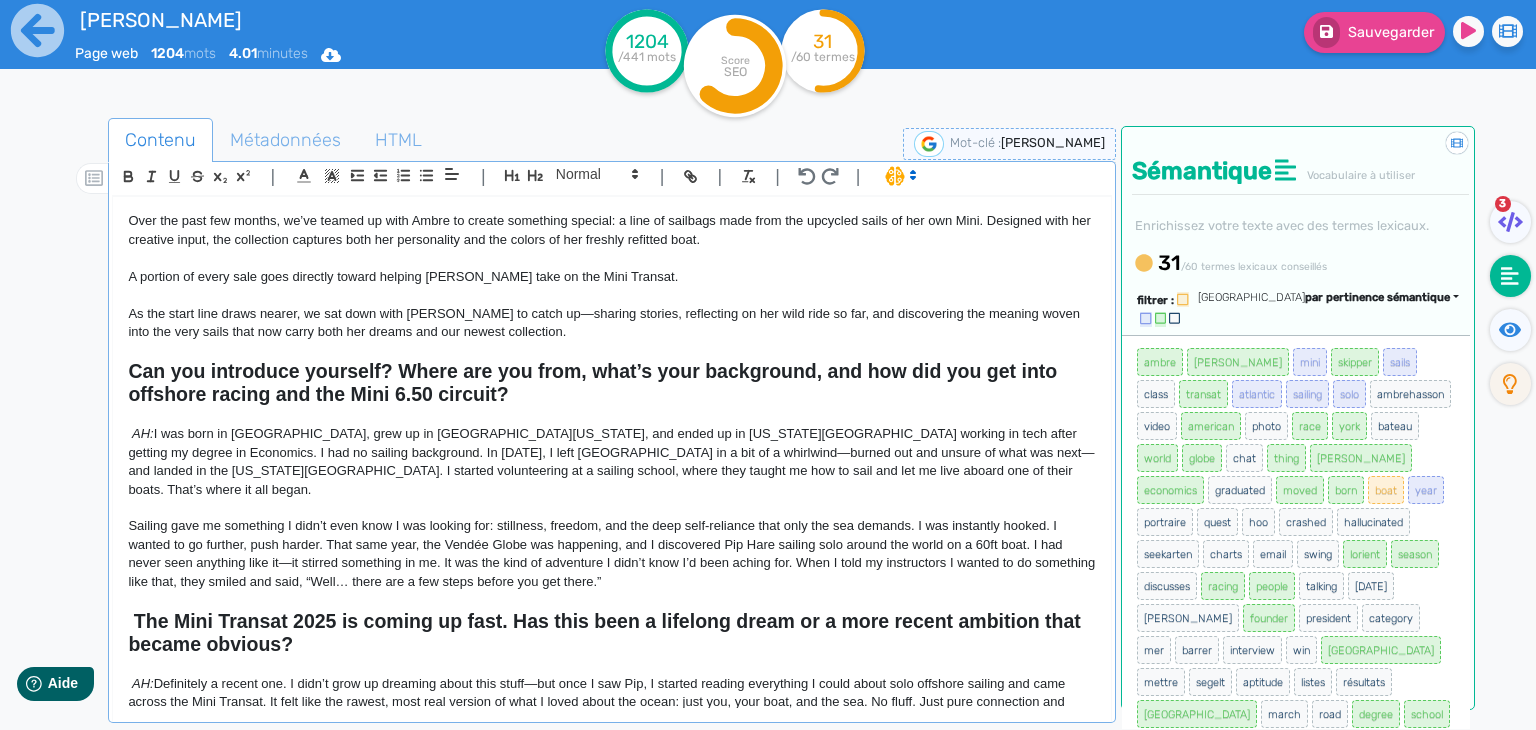 scroll, scrollTop: 300, scrollLeft: 0, axis: vertical 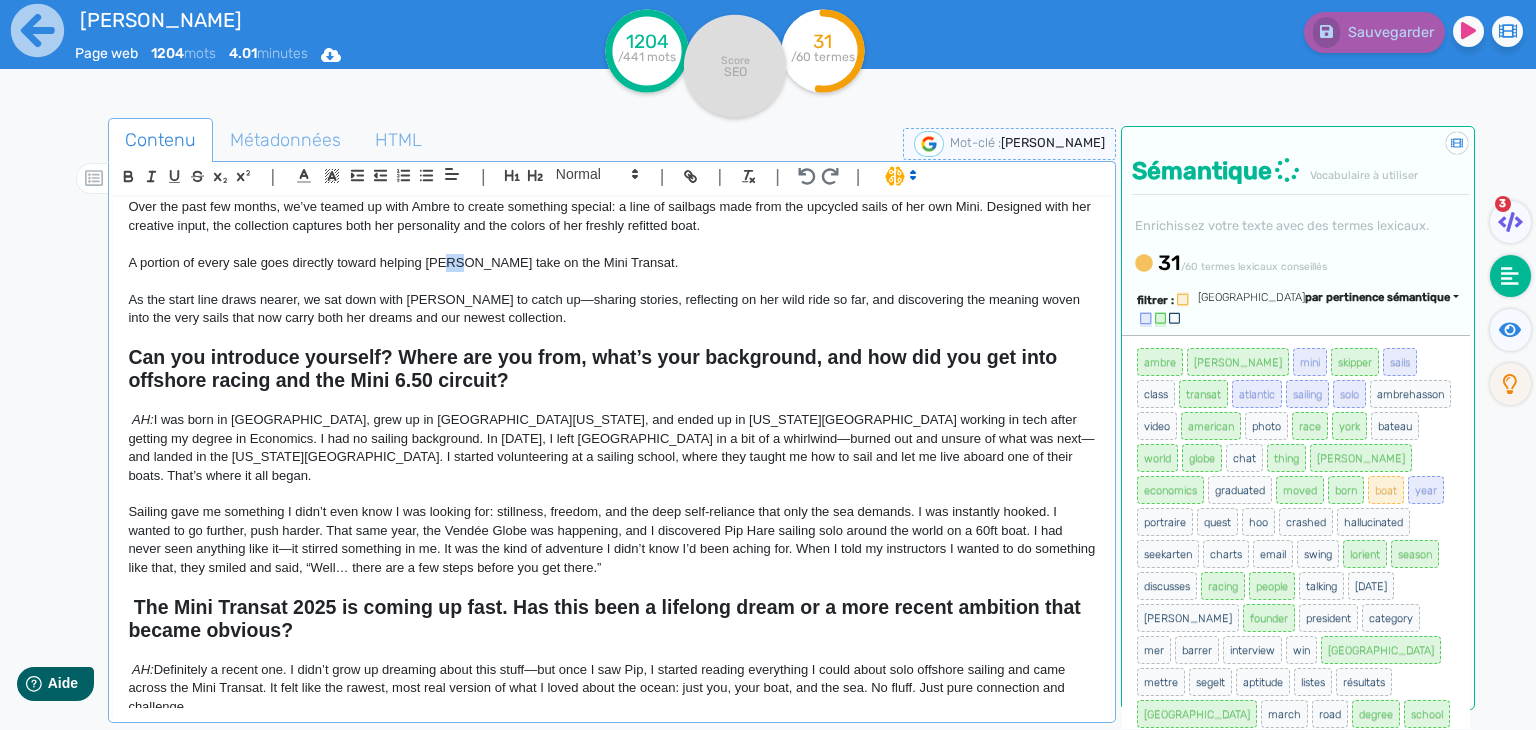 click on "A portion of every sale goes directly toward helping [PERSON_NAME] take on the Mini Transat." 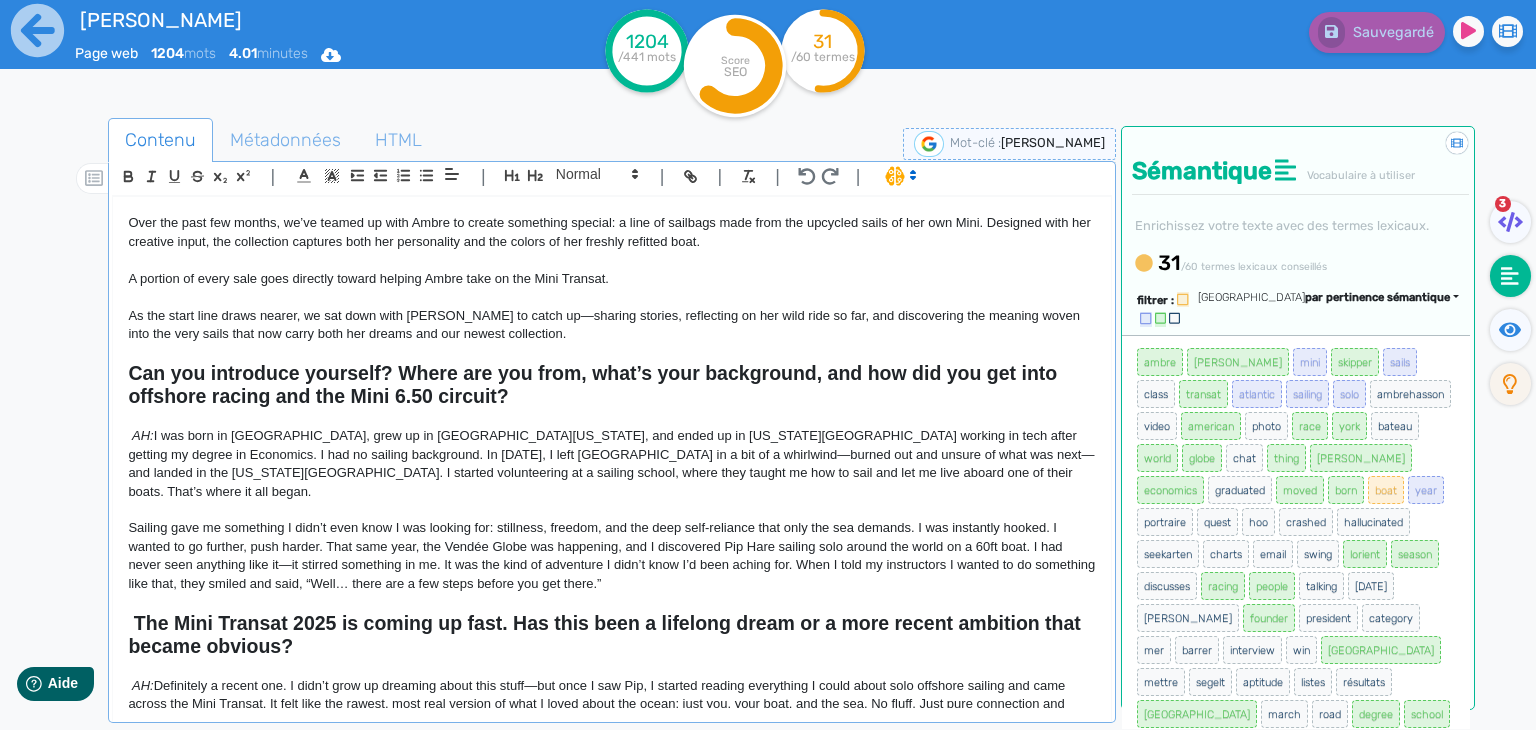 scroll, scrollTop: 130, scrollLeft: 0, axis: vertical 